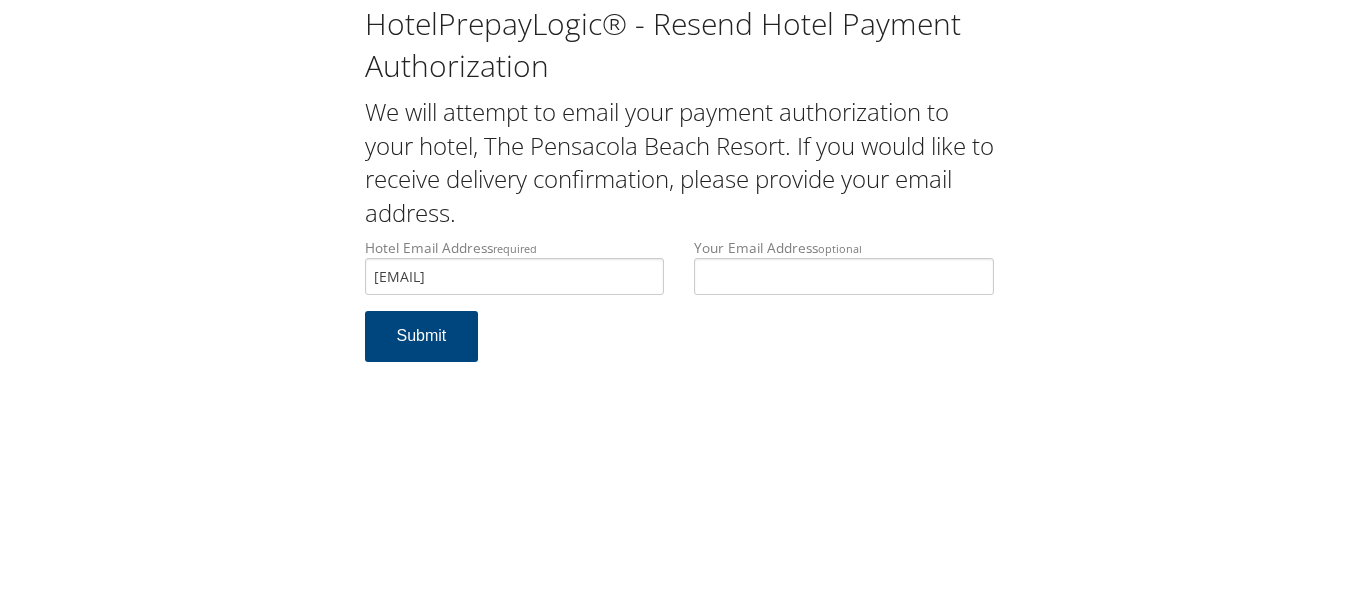 scroll, scrollTop: 0, scrollLeft: 0, axis: both 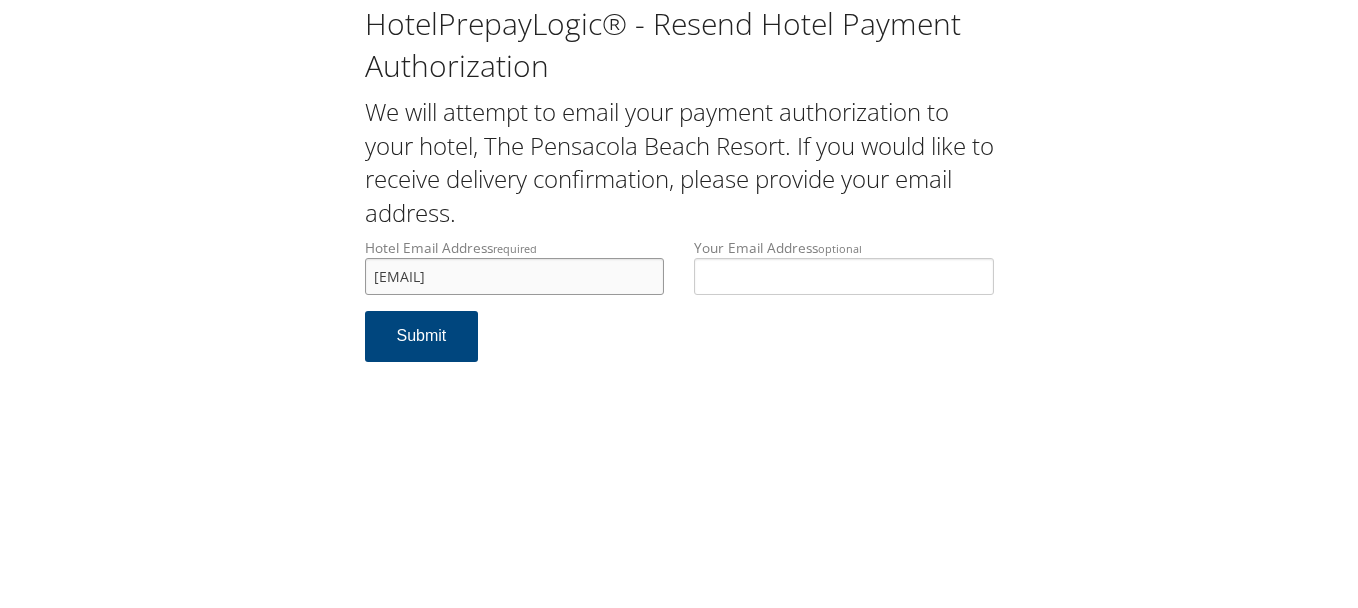 drag, startPoint x: 646, startPoint y: 276, endPoint x: 242, endPoint y: 286, distance: 404.12375 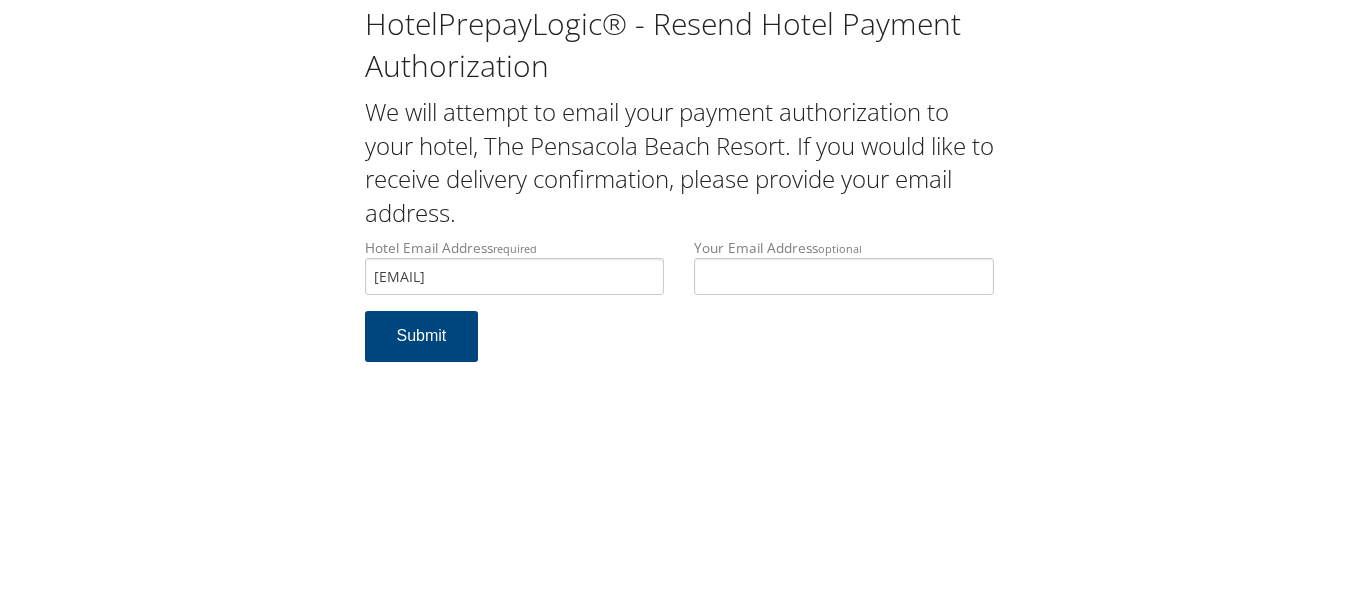 click on "Hotel Email Address  required
Frontdesk@thepensacolabeachresort.com
Hotel email address is required
Your Email Address  optional
Submit" at bounding box center [679, 310] 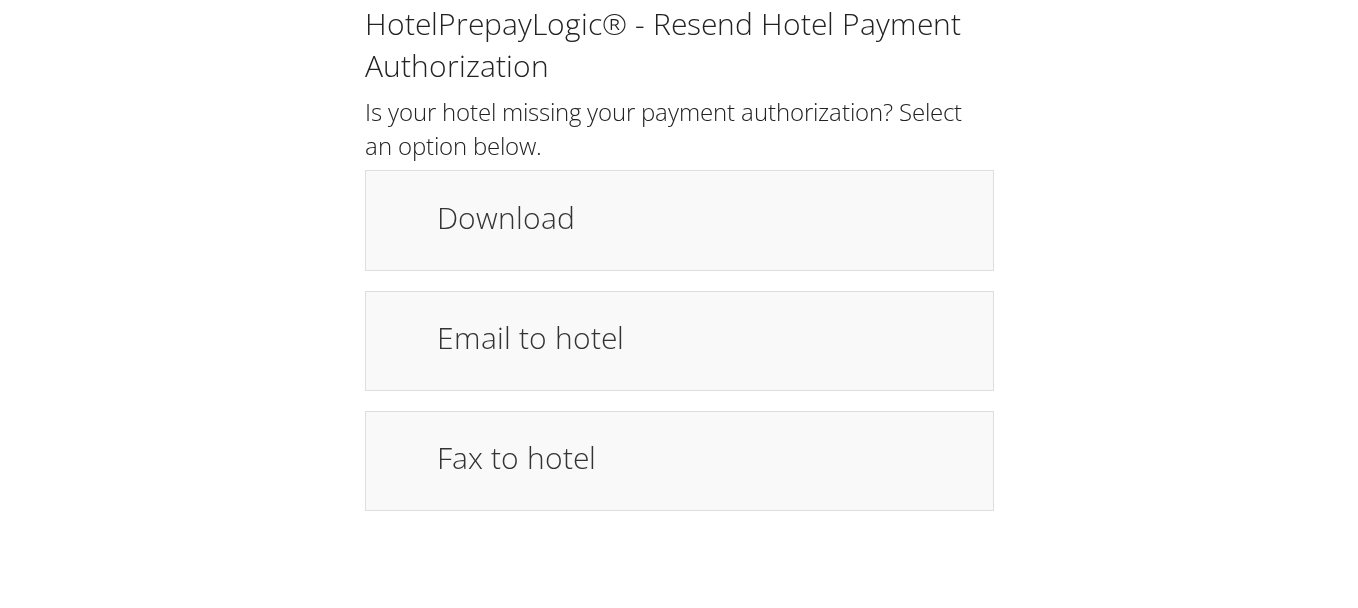 scroll, scrollTop: 0, scrollLeft: 0, axis: both 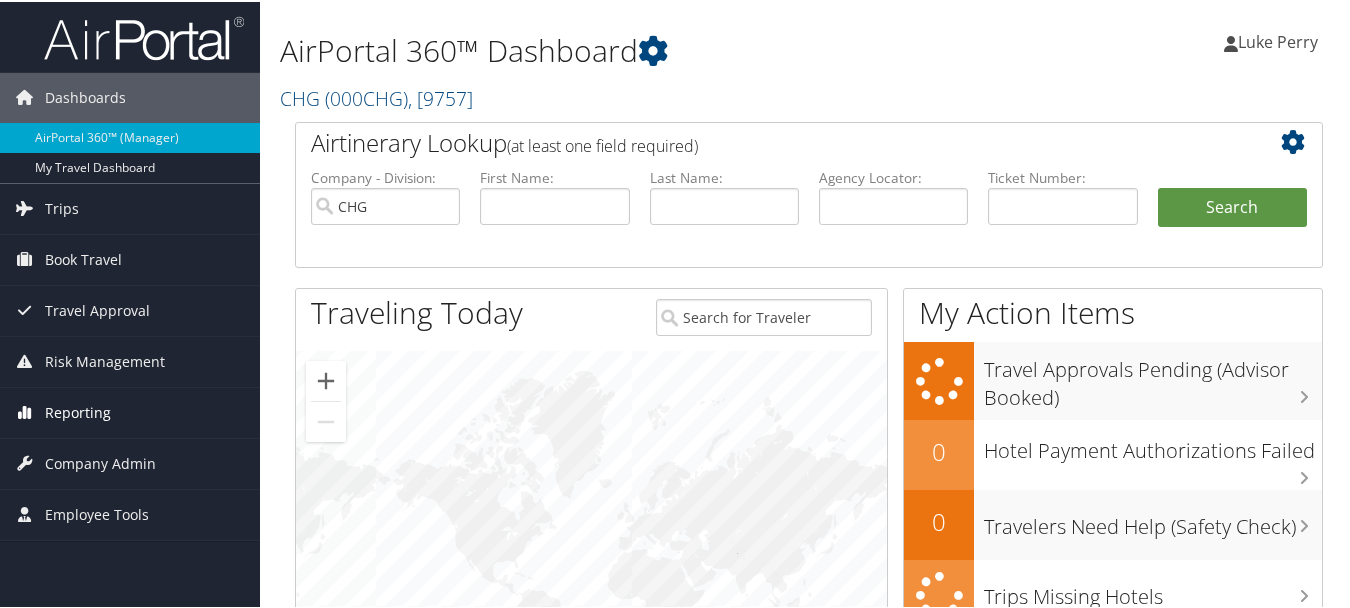 click on "Reporting" at bounding box center (130, 411) 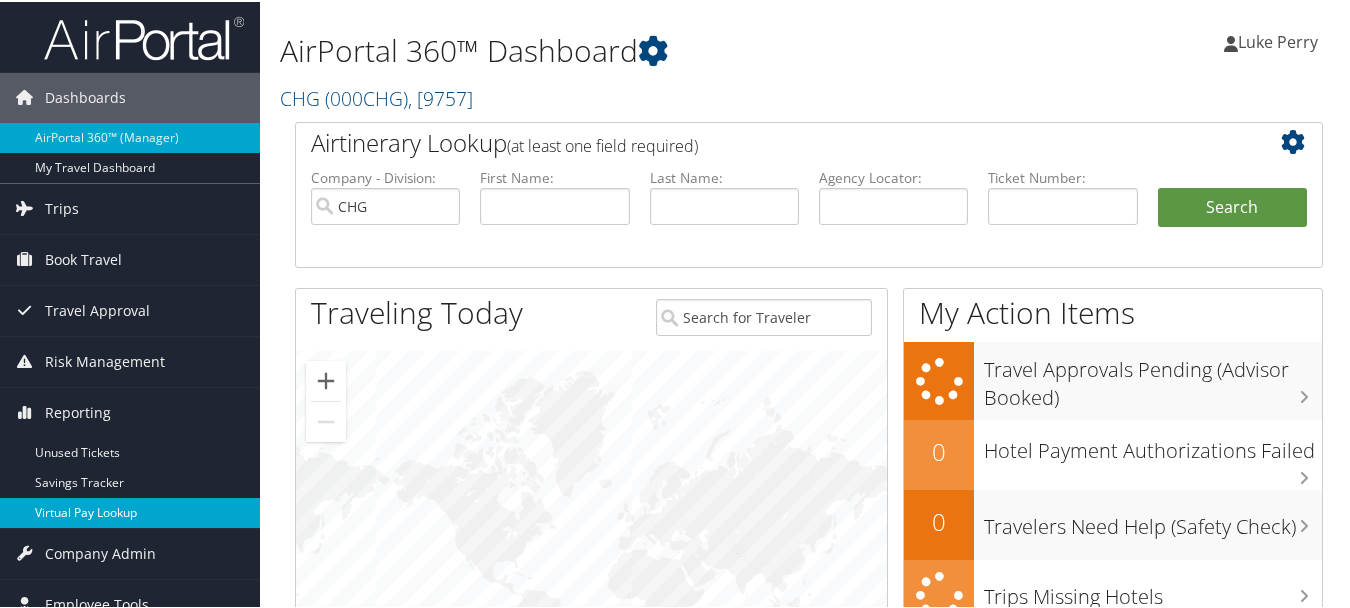 click on "Virtual Pay Lookup" at bounding box center (130, 511) 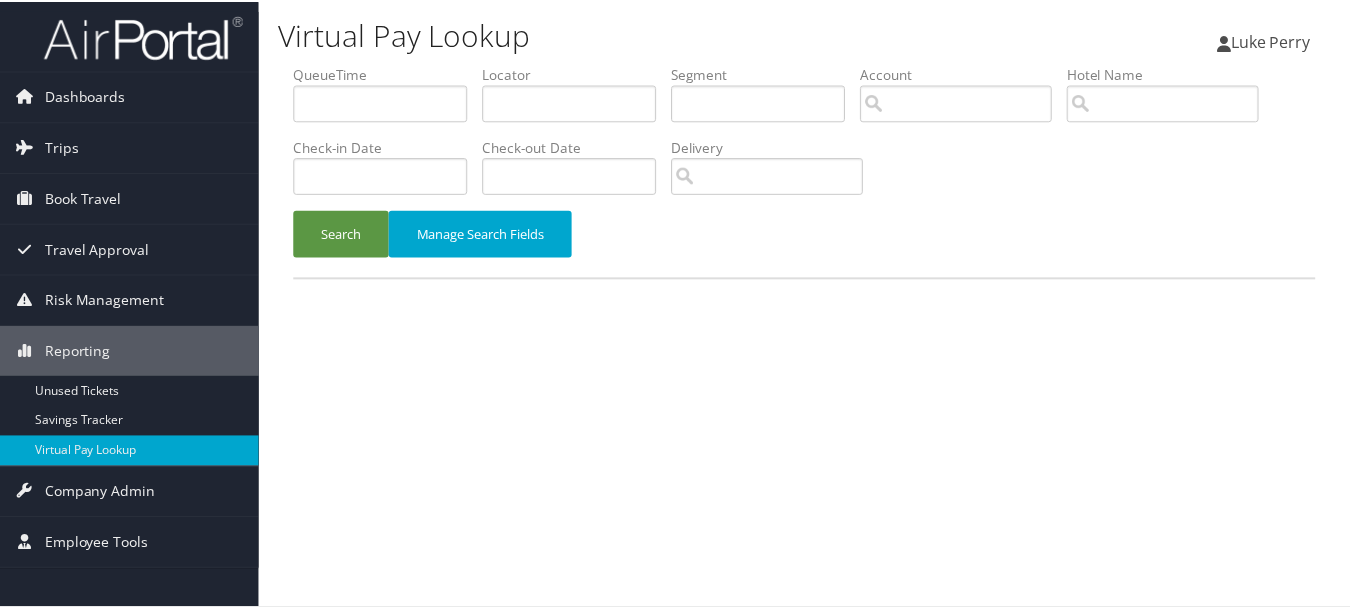 scroll, scrollTop: 0, scrollLeft: 0, axis: both 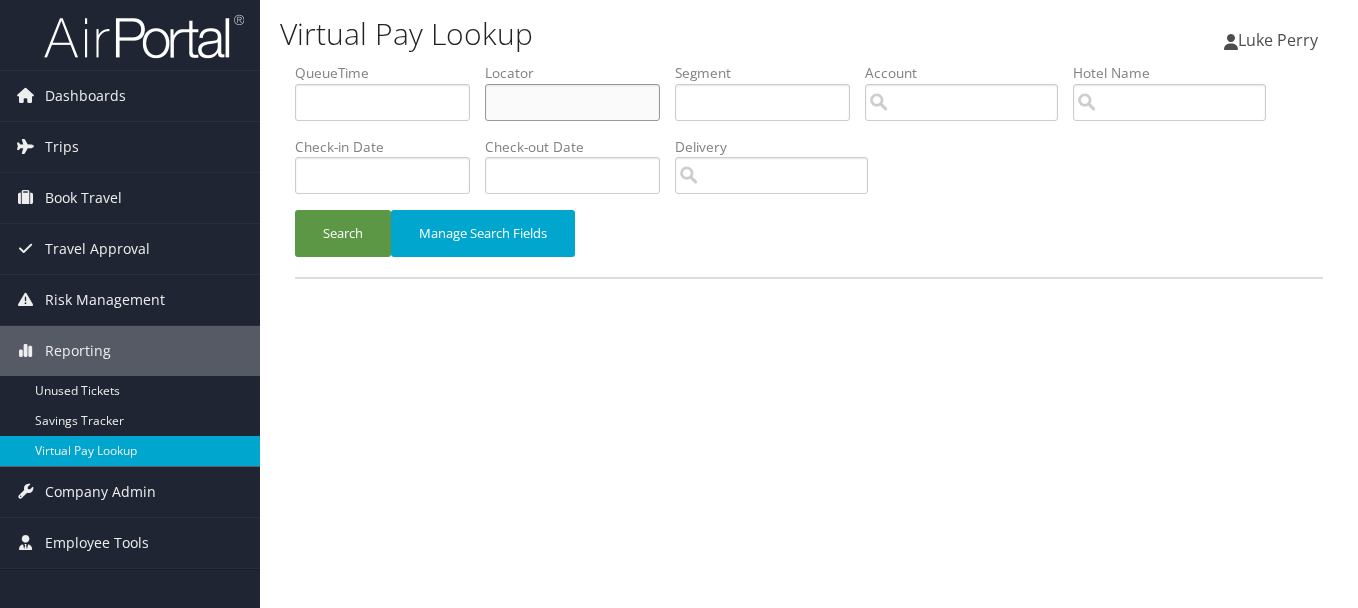 click at bounding box center [572, 102] 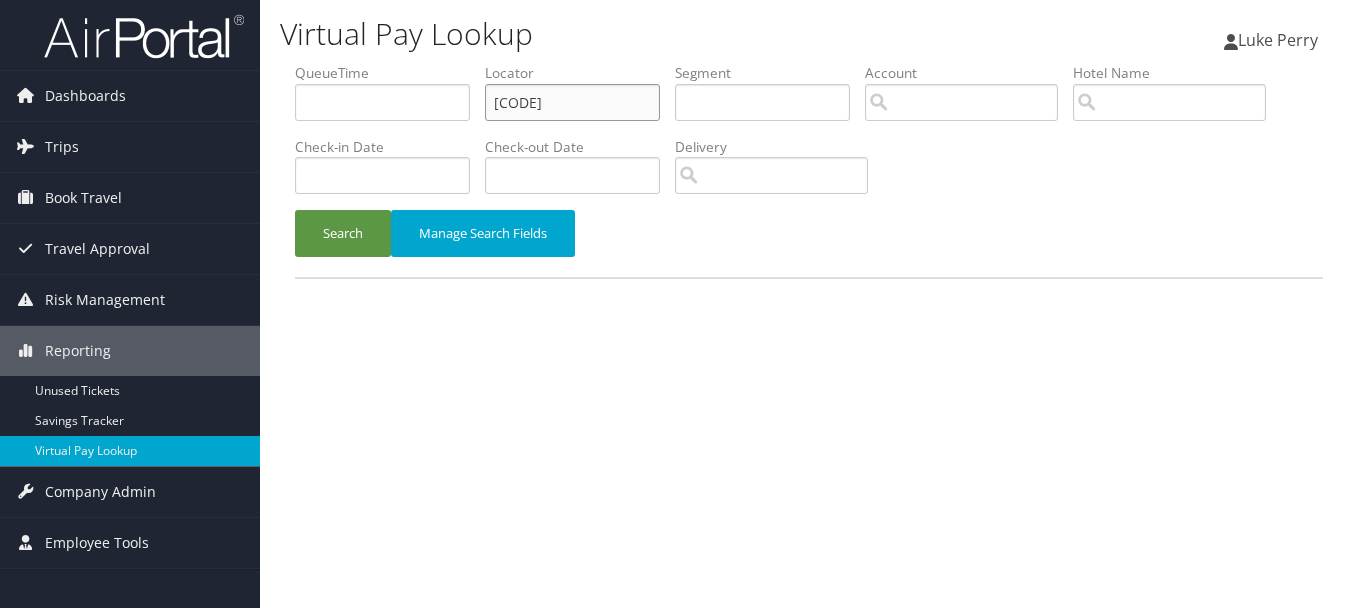 click on "Search" at bounding box center (343, 233) 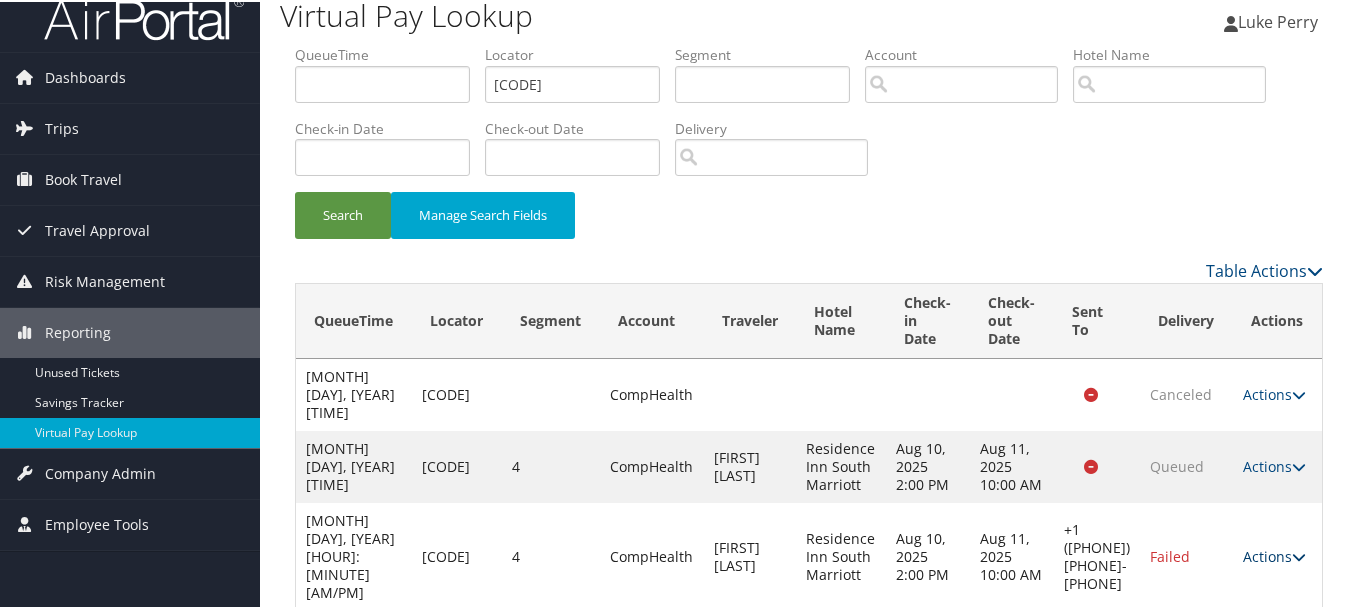 click on "Actions" at bounding box center (1274, 554) 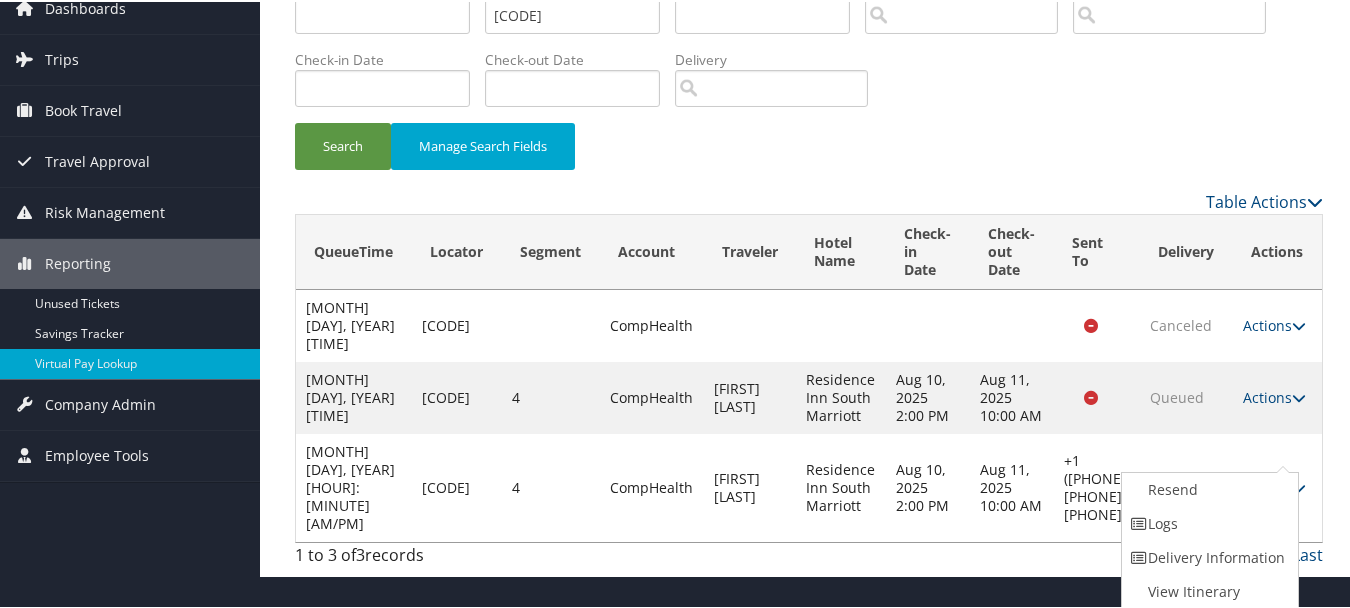 click on "Resend  Logs  Delivery Information  View Itinerary" at bounding box center [1210, 539] 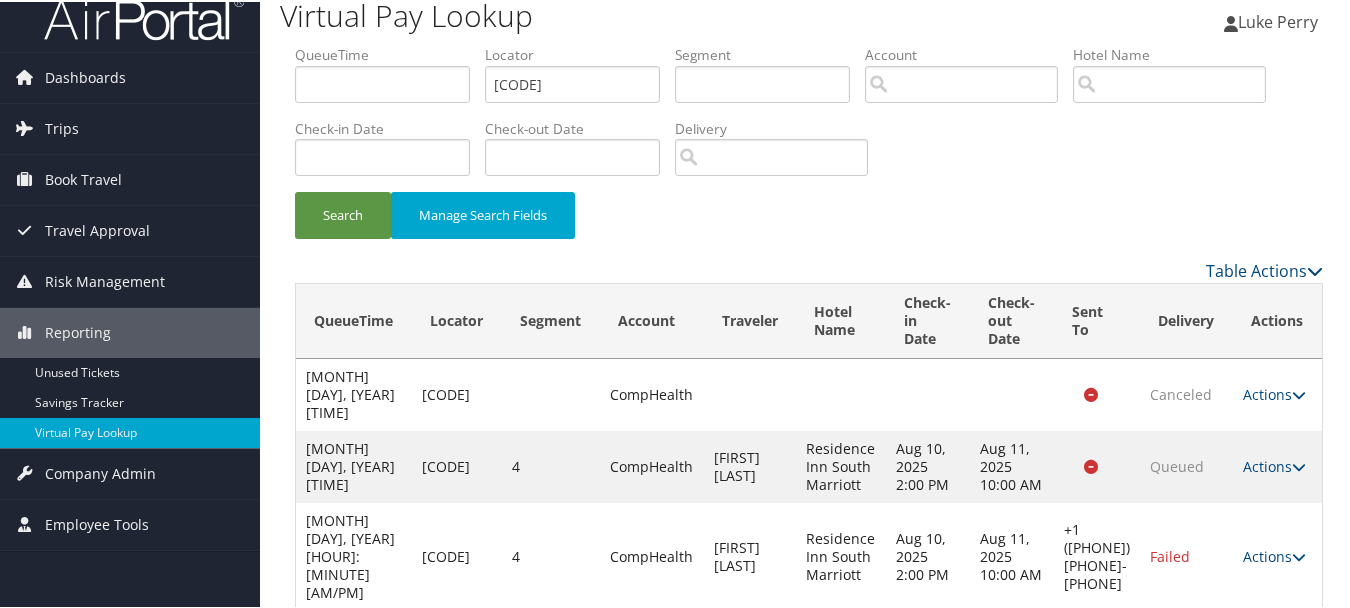 click on "Actions" at bounding box center (1274, 554) 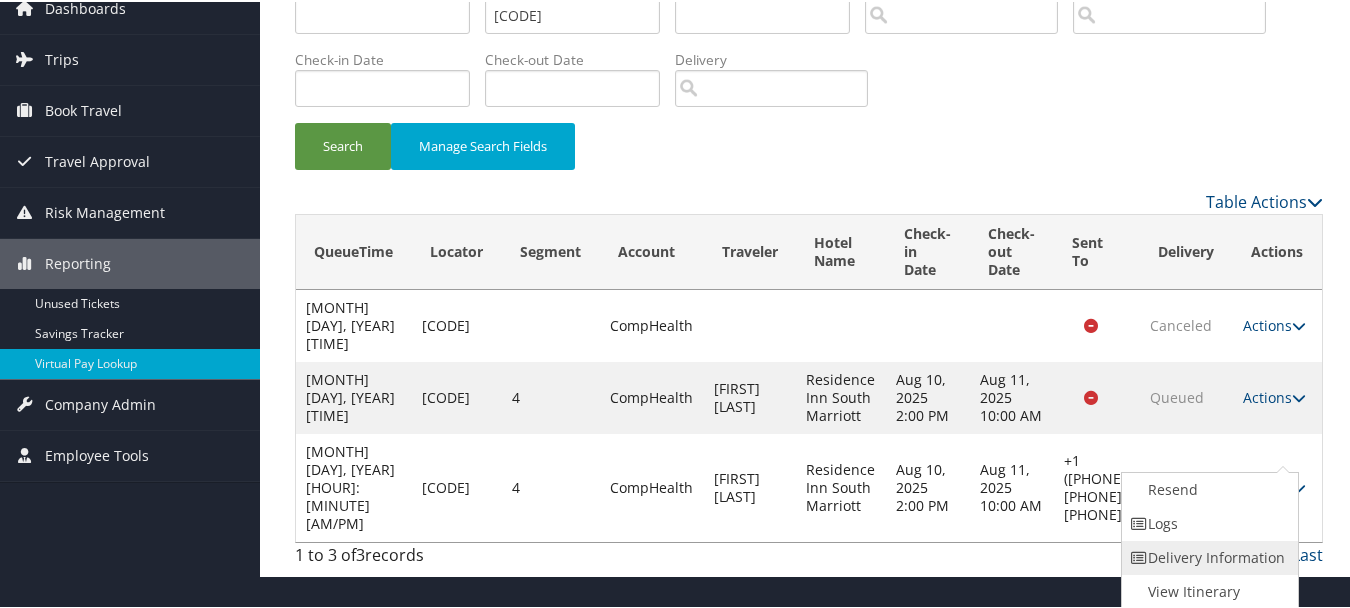 click on "Delivery Information" at bounding box center (1207, 556) 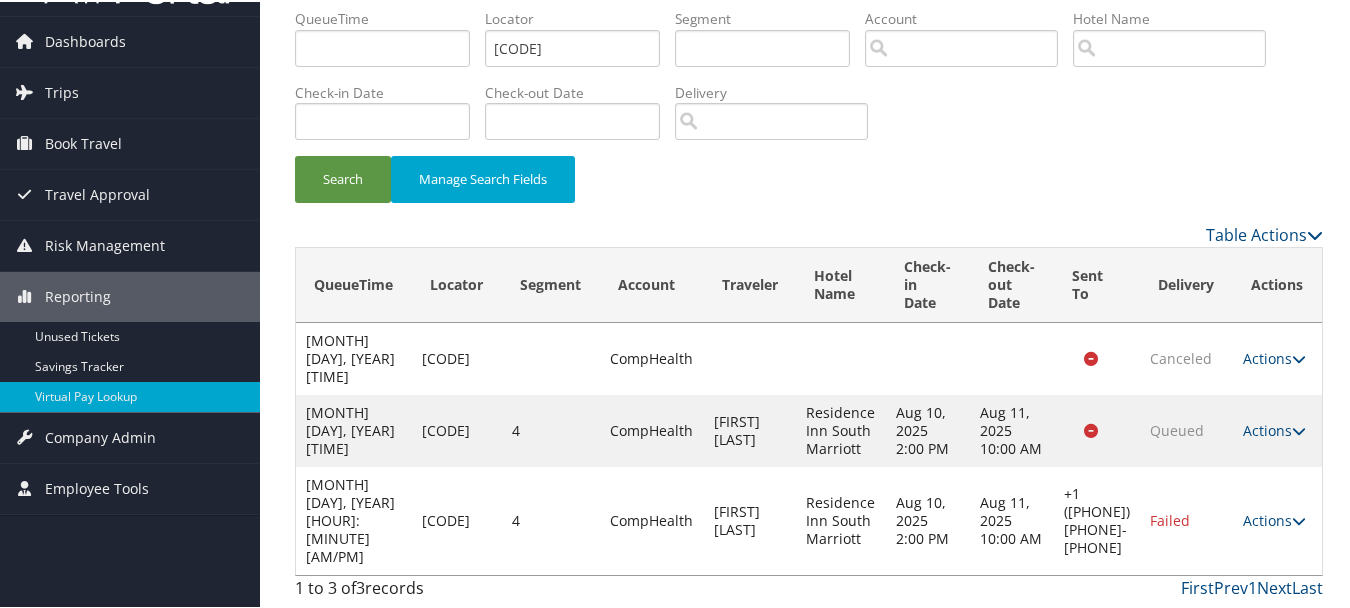 scroll, scrollTop: 20, scrollLeft: 0, axis: vertical 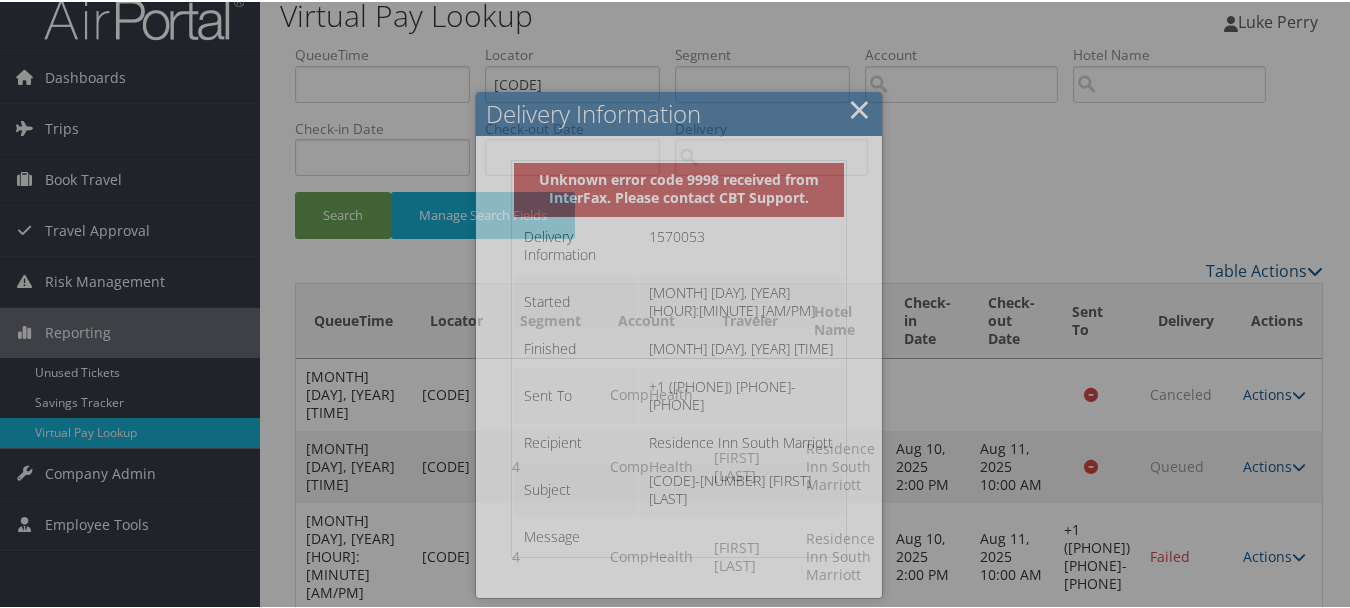 click at bounding box center [679, 304] 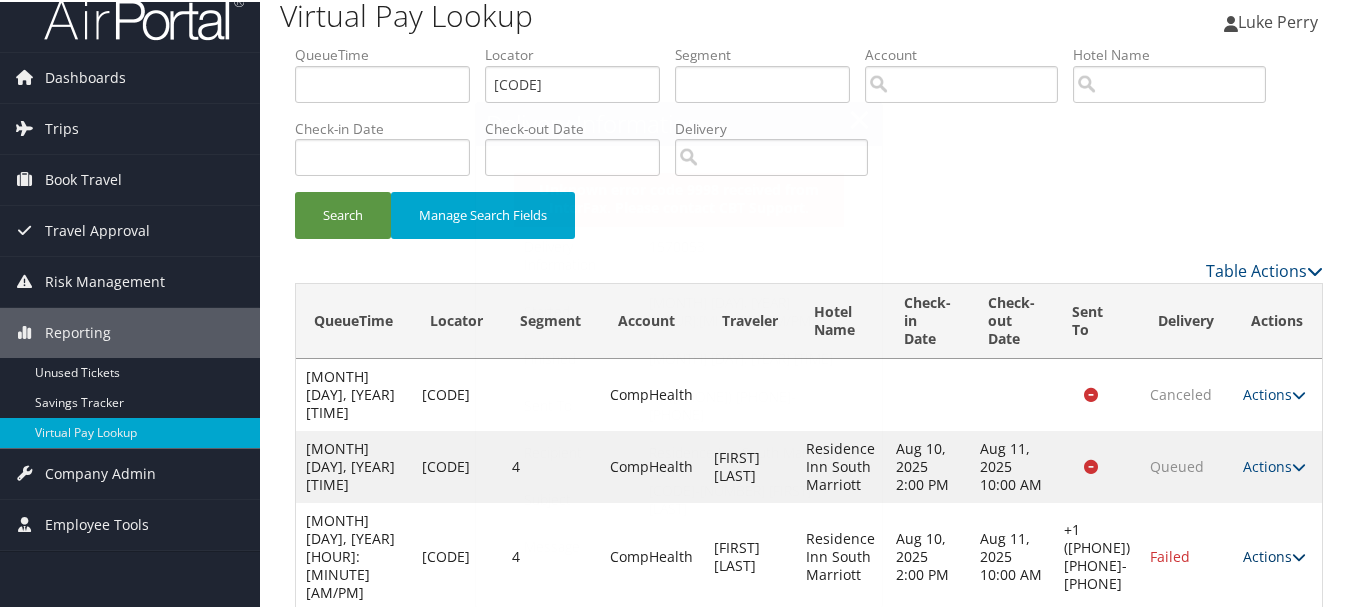 click on "Actions" at bounding box center (1274, 554) 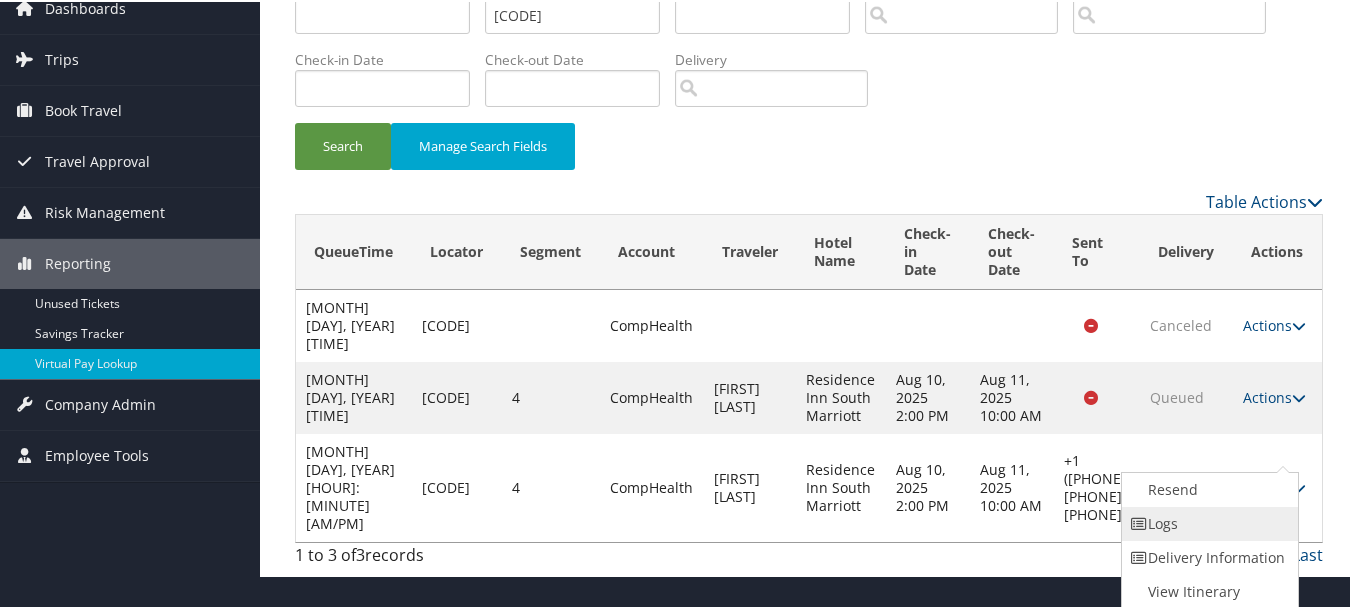 click on "Logs" at bounding box center (1207, 522) 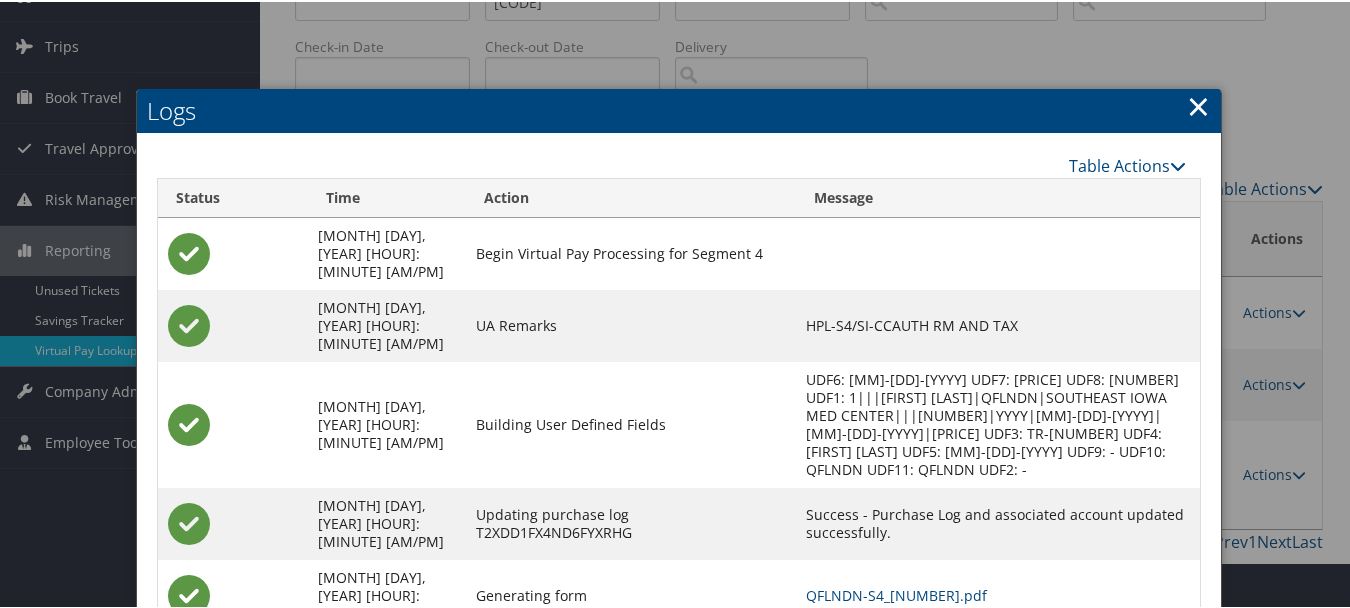 scroll, scrollTop: 174, scrollLeft: 0, axis: vertical 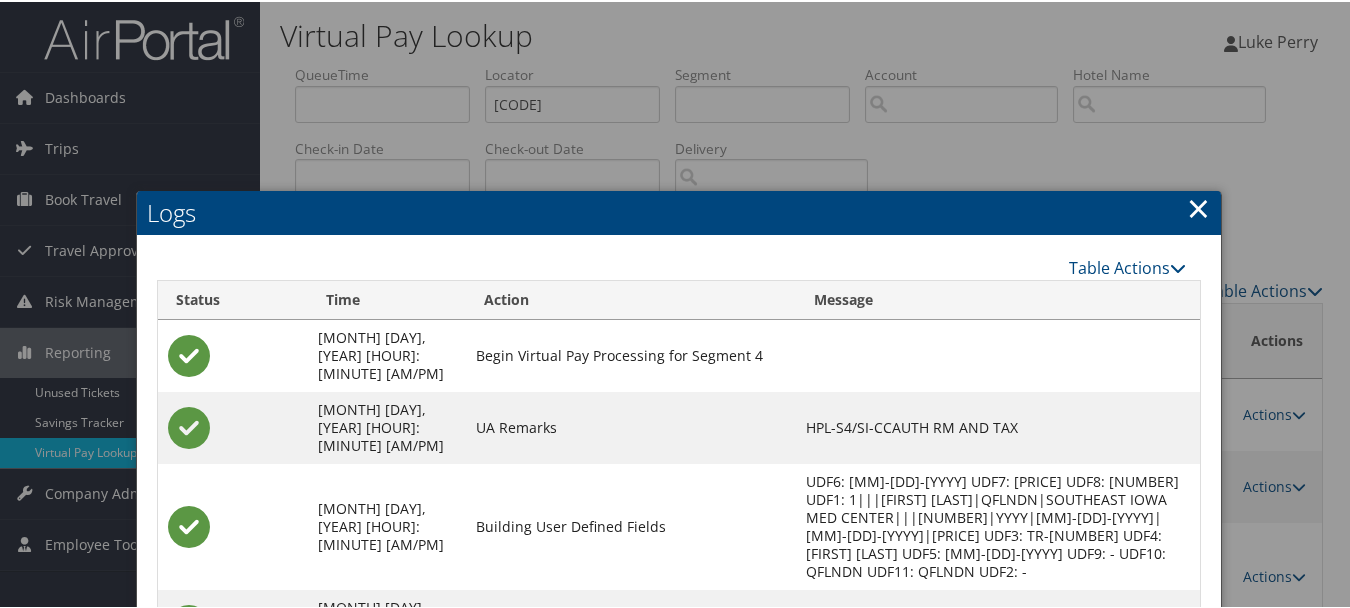 click on "×" at bounding box center [1198, 206] 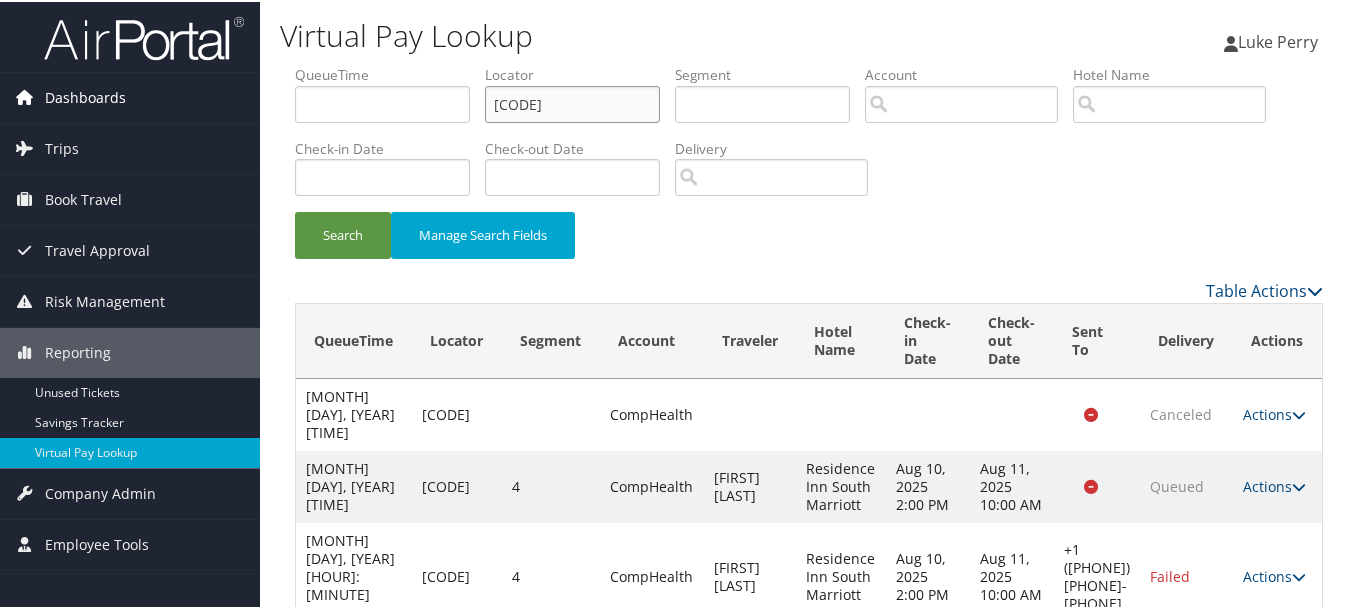 drag, startPoint x: 642, startPoint y: 110, endPoint x: 151, endPoint y: 106, distance: 491.0163 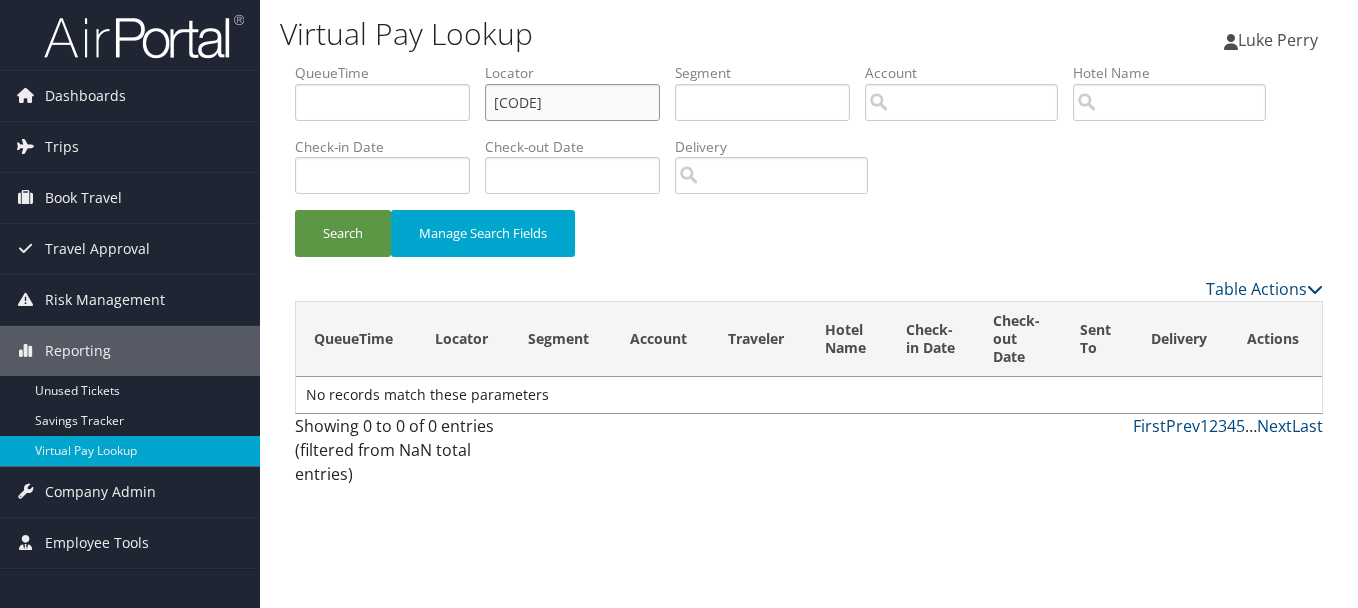 drag, startPoint x: 475, startPoint y: 95, endPoint x: 403, endPoint y: 97, distance: 72.02777 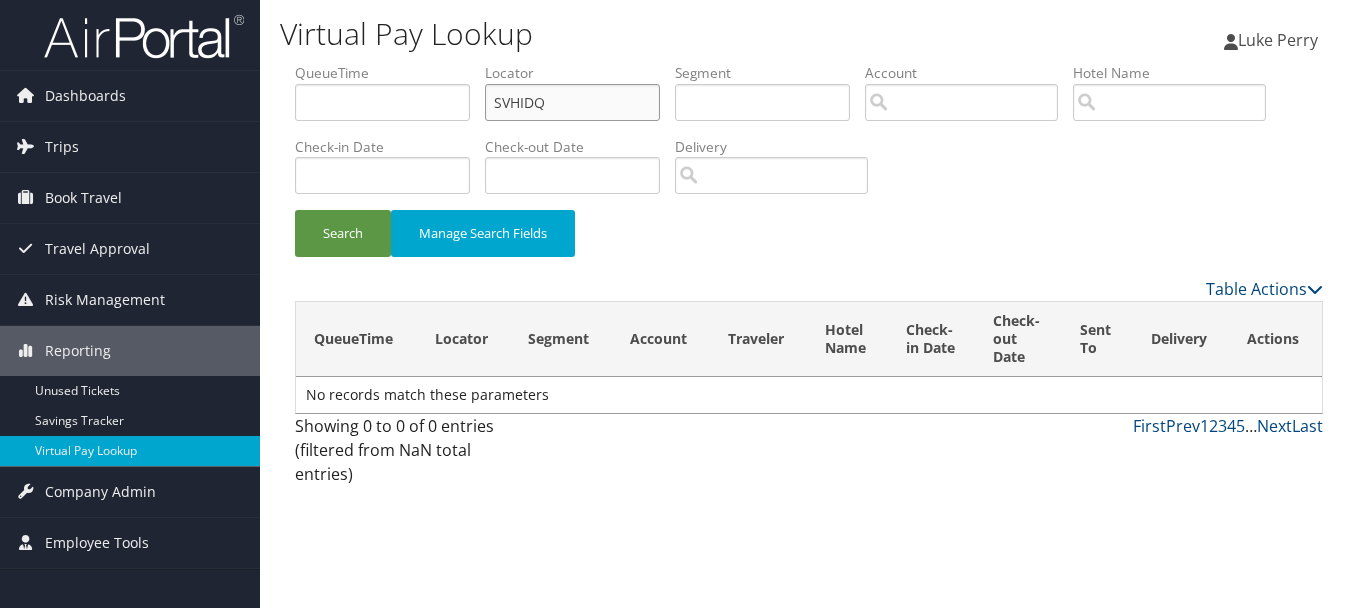click on "Search" at bounding box center [343, 233] 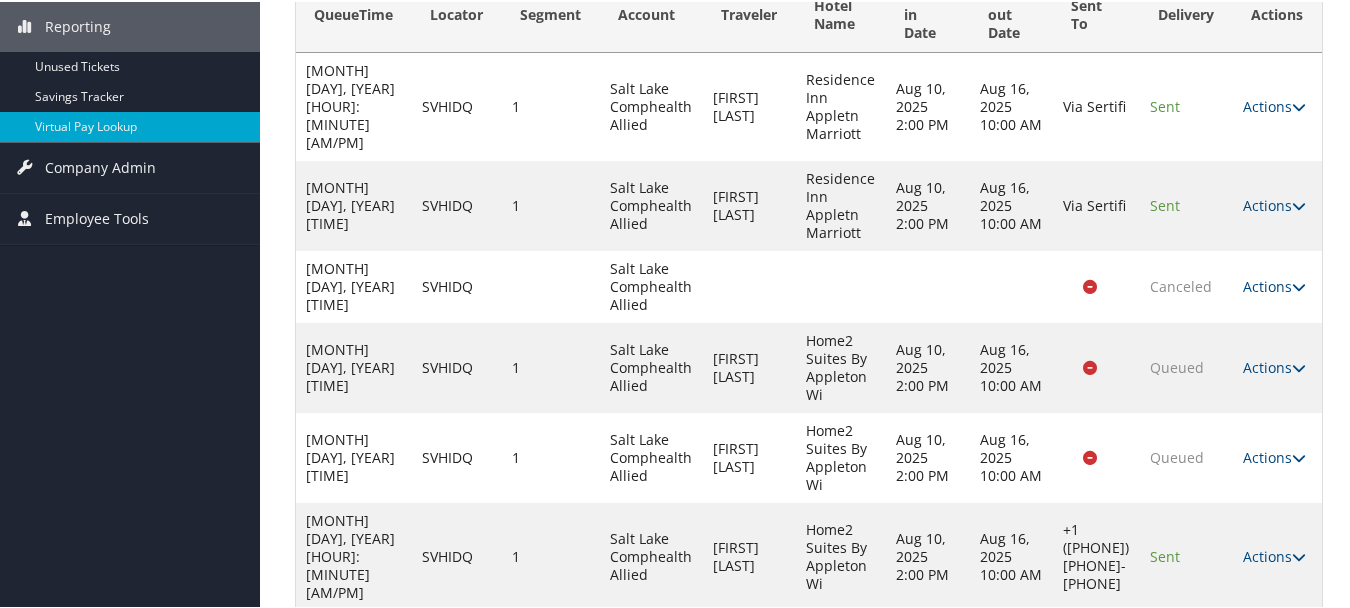 click on "Actions" at bounding box center [1274, 554] 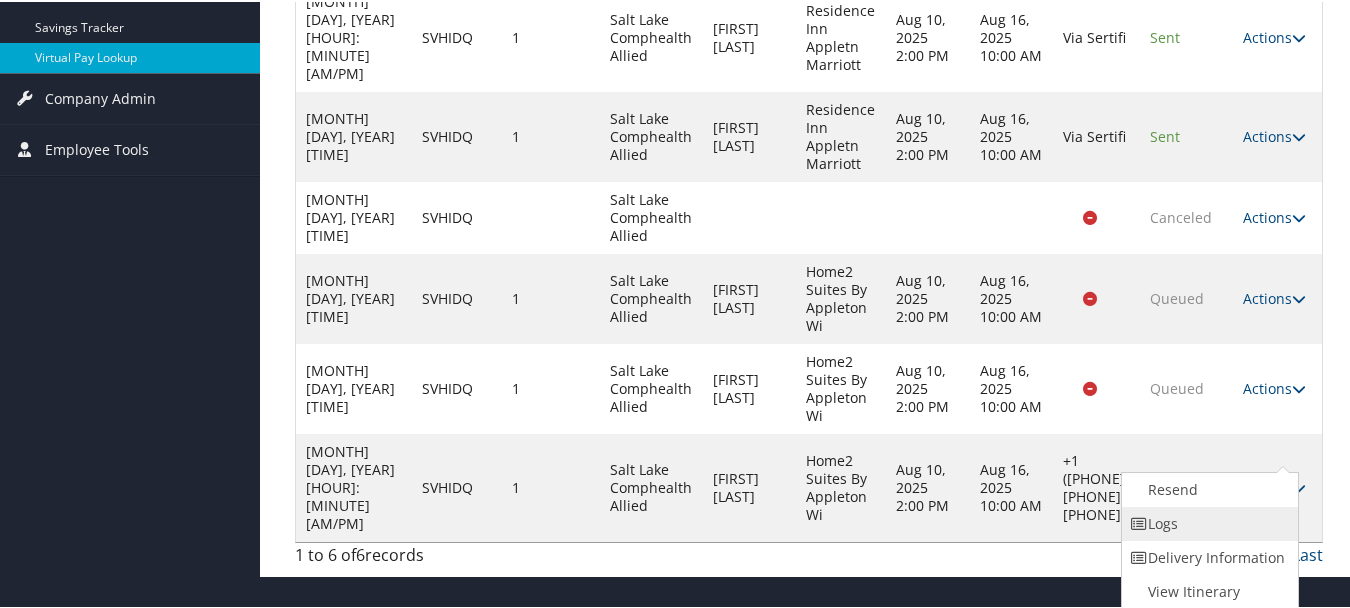 click on "Logs" at bounding box center (1207, 522) 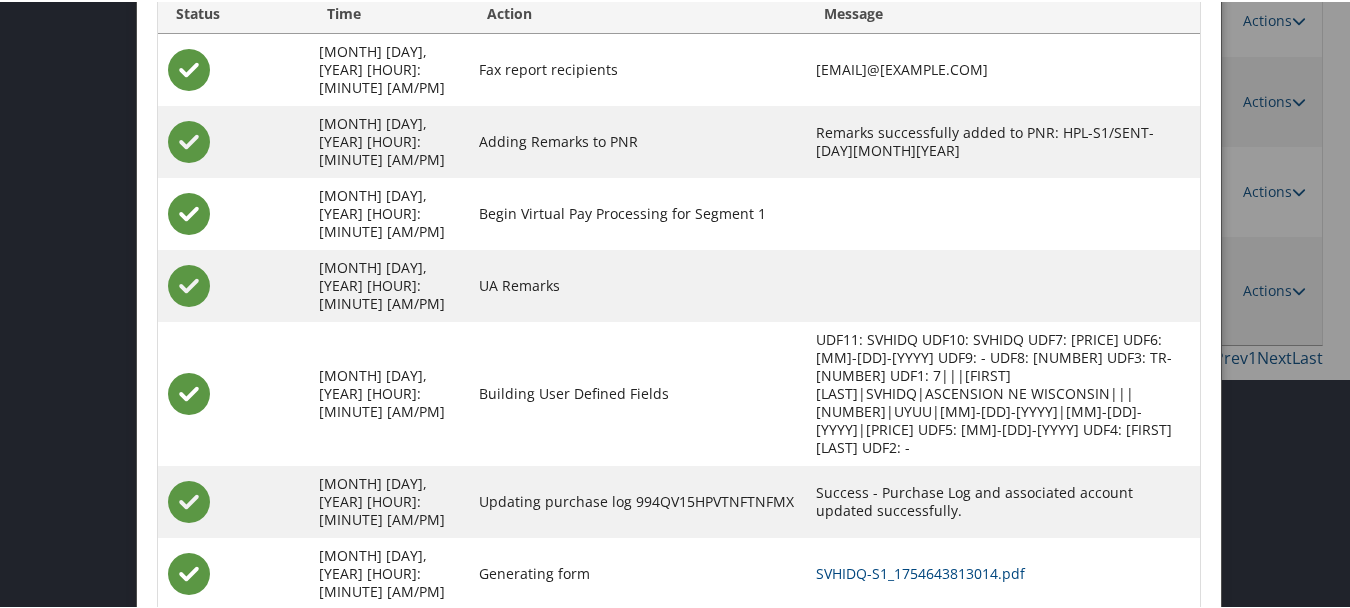 scroll, scrollTop: 600, scrollLeft: 0, axis: vertical 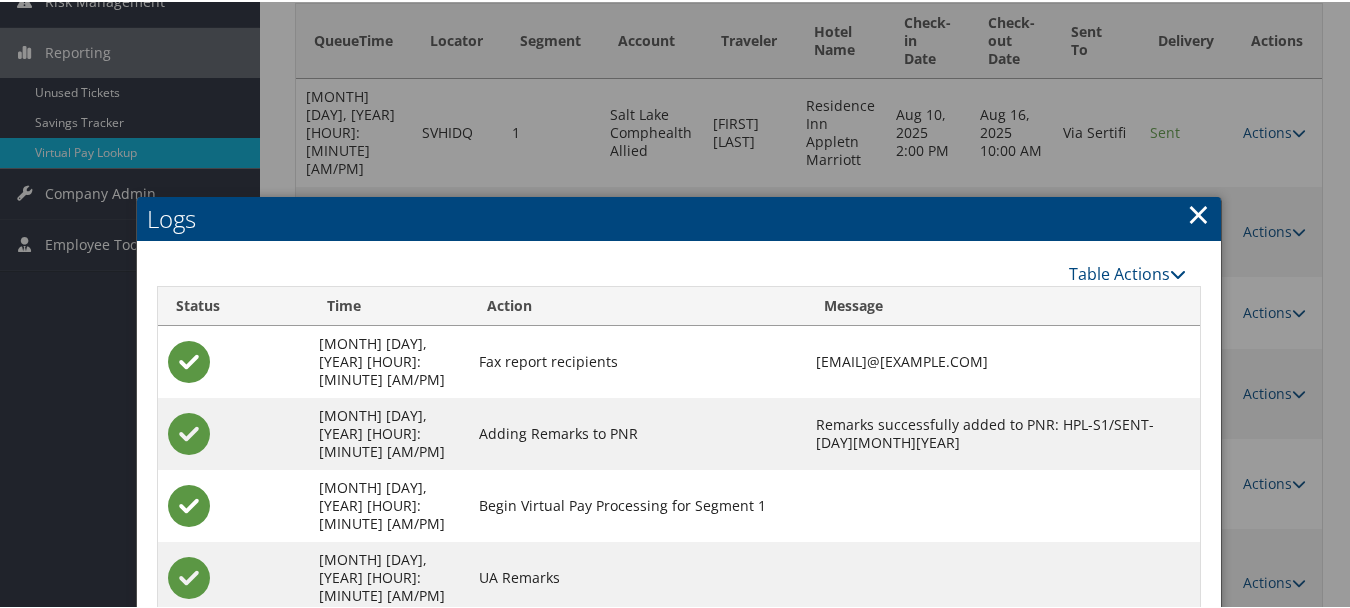 click on "×" at bounding box center [1198, 212] 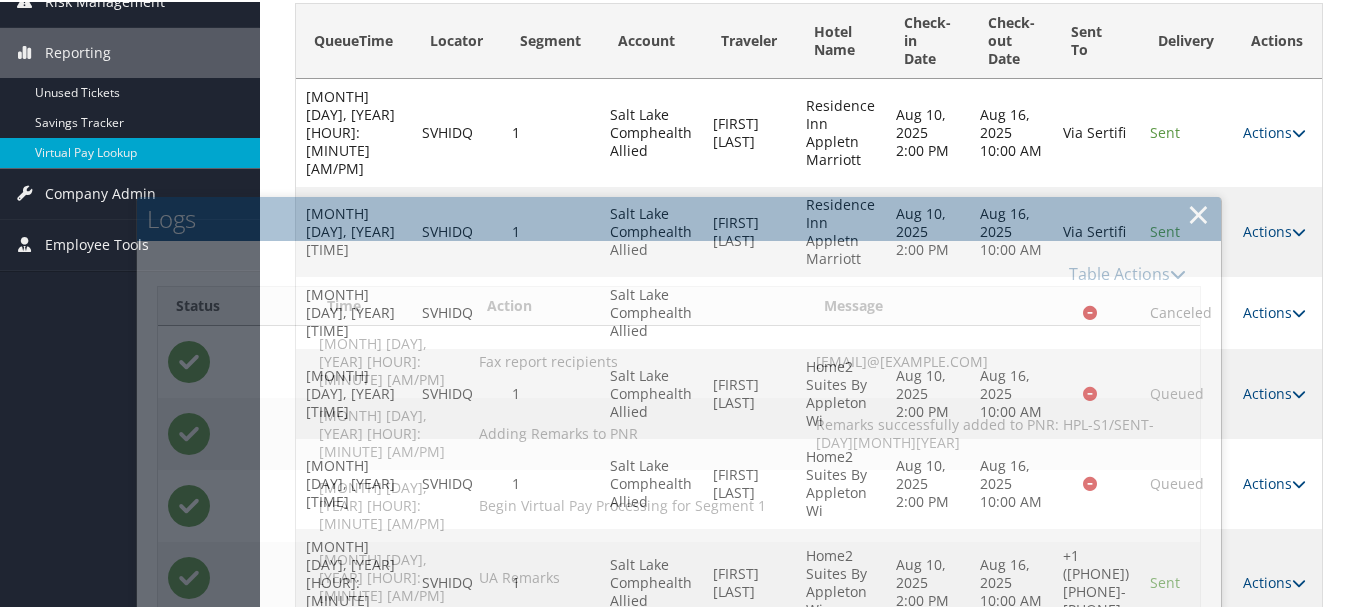 scroll, scrollTop: 0, scrollLeft: 0, axis: both 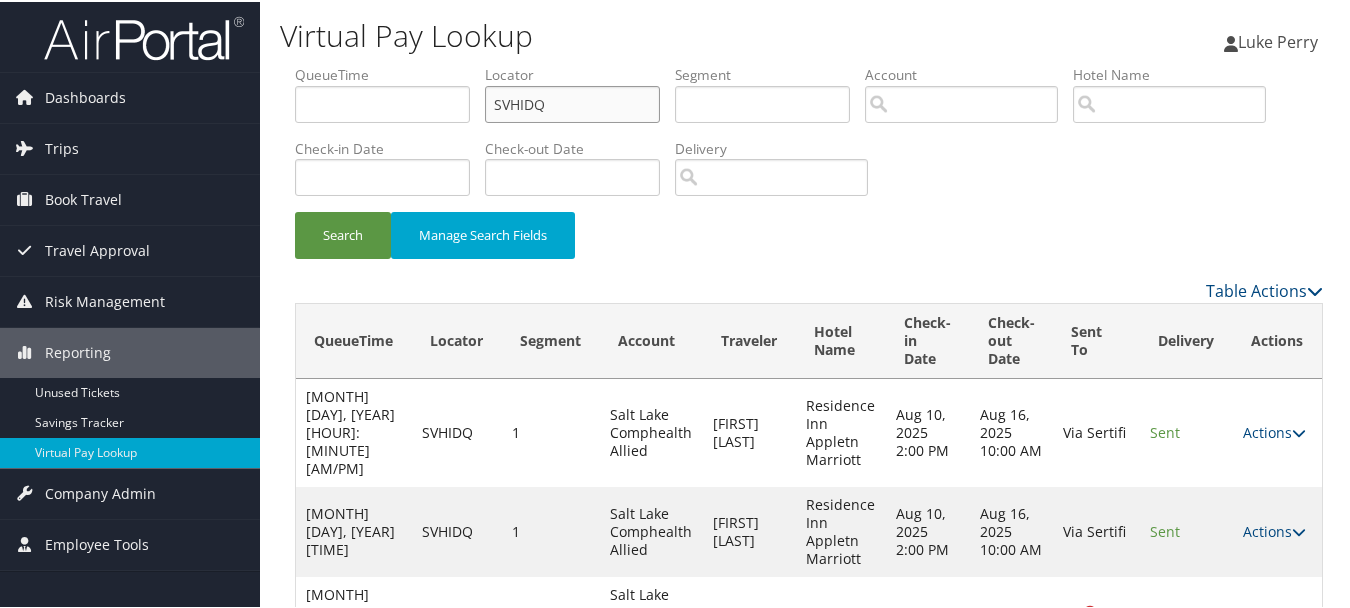 drag, startPoint x: 596, startPoint y: 108, endPoint x: 394, endPoint y: 92, distance: 202.63268 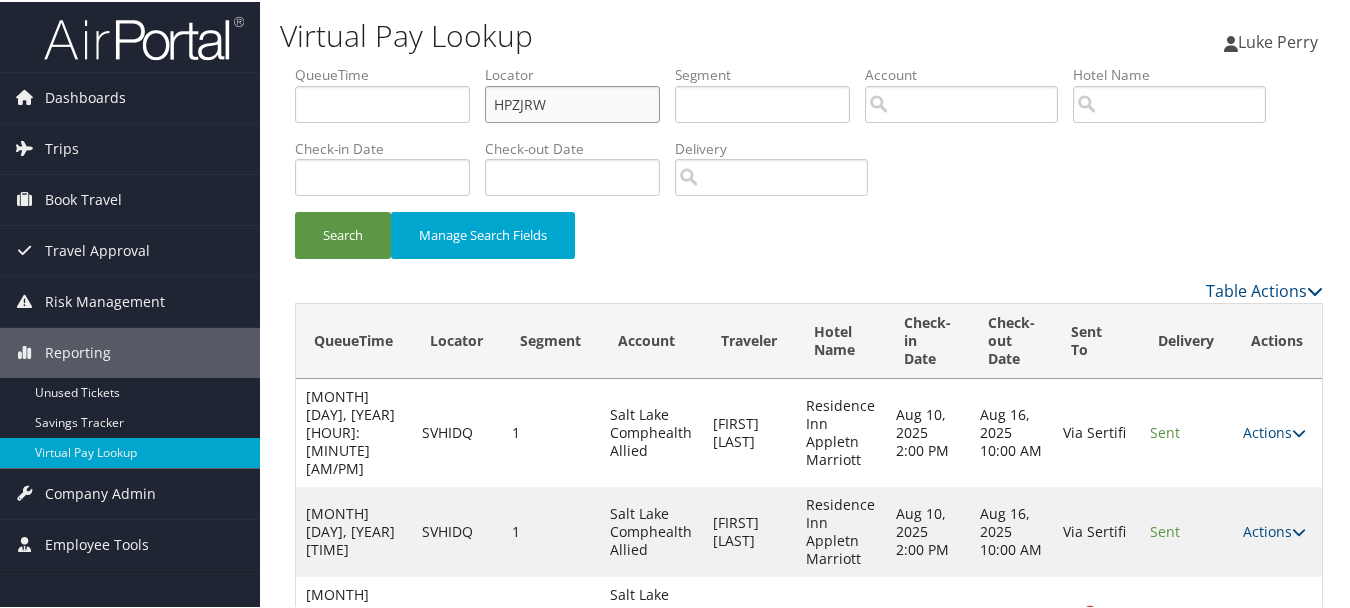 click on "Search" at bounding box center (343, 233) 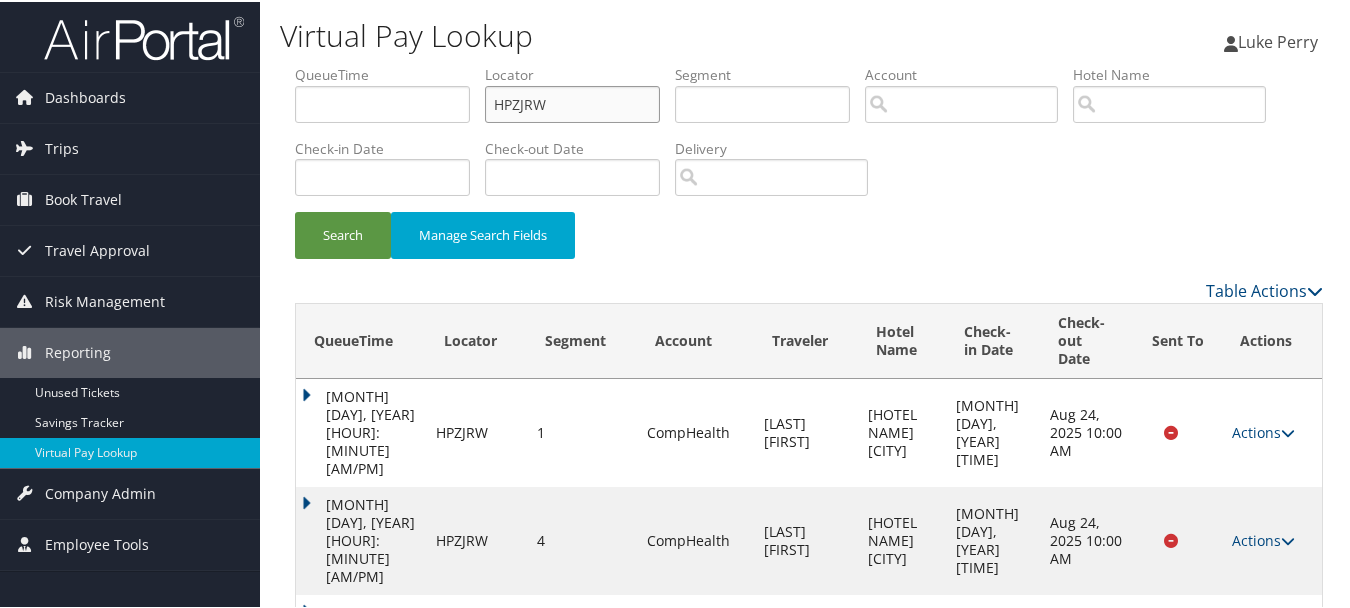 drag, startPoint x: 550, startPoint y: 107, endPoint x: 454, endPoint y: 107, distance: 96 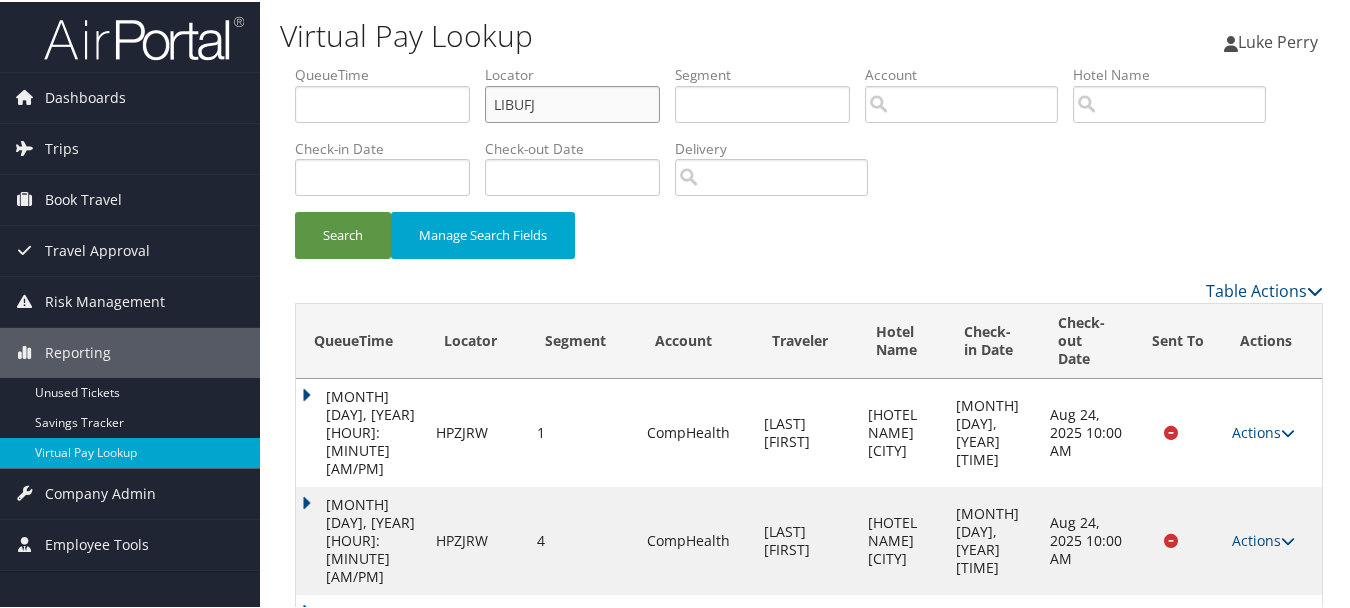 click on "Search" at bounding box center (343, 233) 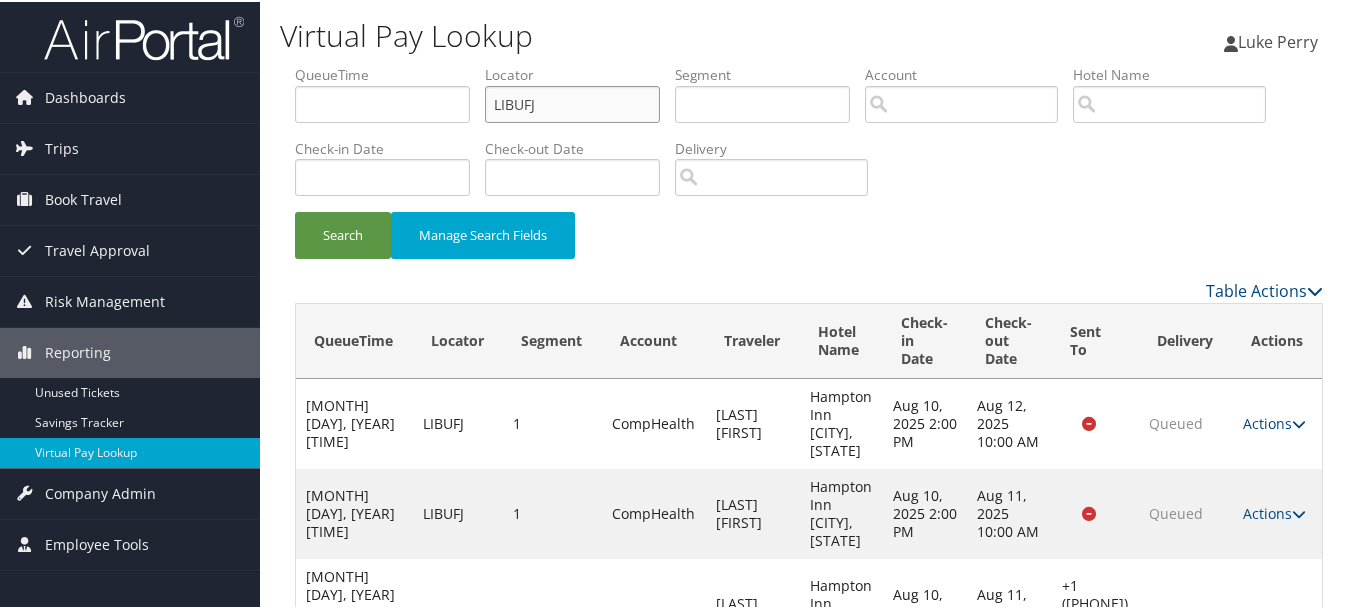 scroll, scrollTop: 74, scrollLeft: 0, axis: vertical 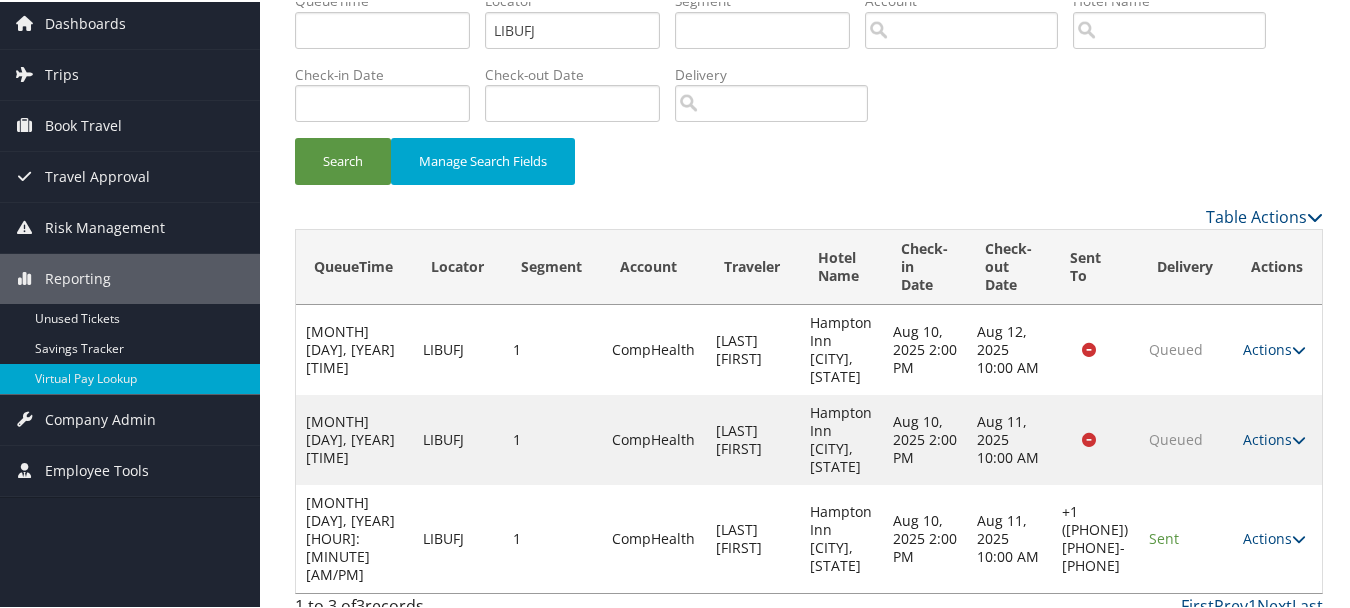 click on "Actions   Resend  Logs  Delivery Information  View Itinerary" at bounding box center [1277, 537] 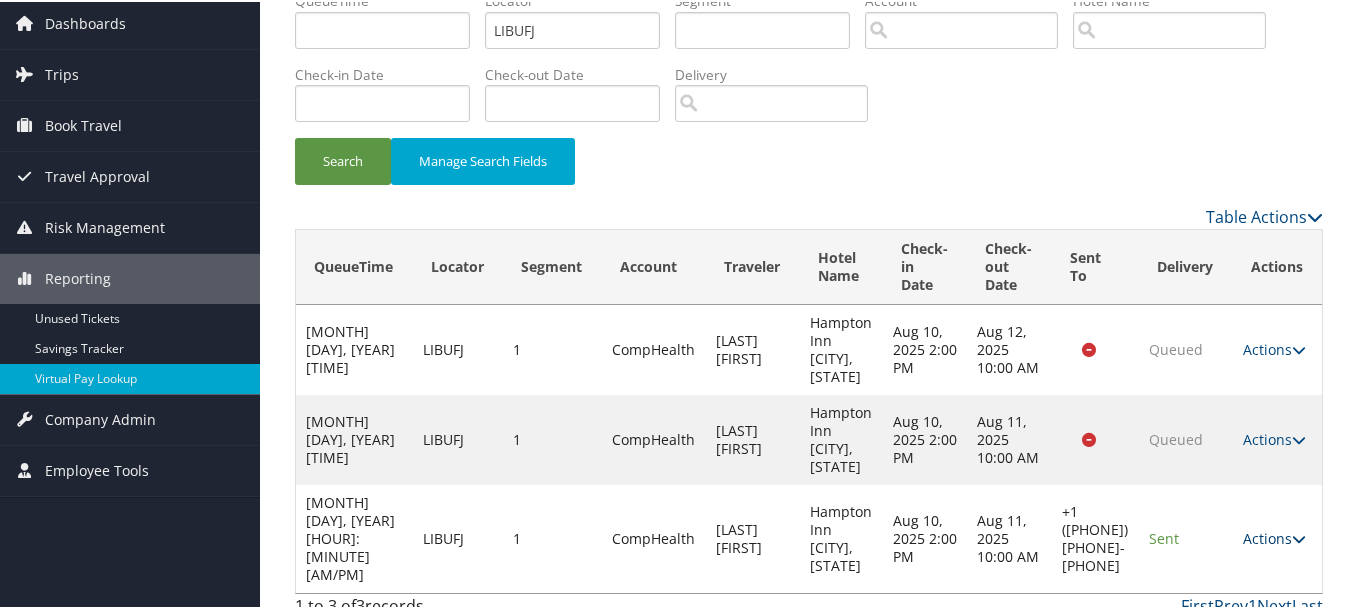 click on "Actions" at bounding box center [1274, 536] 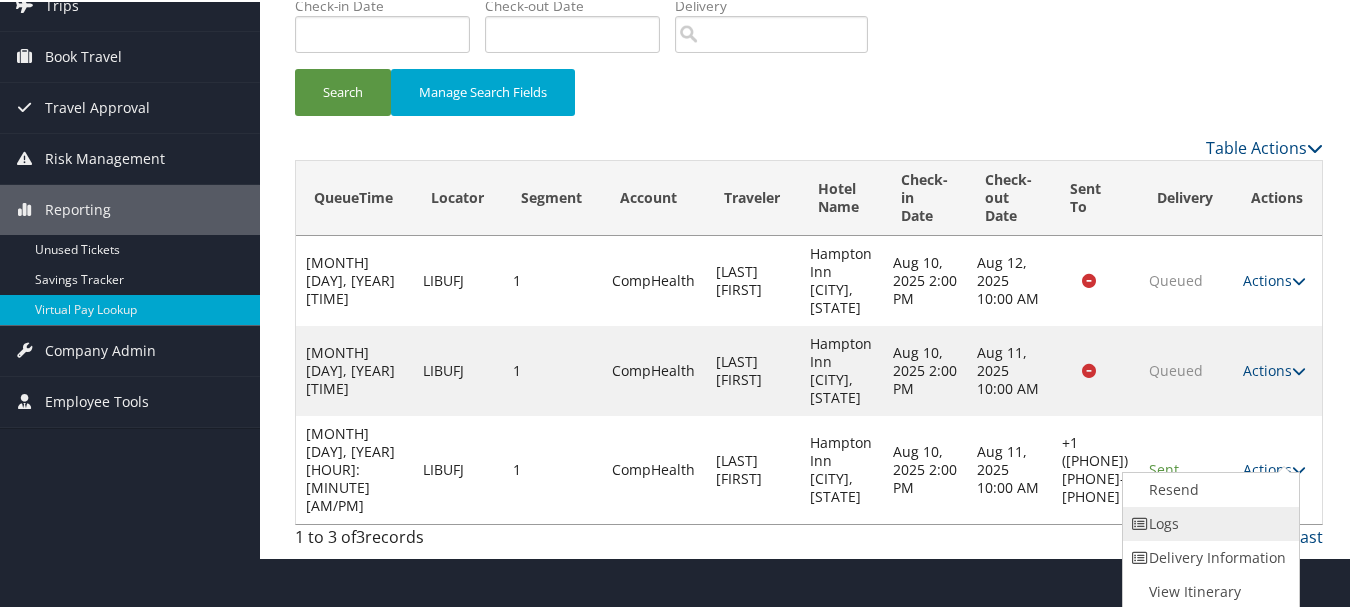 click on "Logs" at bounding box center [1208, 522] 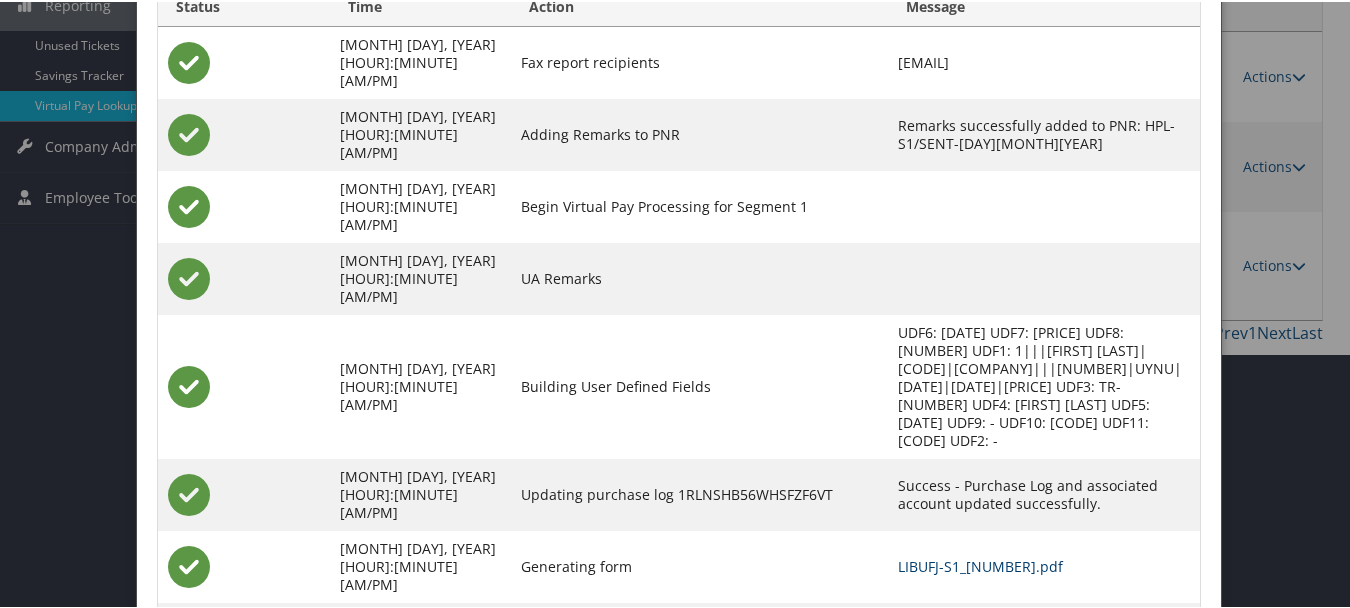scroll, scrollTop: 348, scrollLeft: 0, axis: vertical 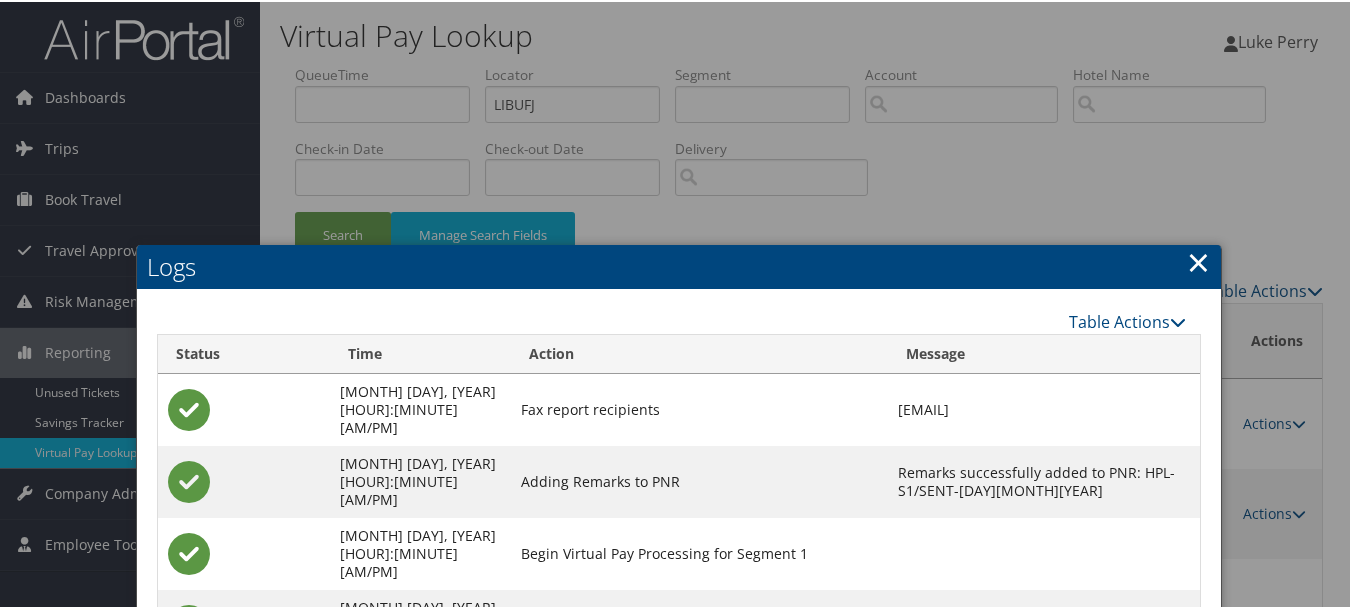 click on "×" at bounding box center [1198, 260] 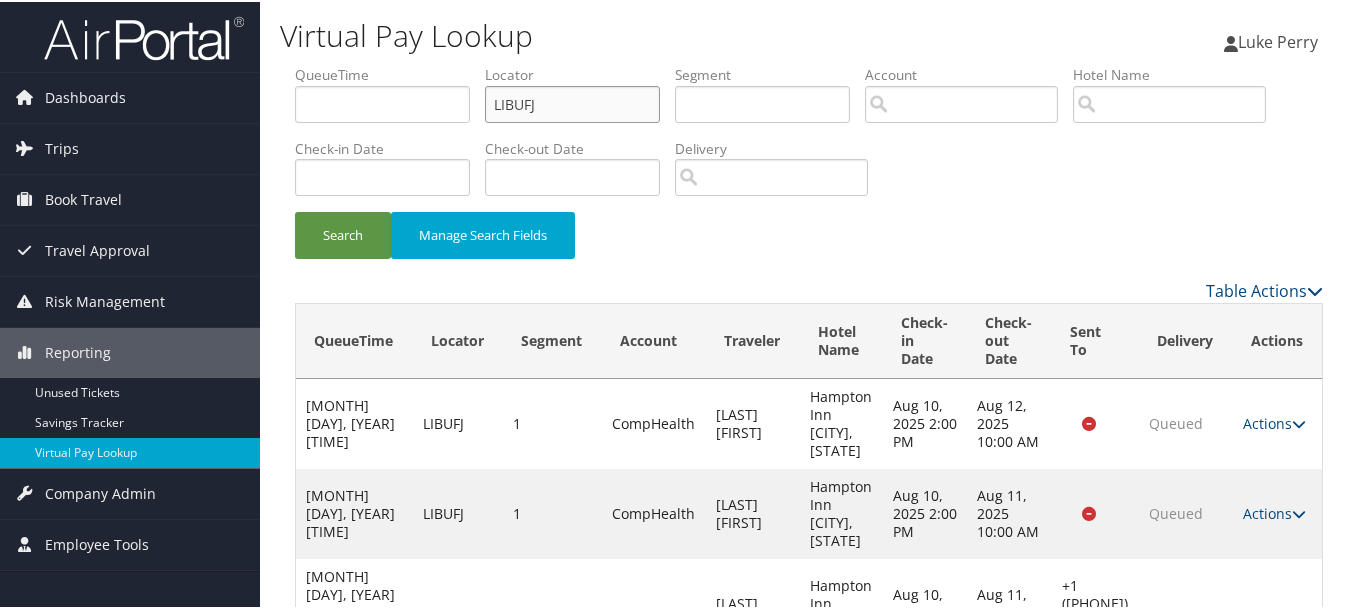 click on "QueueTime Locator LIBUFJ Segment Account Traveler Hotel Name Check-in Date Check-out Date Delivery" at bounding box center [809, 63] 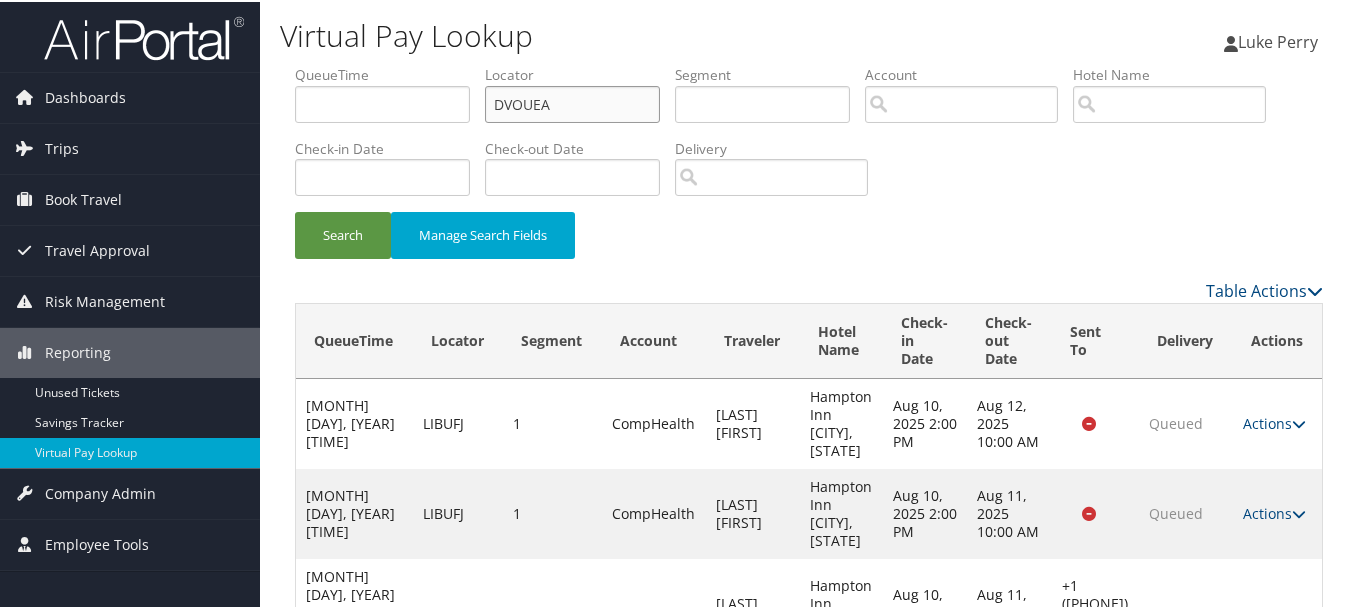 click on "Search" at bounding box center [343, 233] 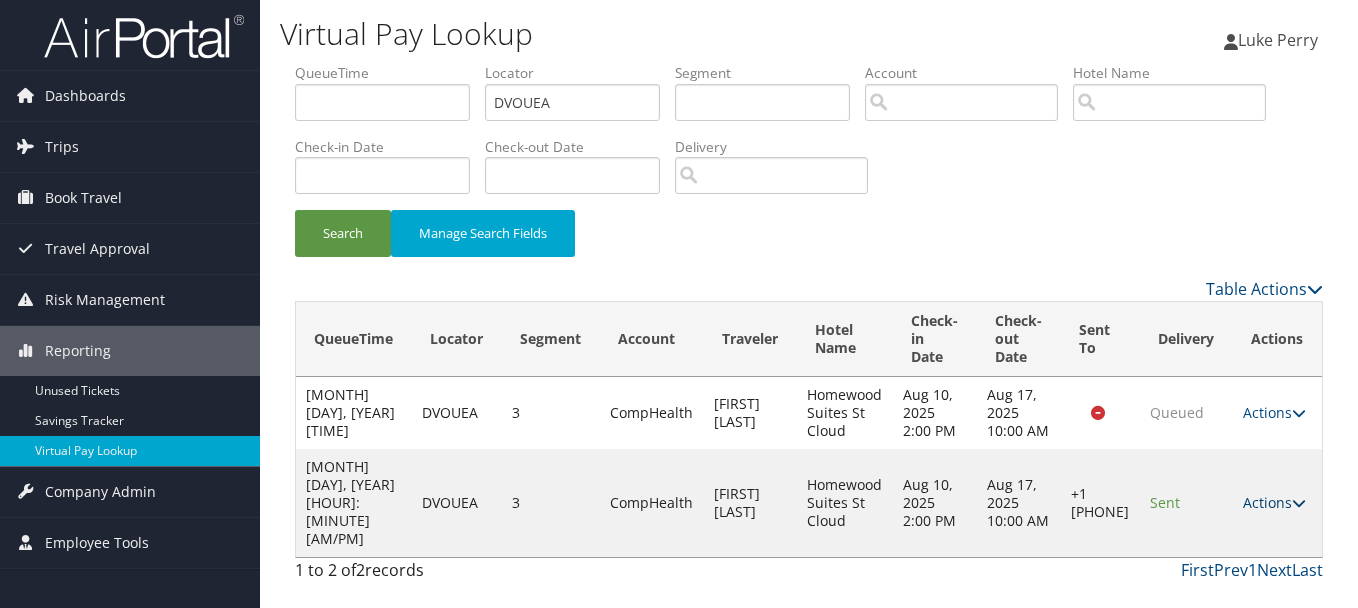 click on "Actions" at bounding box center (1274, 502) 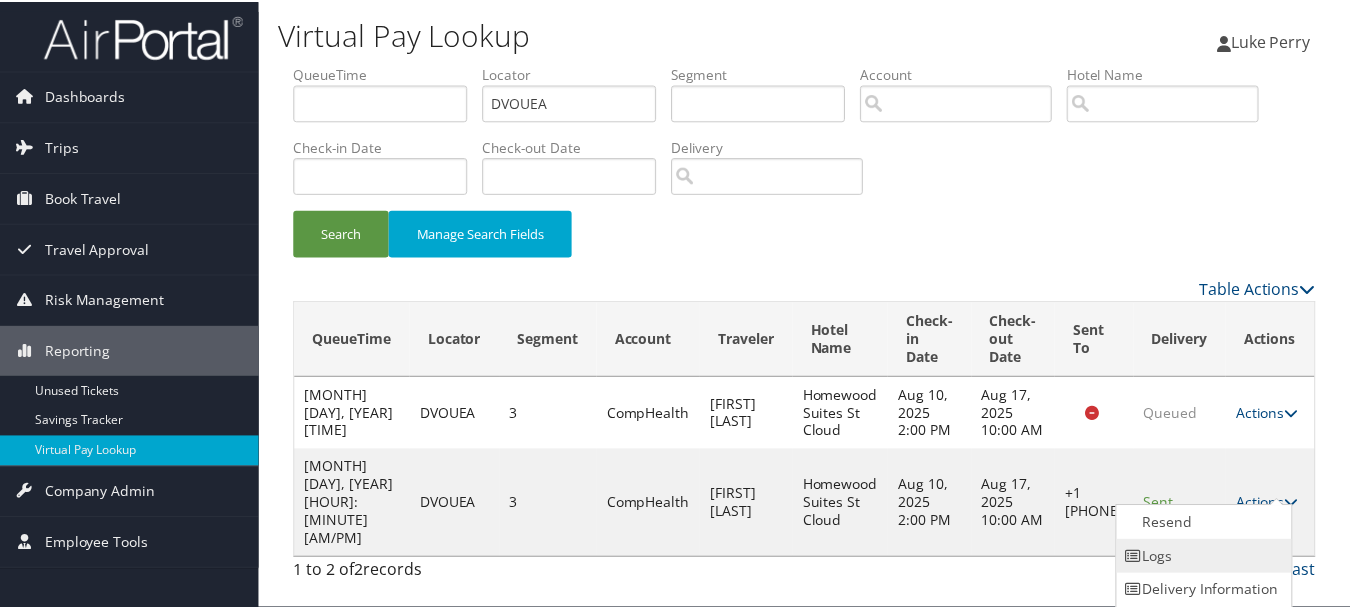 scroll, scrollTop: 35, scrollLeft: 0, axis: vertical 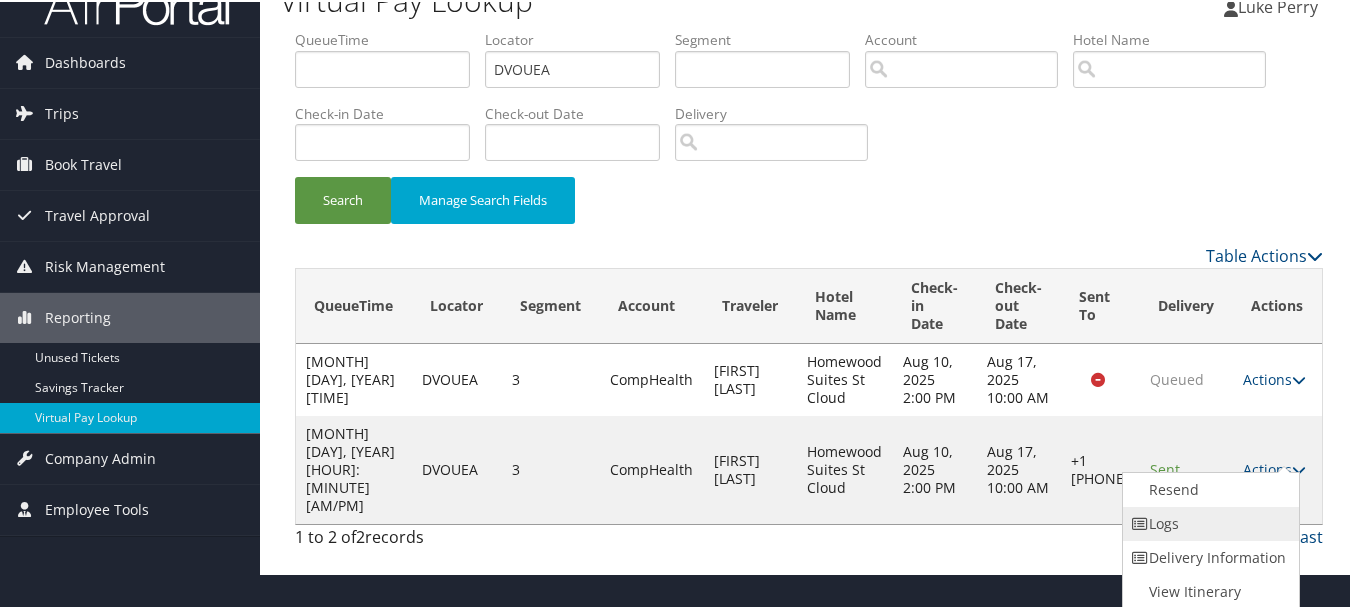 click on "Logs" at bounding box center (1208, 522) 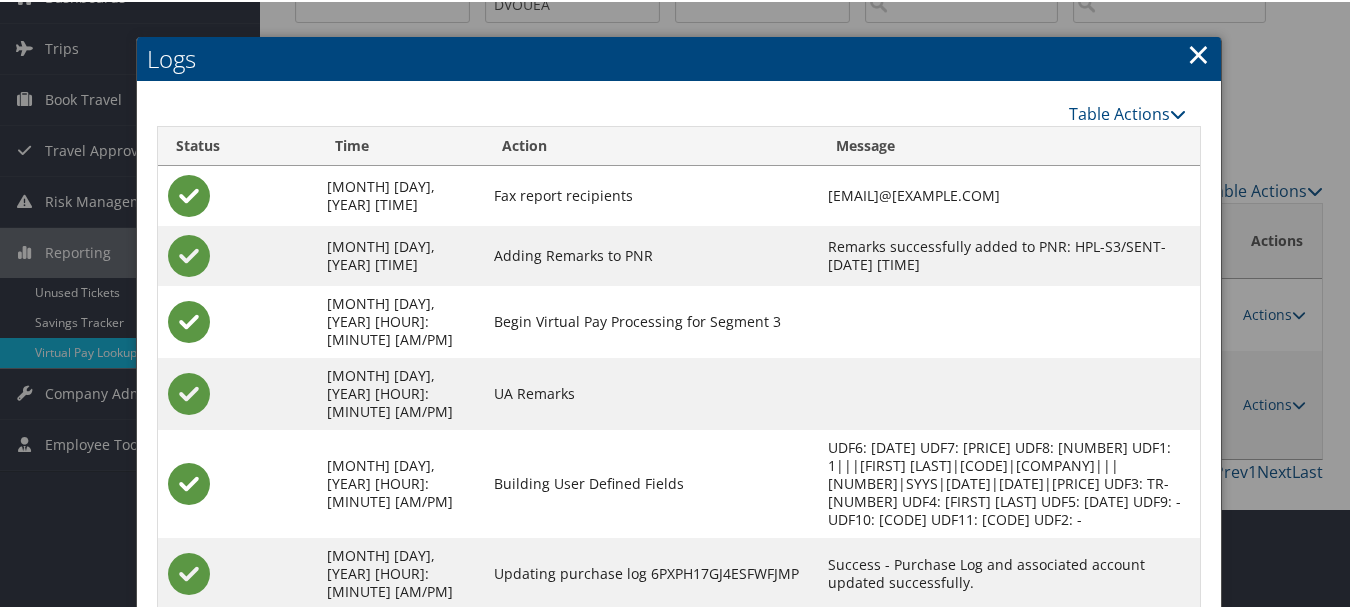scroll, scrollTop: 240, scrollLeft: 0, axis: vertical 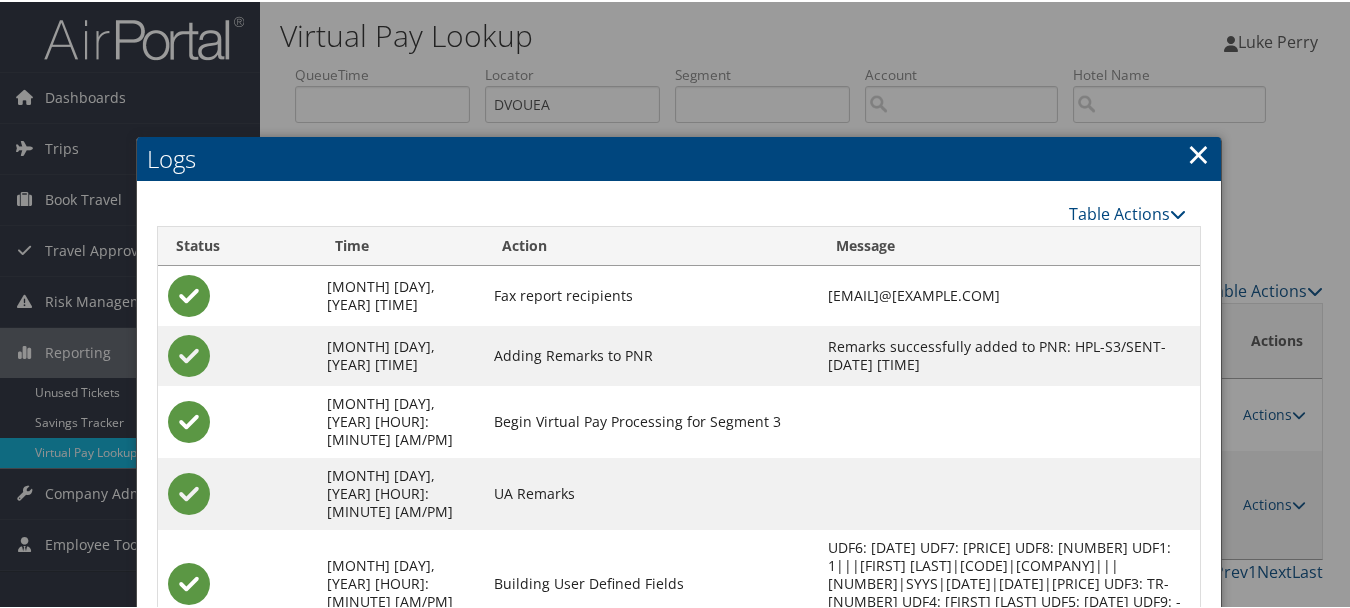 click on "×" at bounding box center [1198, 152] 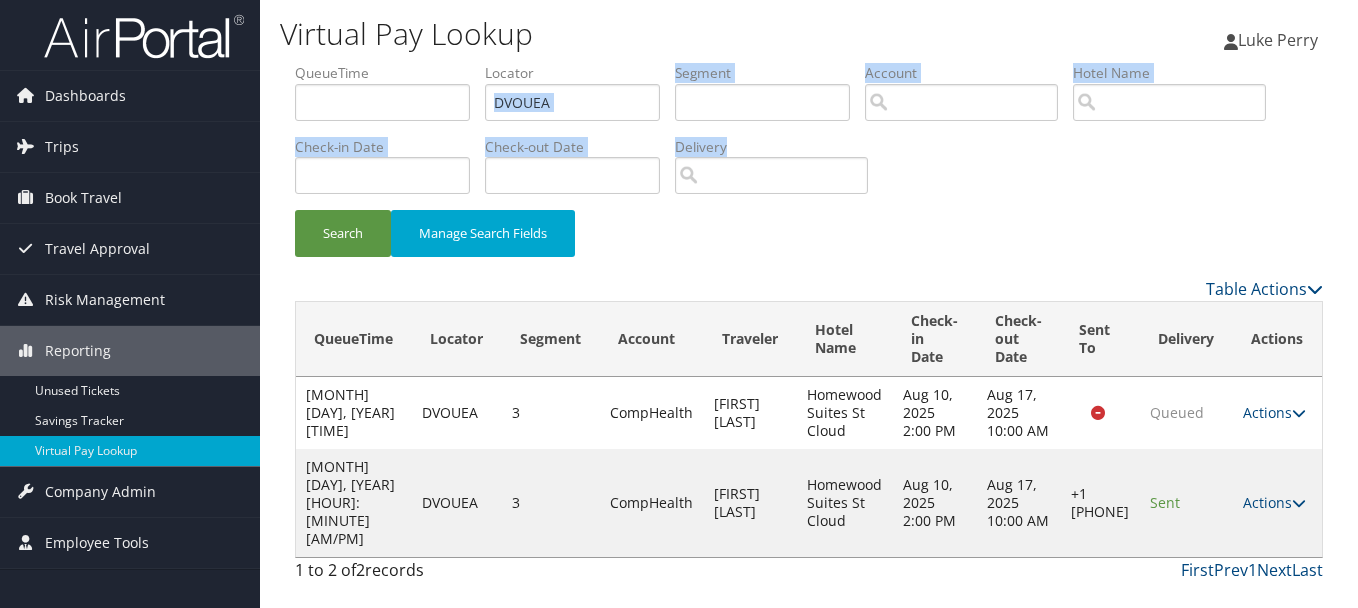 drag, startPoint x: 666, startPoint y: 99, endPoint x: 270, endPoint y: 102, distance: 396.01135 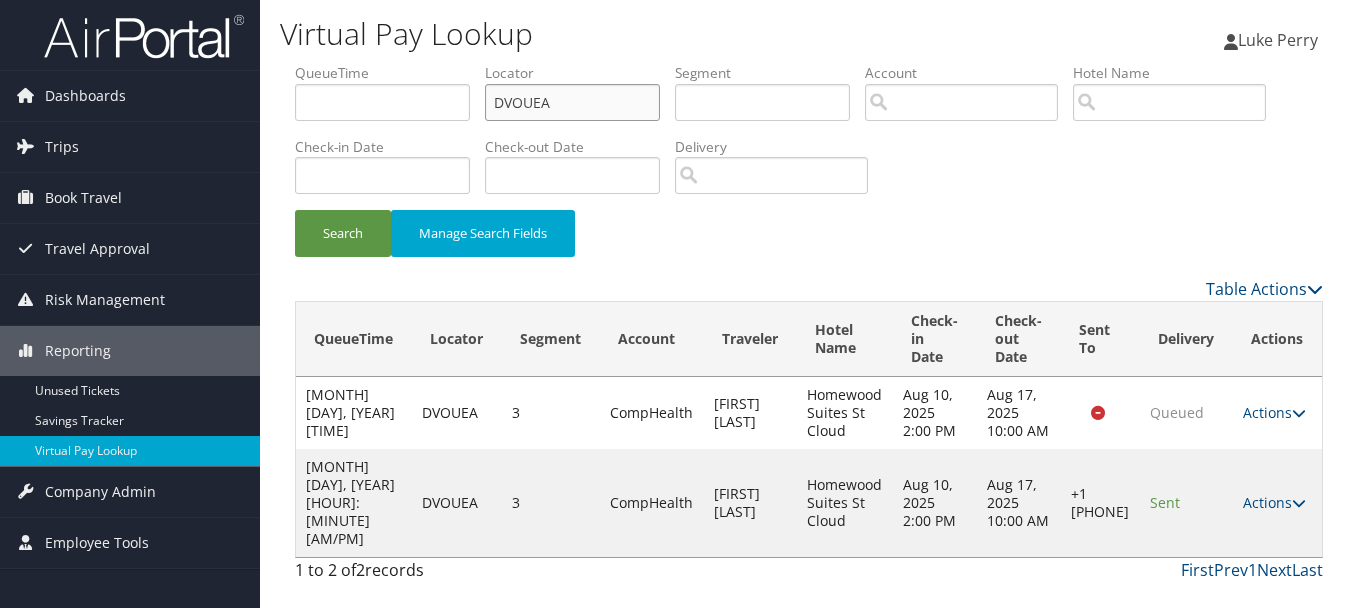 drag, startPoint x: 270, startPoint y: 102, endPoint x: 460, endPoint y: 97, distance: 190.06578 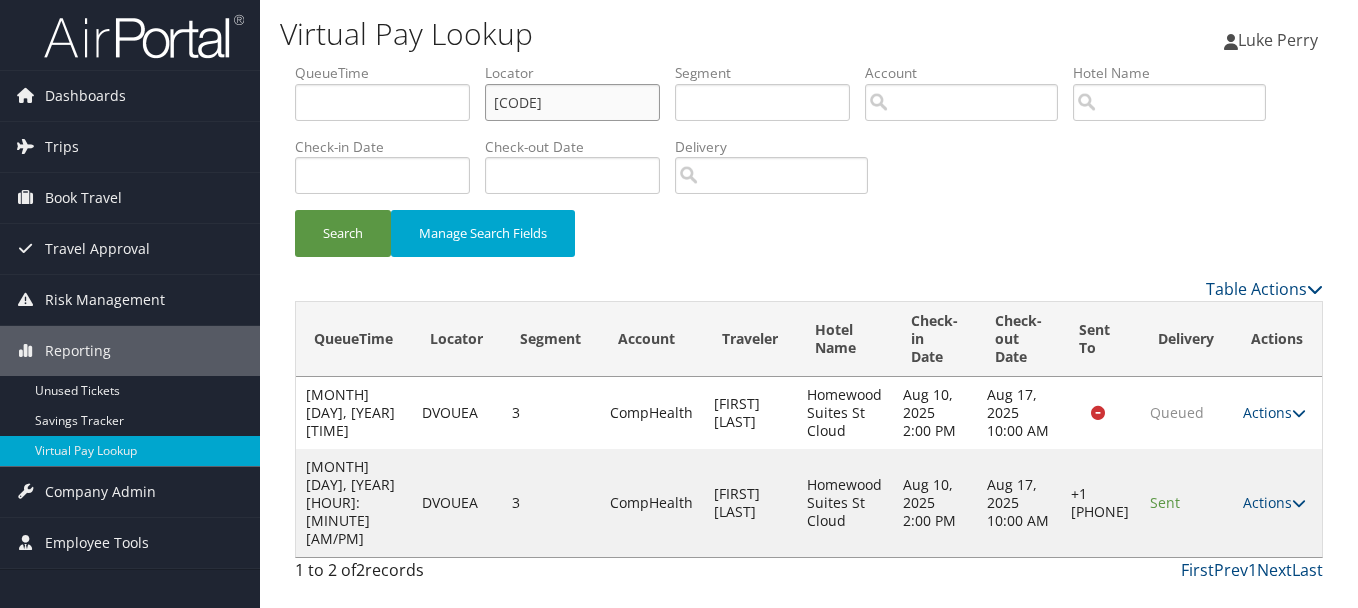 click on "Search" at bounding box center (343, 233) 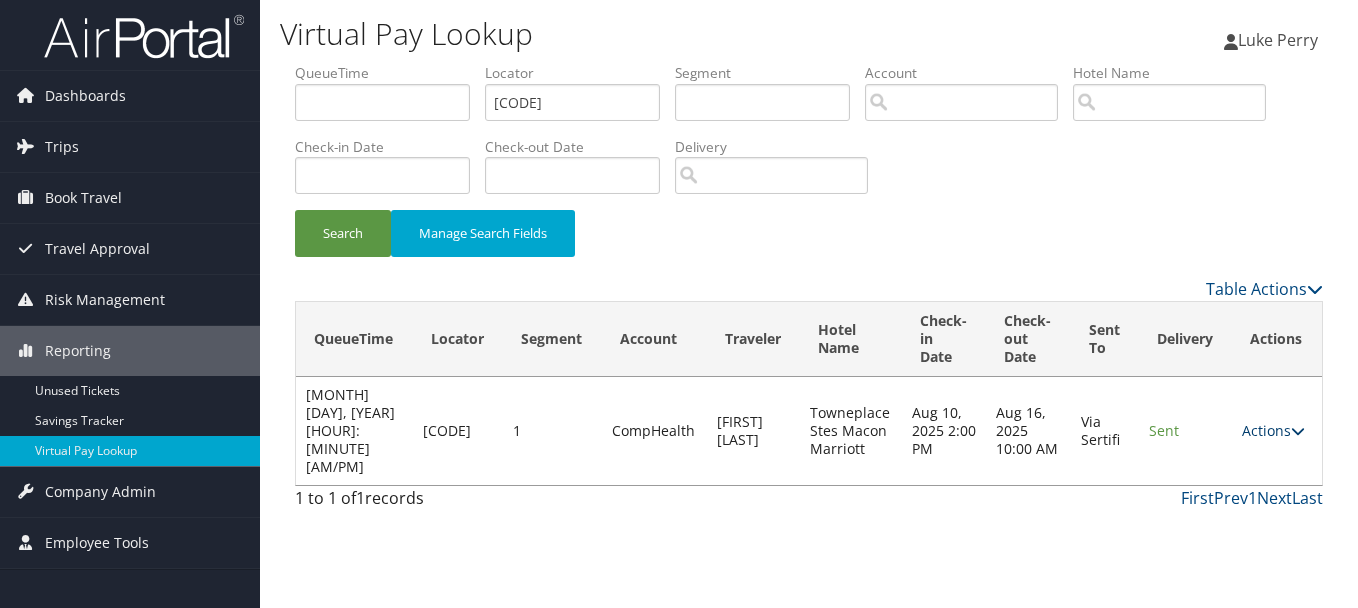 click on "Actions" at bounding box center (1273, 430) 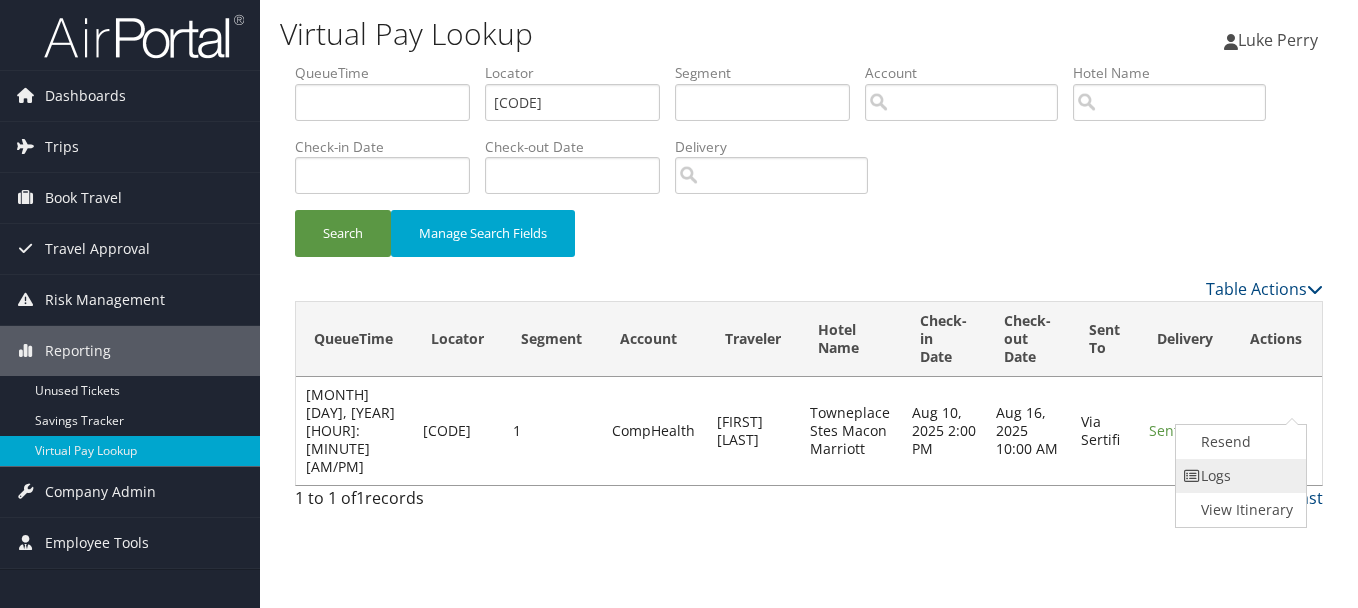 click on "Logs" at bounding box center [1239, 476] 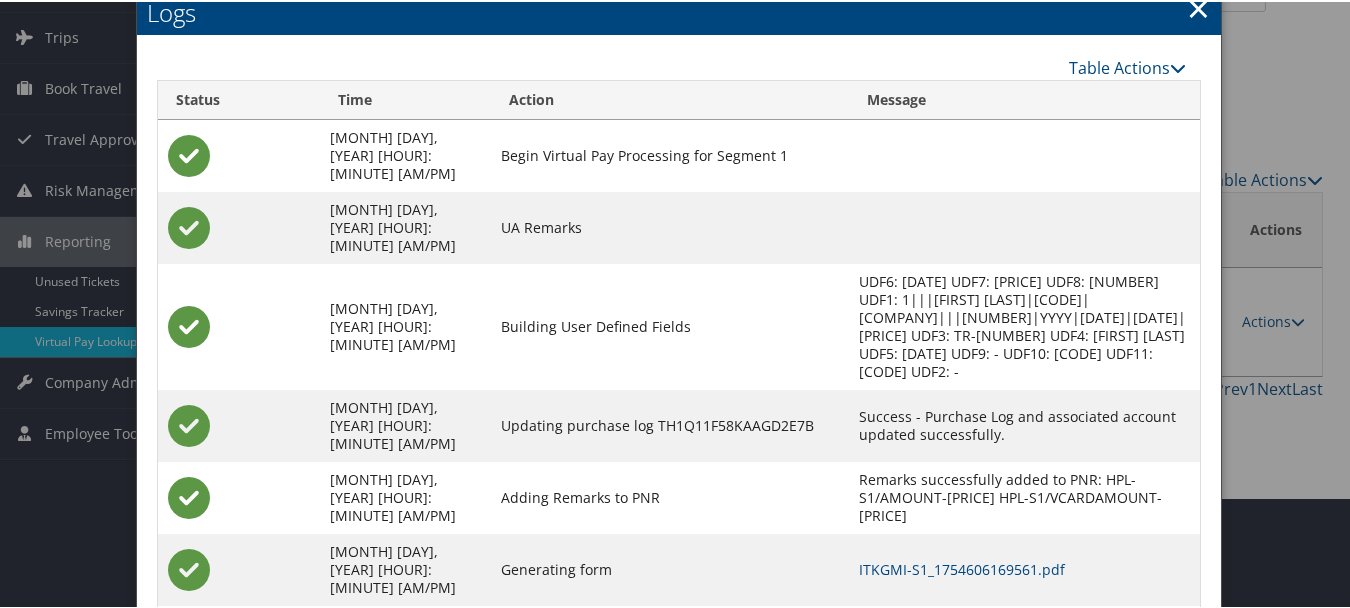 scroll, scrollTop: 205, scrollLeft: 0, axis: vertical 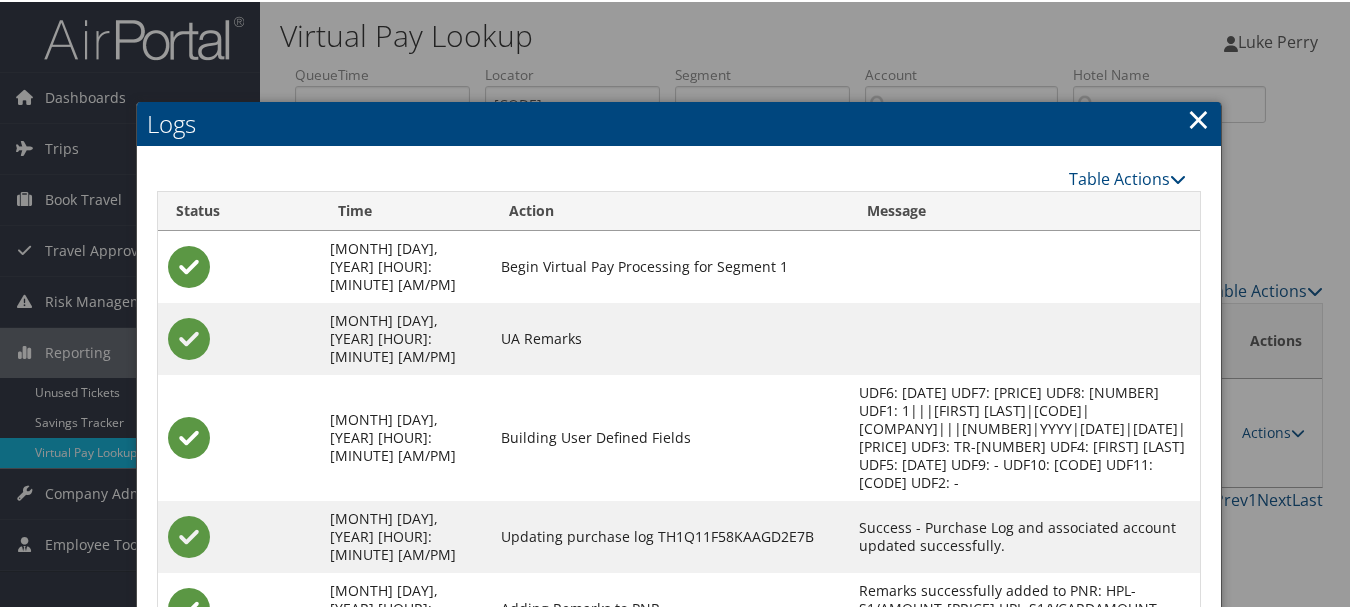 click on "×" at bounding box center (1198, 117) 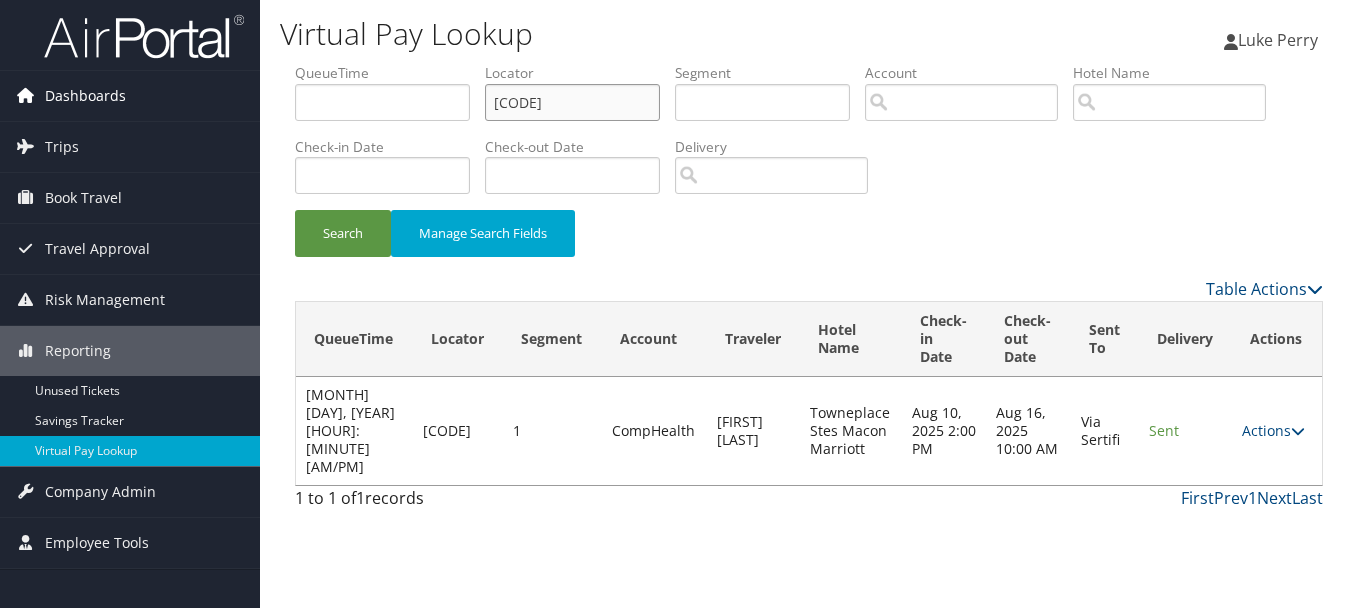 drag, startPoint x: 586, startPoint y: 98, endPoint x: 162, endPoint y: 98, distance: 424 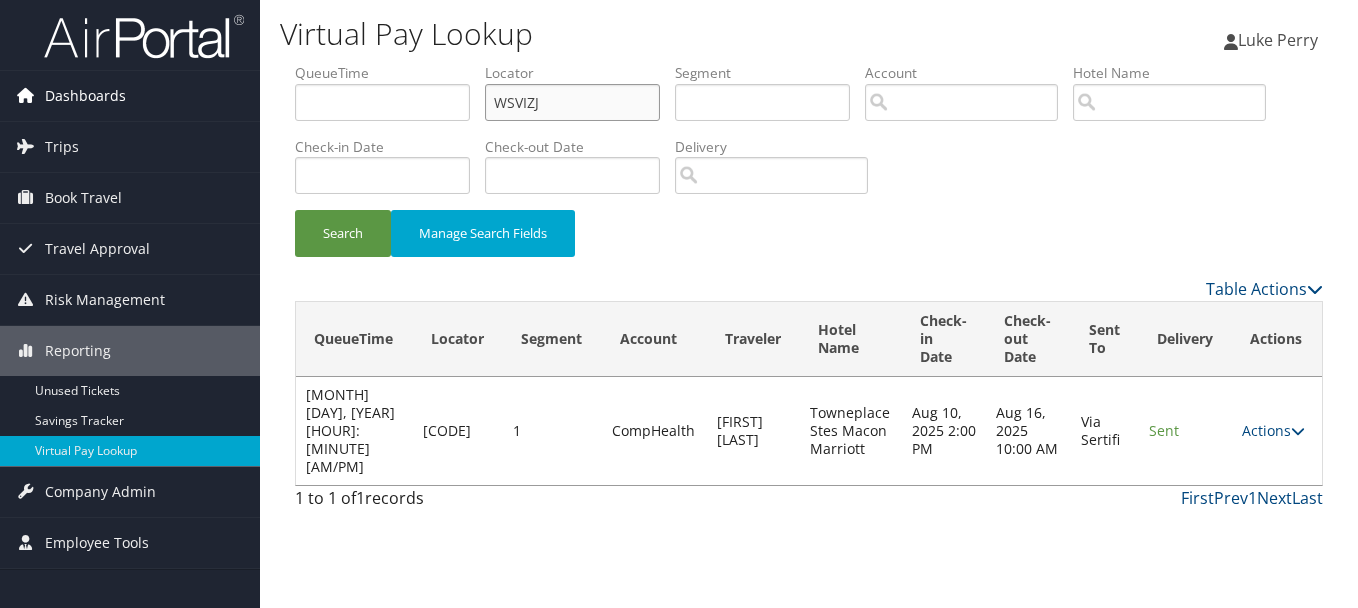 click on "Search" at bounding box center (343, 233) 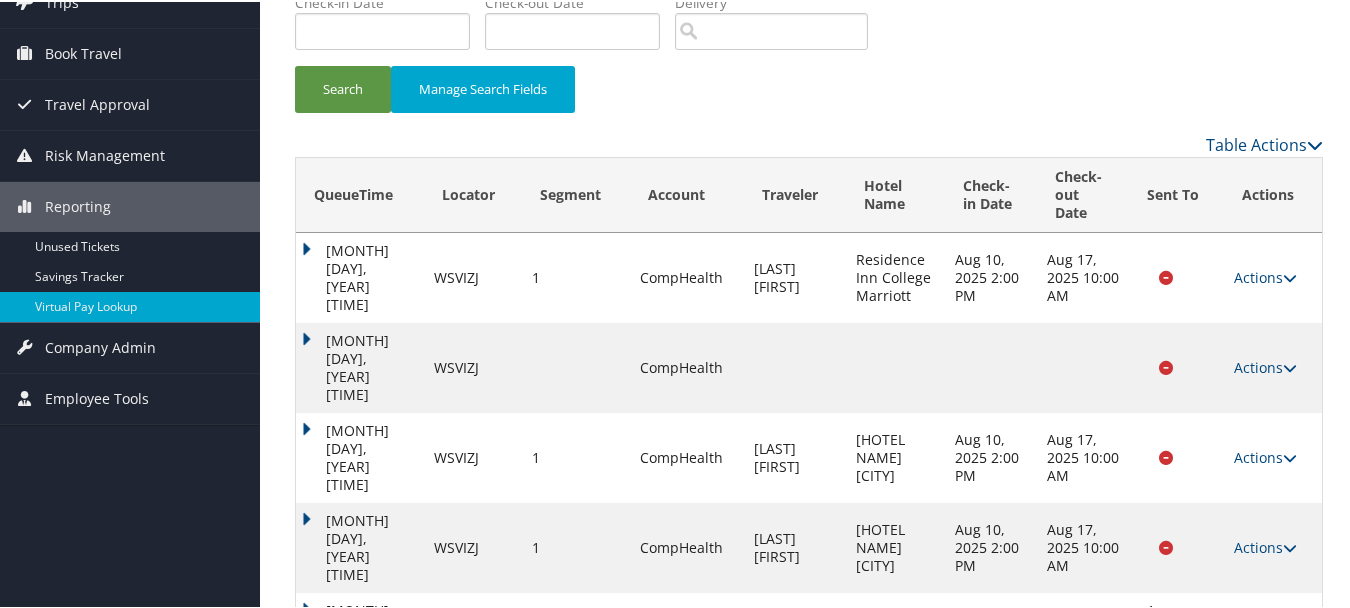 click on "Actions" at bounding box center [1265, 635] 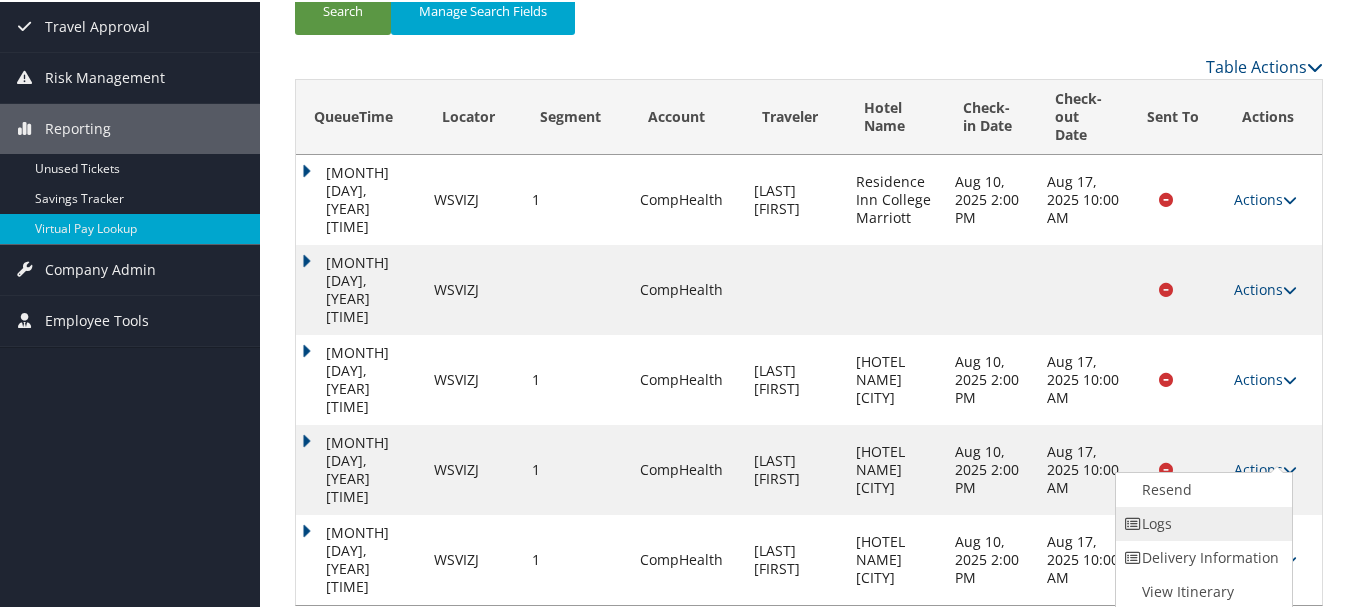 click on "Logs" at bounding box center [1201, 522] 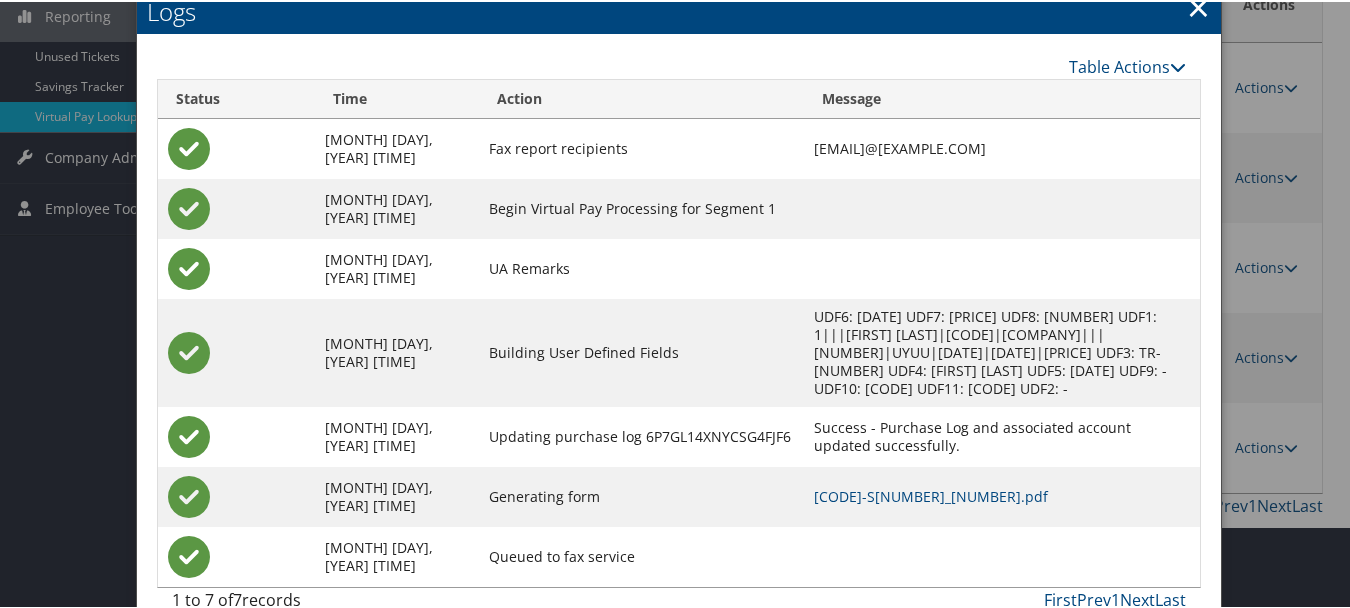 scroll, scrollTop: 369, scrollLeft: 0, axis: vertical 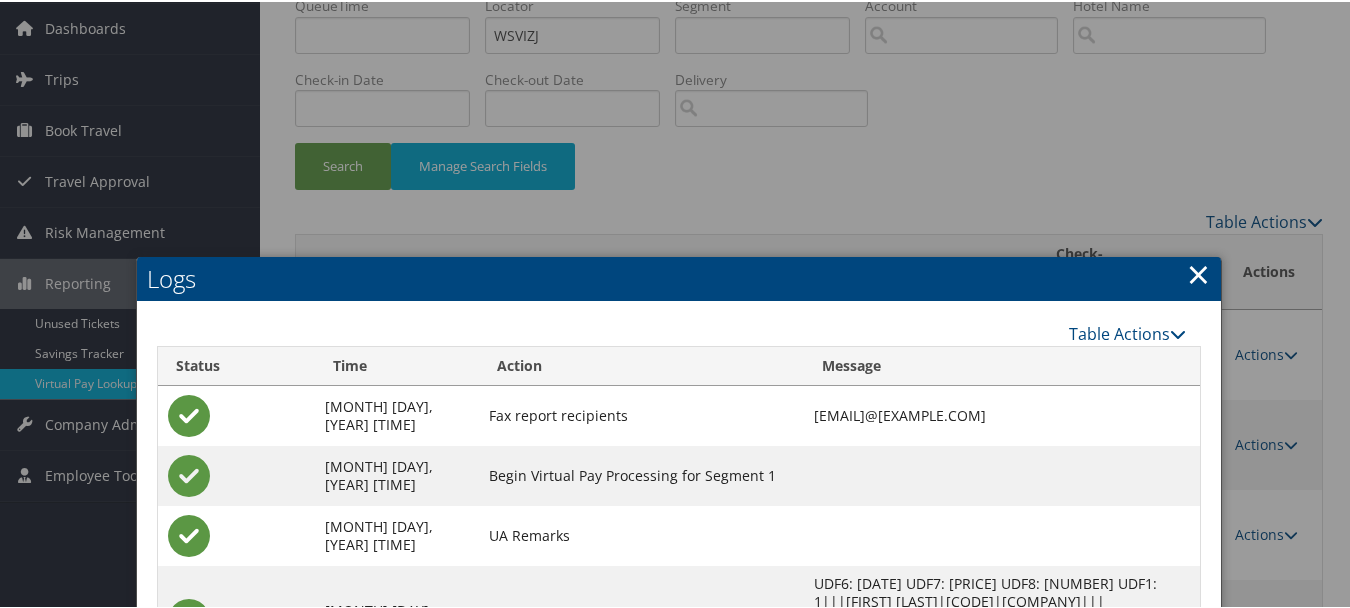 click on "×" at bounding box center (1198, 272) 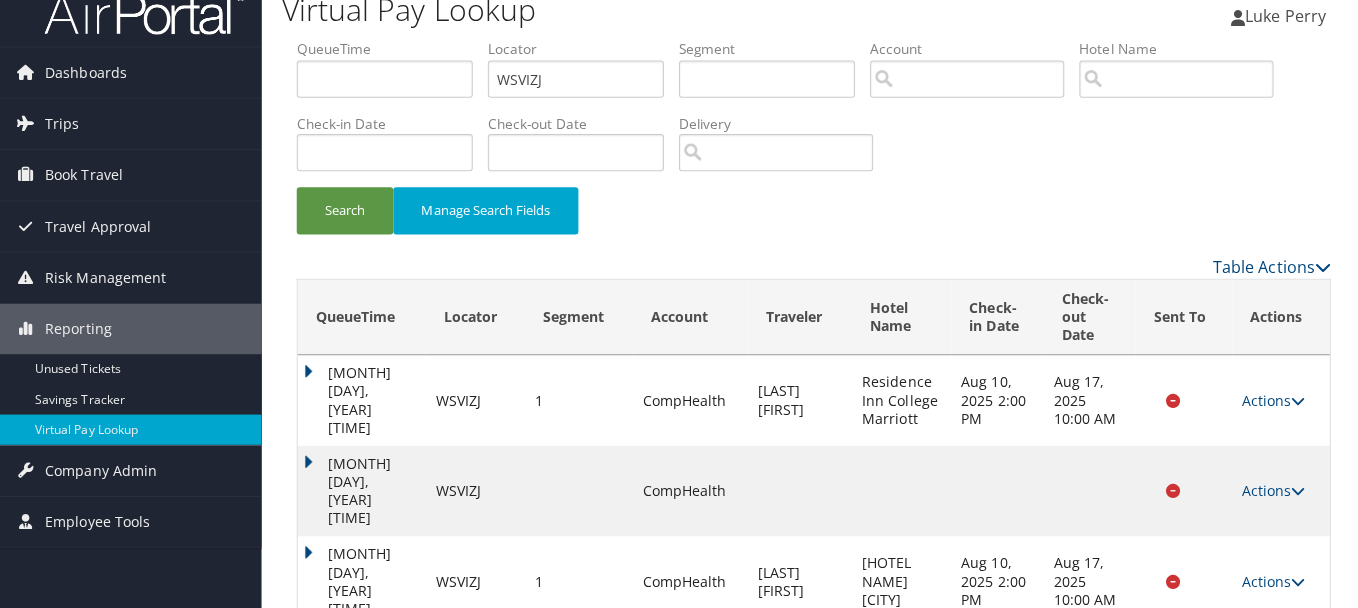 scroll, scrollTop: 0, scrollLeft: 0, axis: both 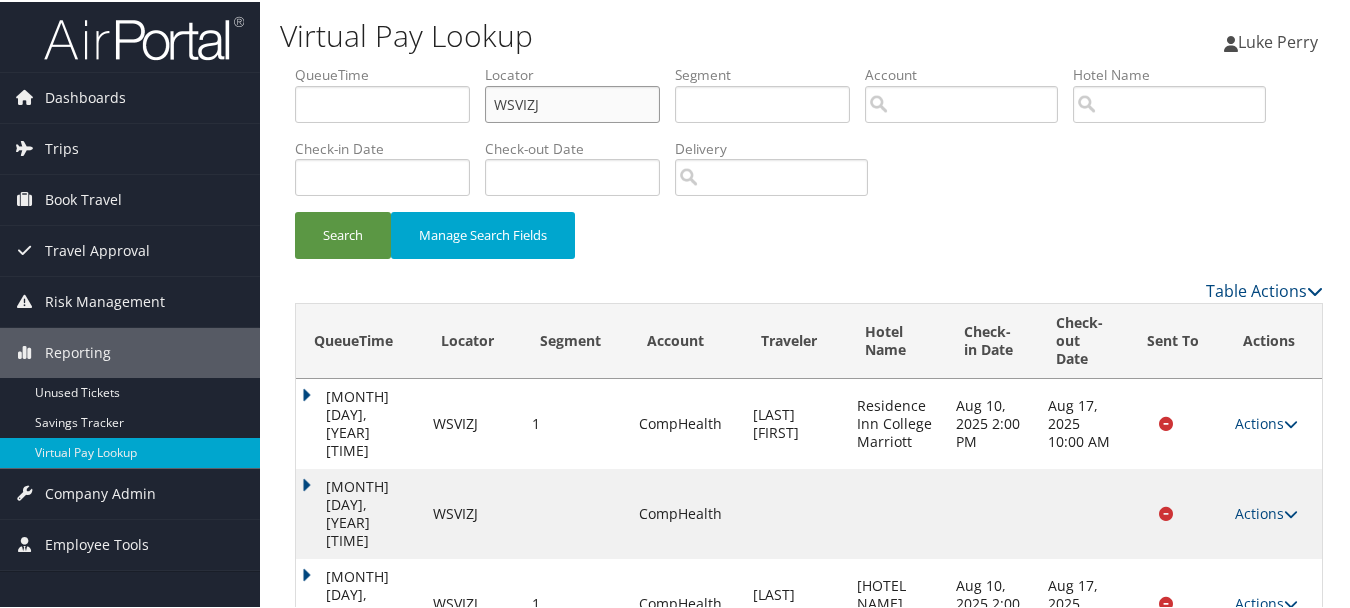 drag, startPoint x: 597, startPoint y: 86, endPoint x: 337, endPoint y: 93, distance: 260.0942 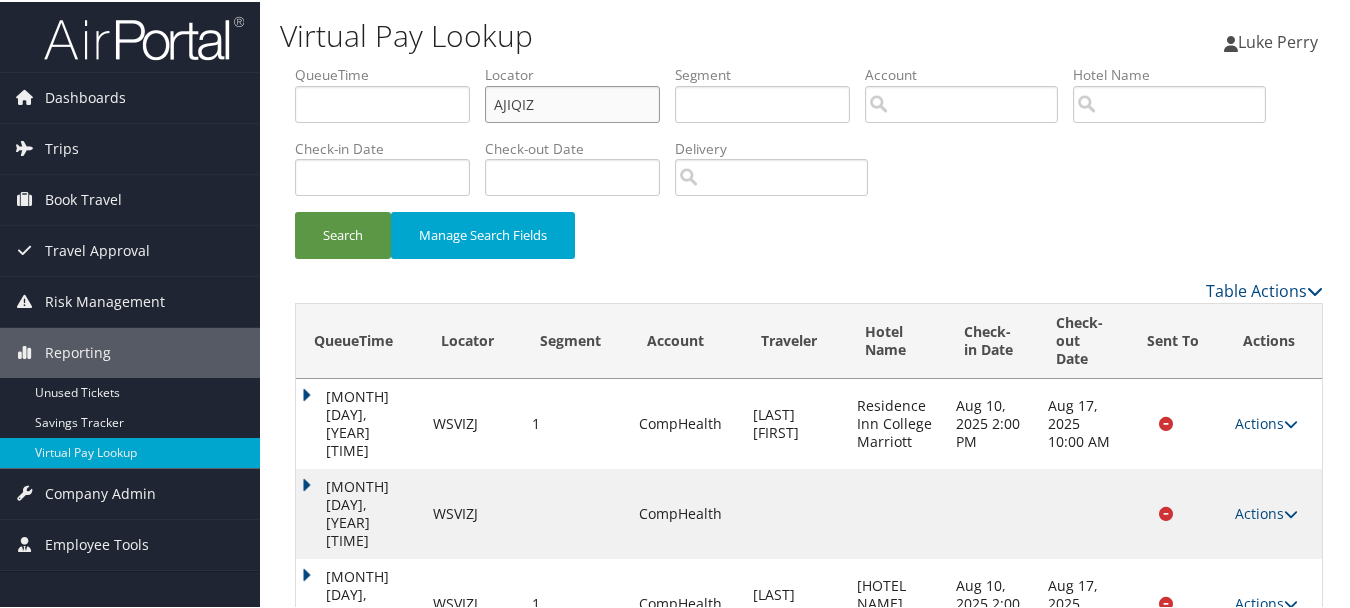 click on "Search" at bounding box center [343, 233] 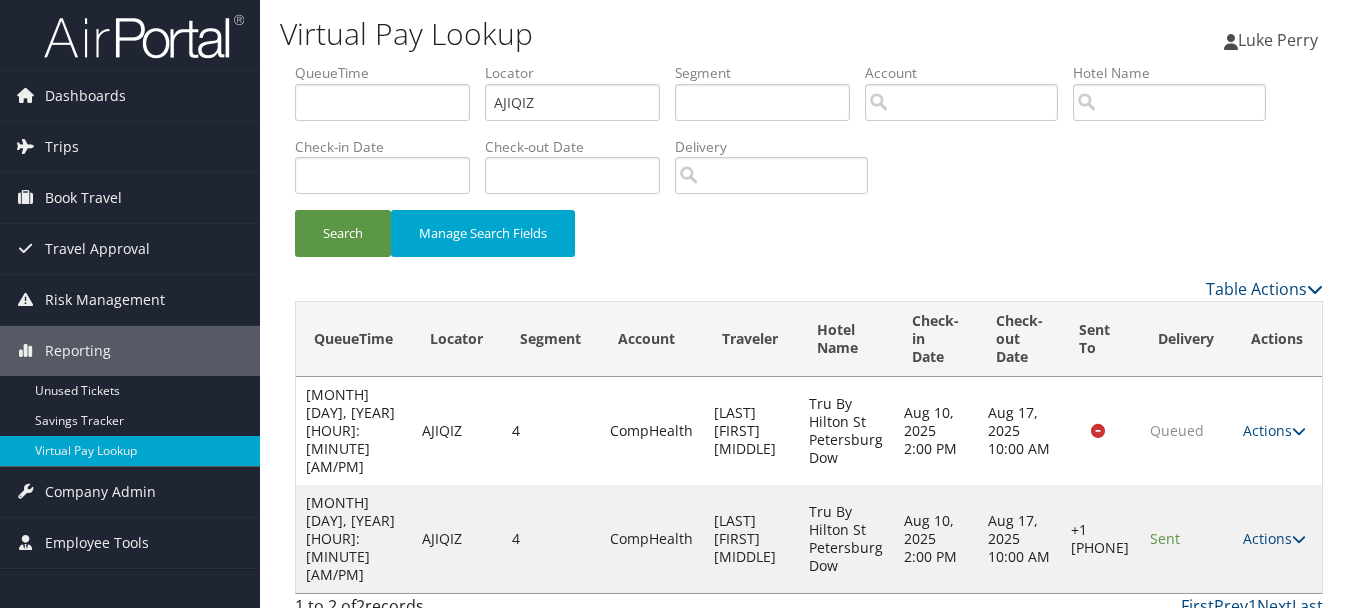 click on "Actions   Resend  Logs  Delivery Information  View Itinerary" at bounding box center [1277, 539] 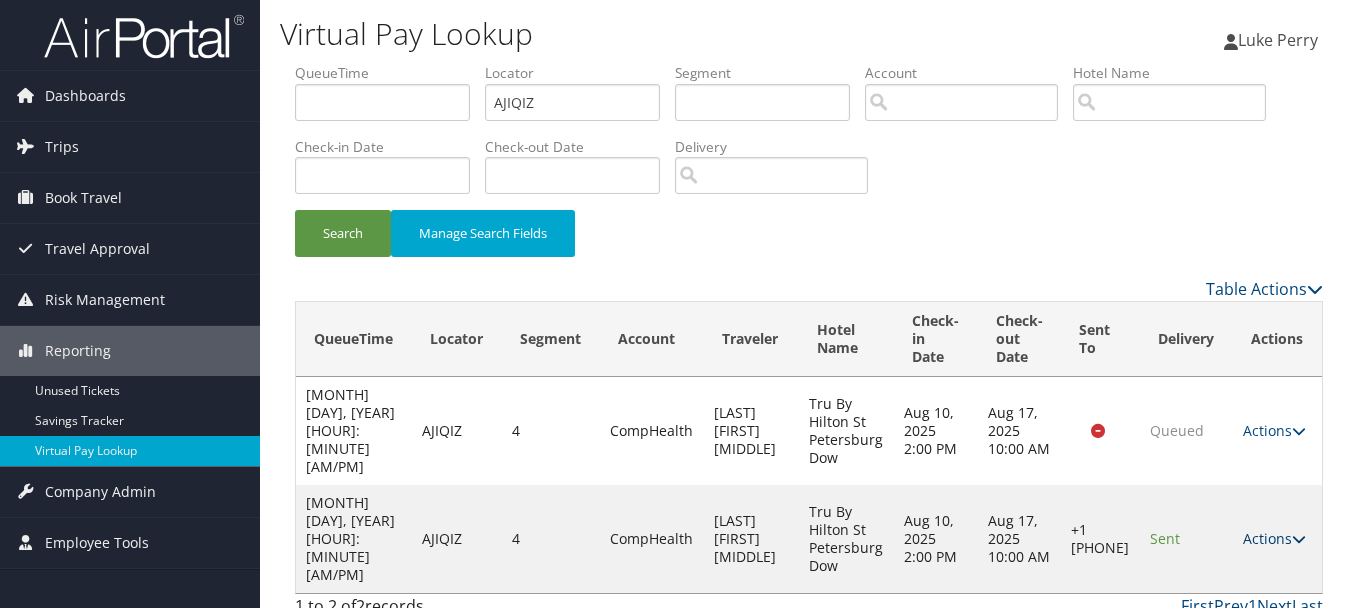 click on "Actions" at bounding box center [1274, 538] 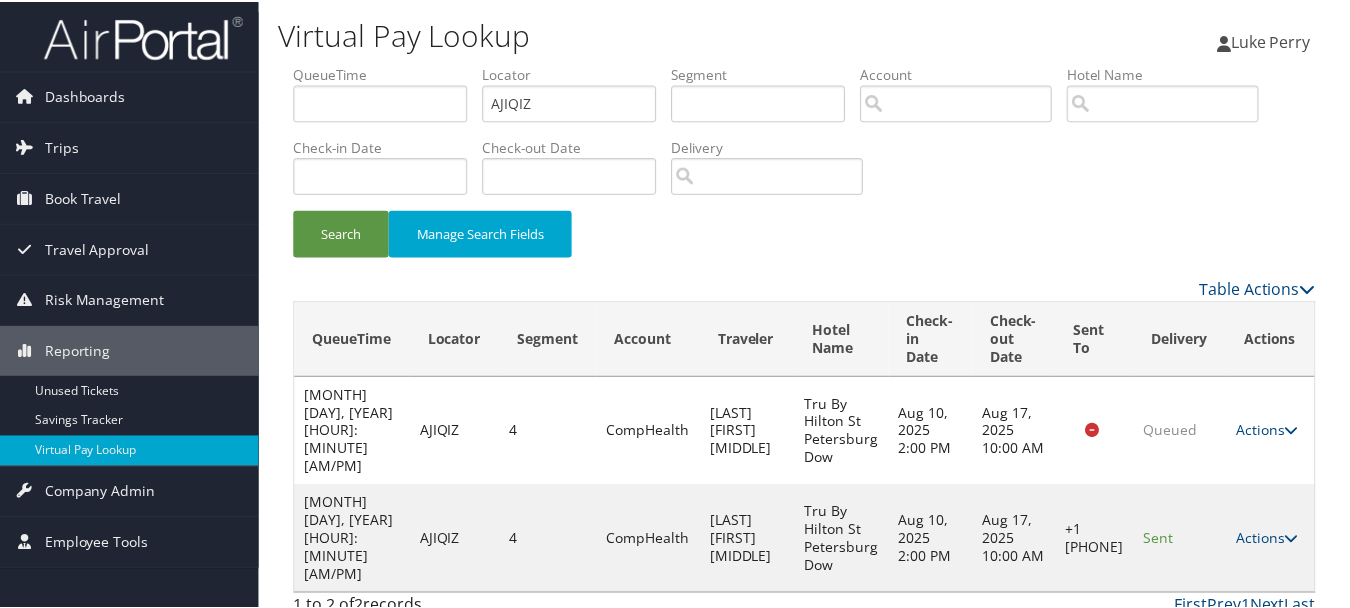 scroll, scrollTop: 53, scrollLeft: 0, axis: vertical 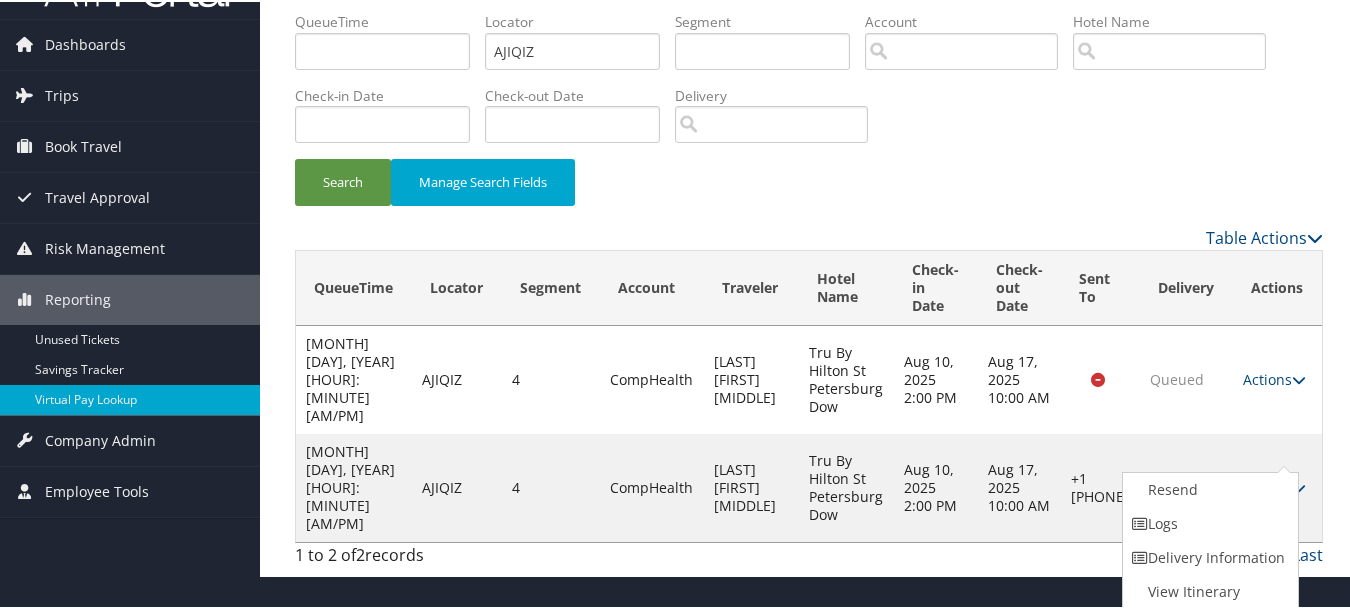 click on "Logs" at bounding box center (1208, 522) 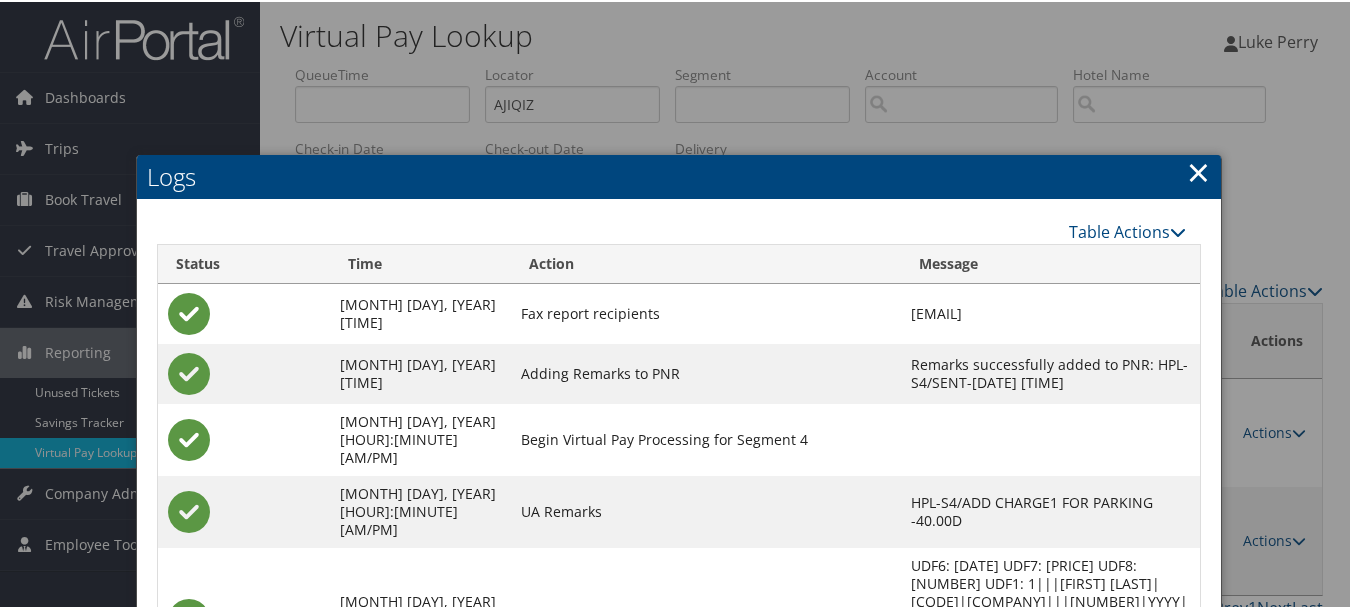 scroll, scrollTop: 258, scrollLeft: 0, axis: vertical 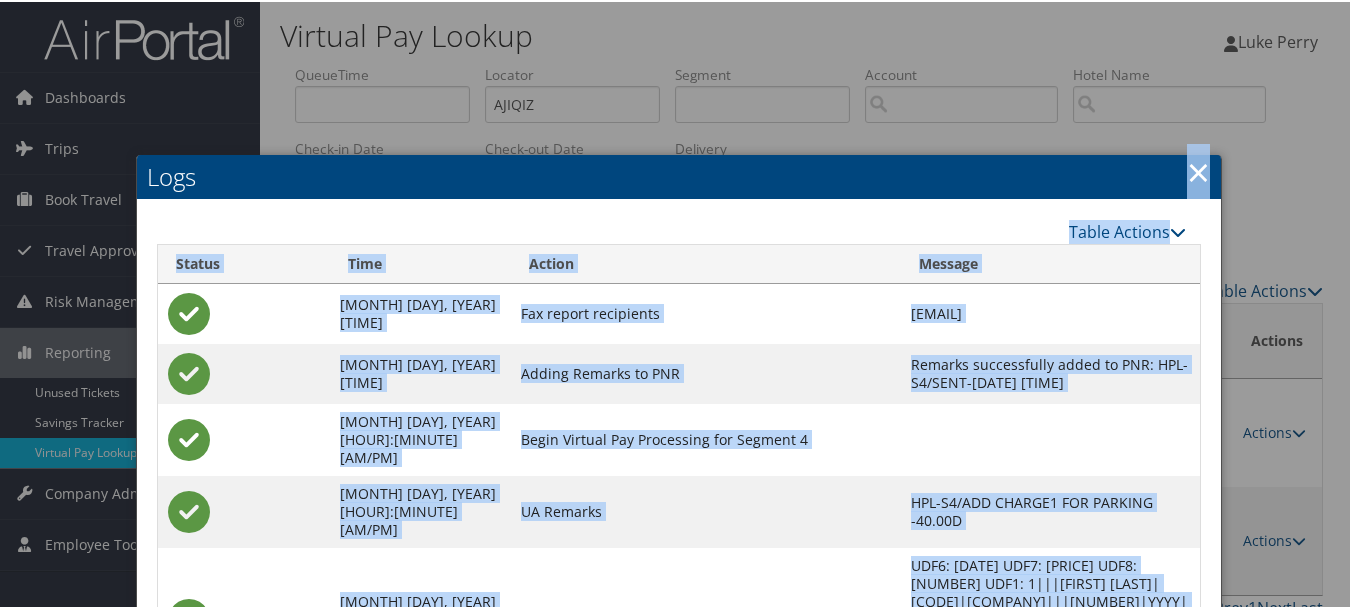 click on "×" at bounding box center (1198, 170) 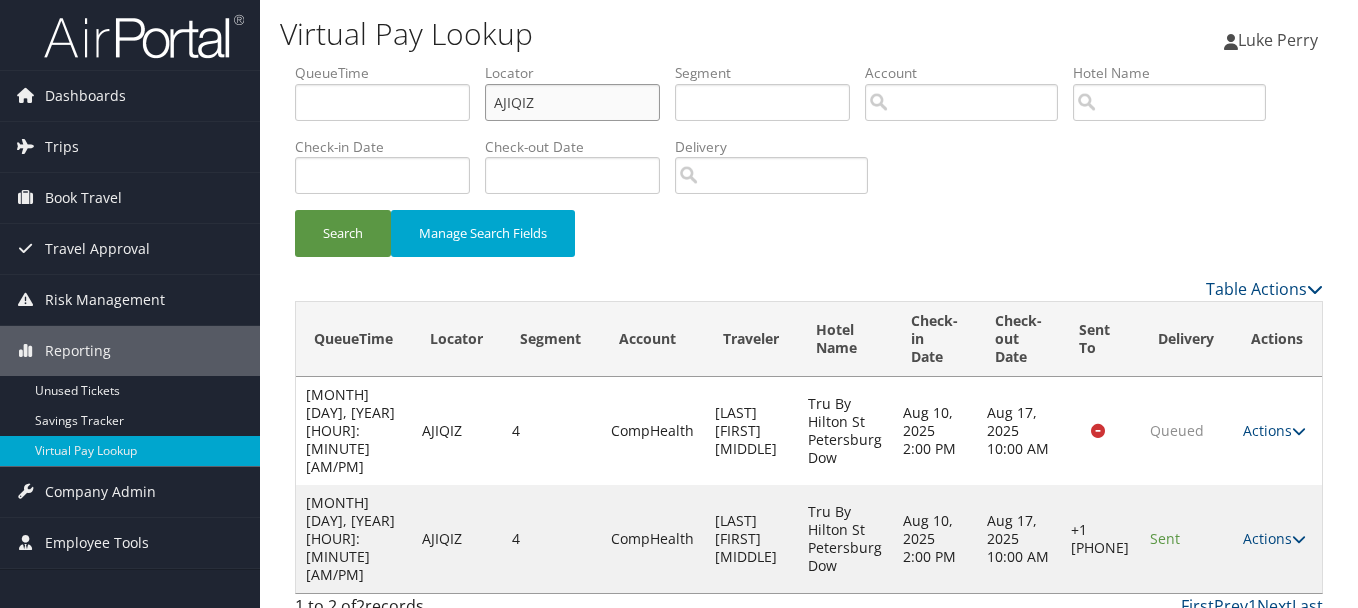 drag, startPoint x: 596, startPoint y: 104, endPoint x: 319, endPoint y: 105, distance: 277.0018 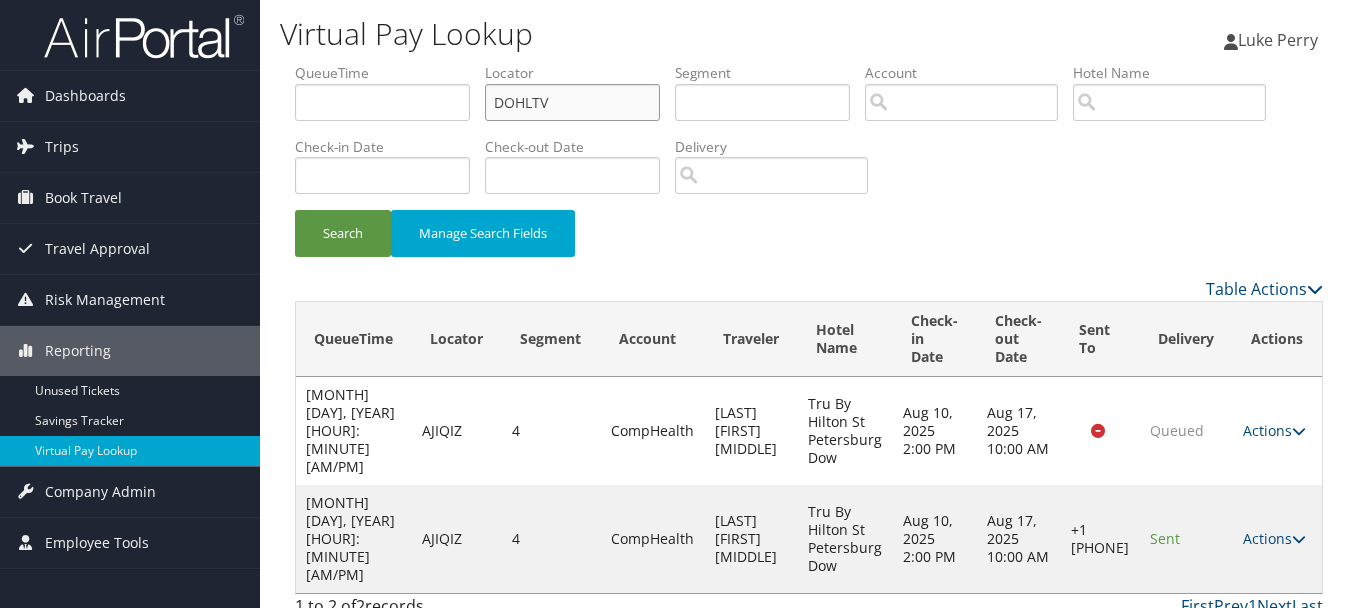 click on "Search" at bounding box center [343, 233] 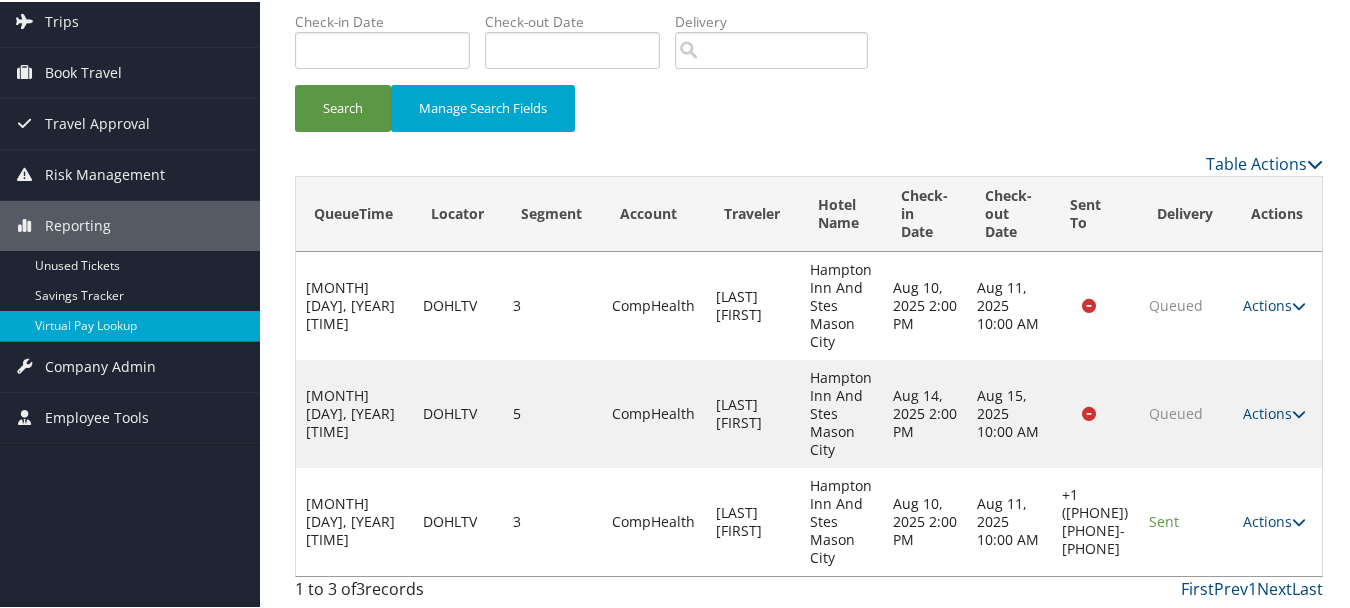 scroll, scrollTop: 128, scrollLeft: 0, axis: vertical 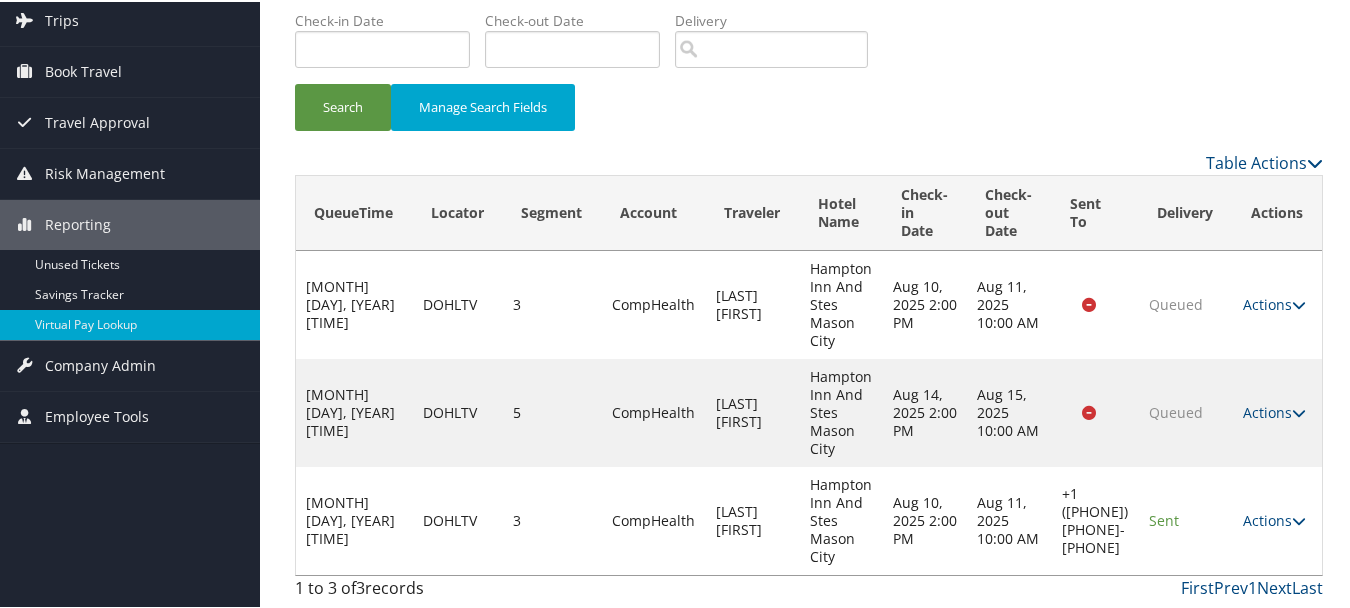 click on "Actions   Resend  Logs  Delivery Information  View Itinerary" at bounding box center [1277, 519] 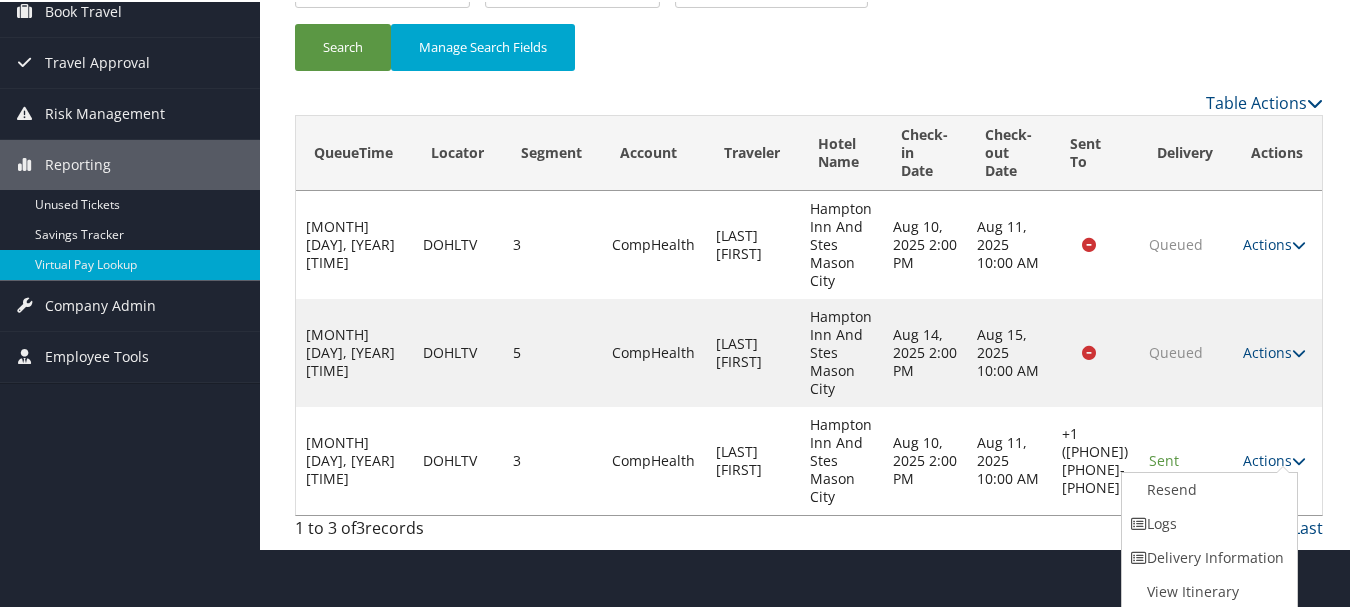 drag, startPoint x: 1251, startPoint y: 513, endPoint x: 1201, endPoint y: 526, distance: 51.662365 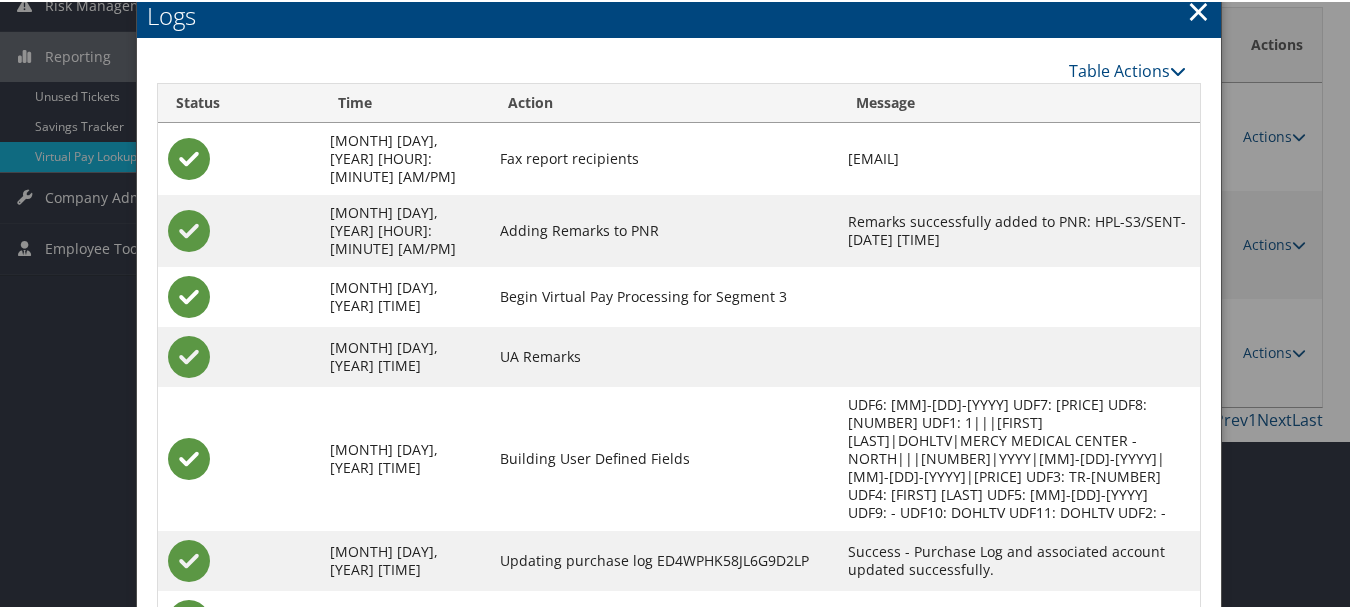 scroll, scrollTop: 393, scrollLeft: 0, axis: vertical 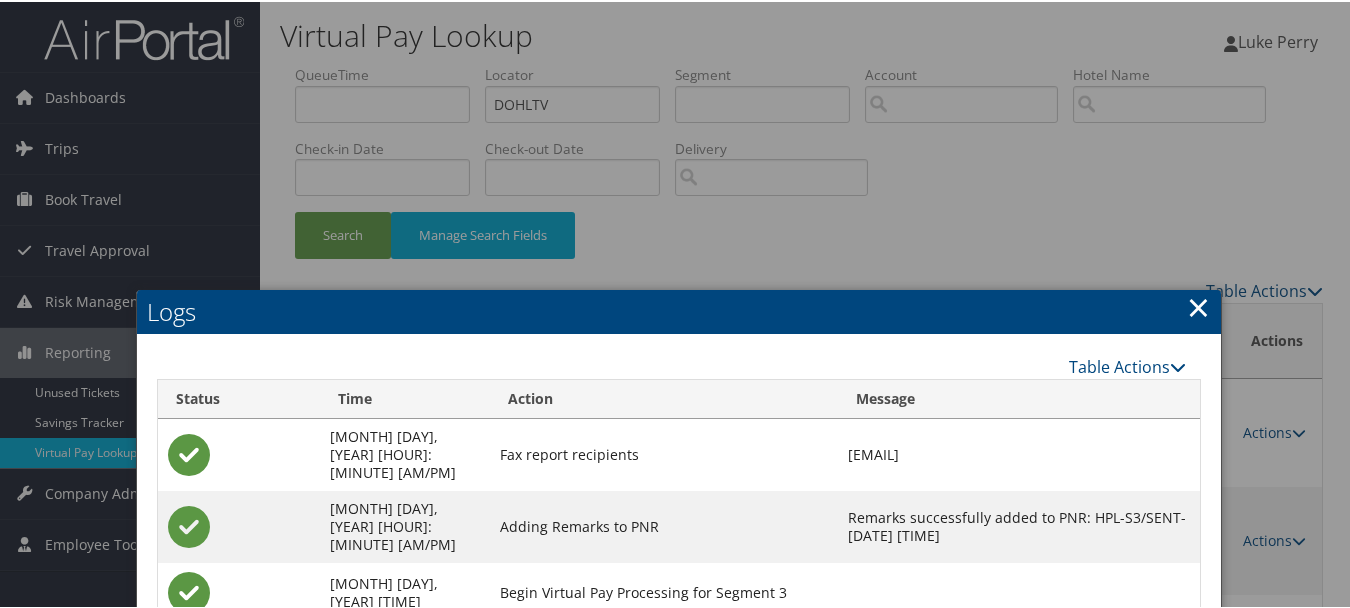 click on "×" at bounding box center [1198, 305] 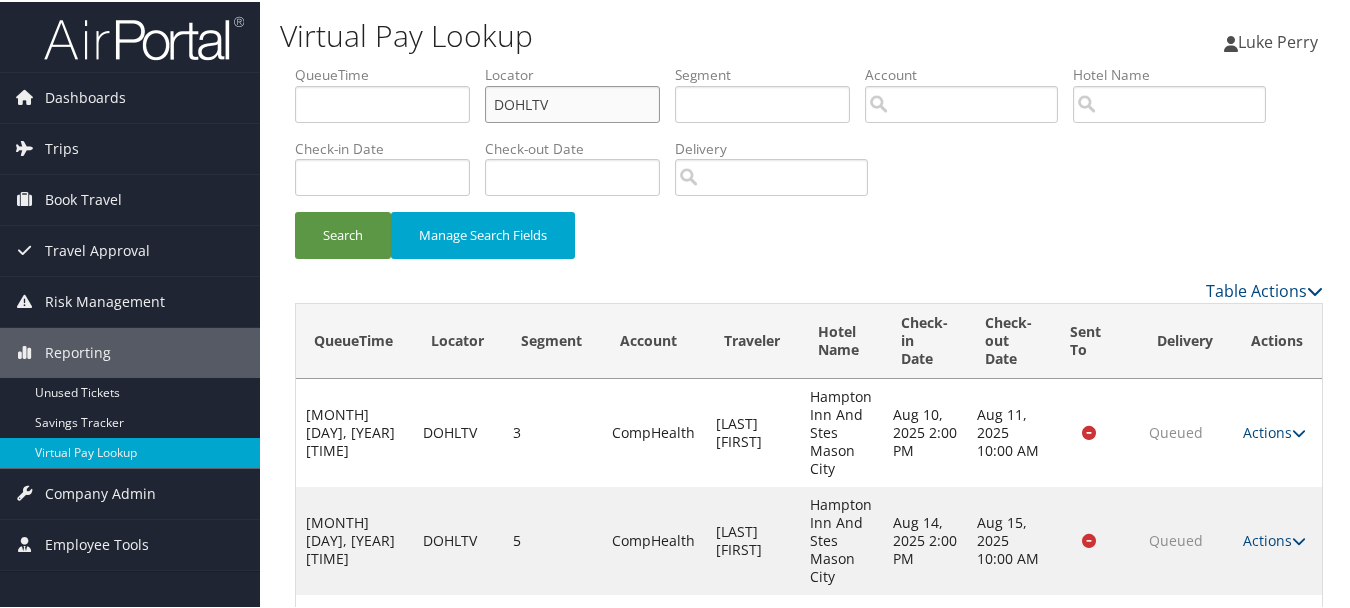 drag, startPoint x: 561, startPoint y: 106, endPoint x: 359, endPoint y: 106, distance: 202 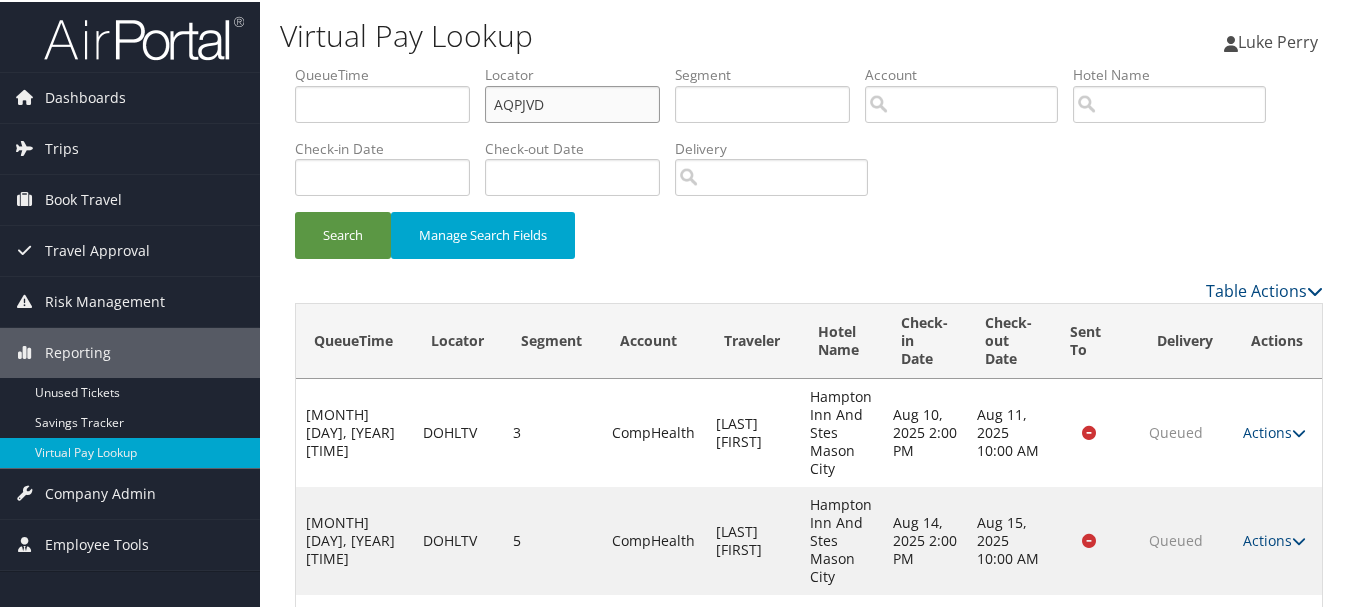 click on "Search" at bounding box center (343, 233) 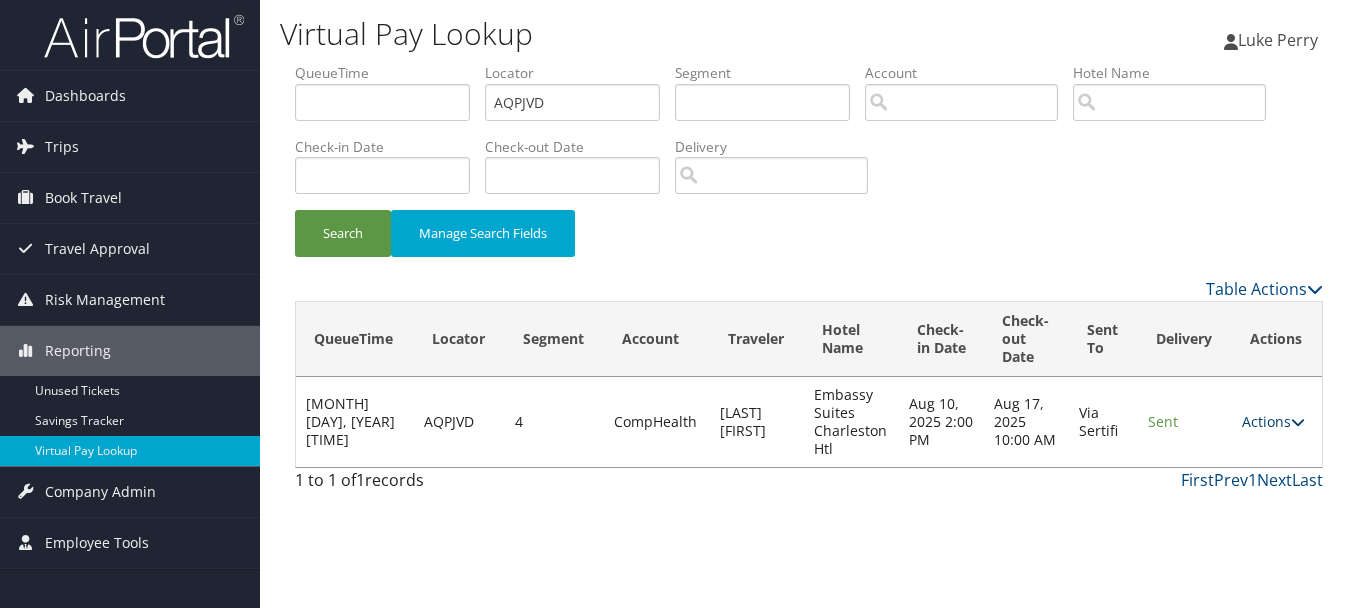 click on "Actions" at bounding box center (1273, 421) 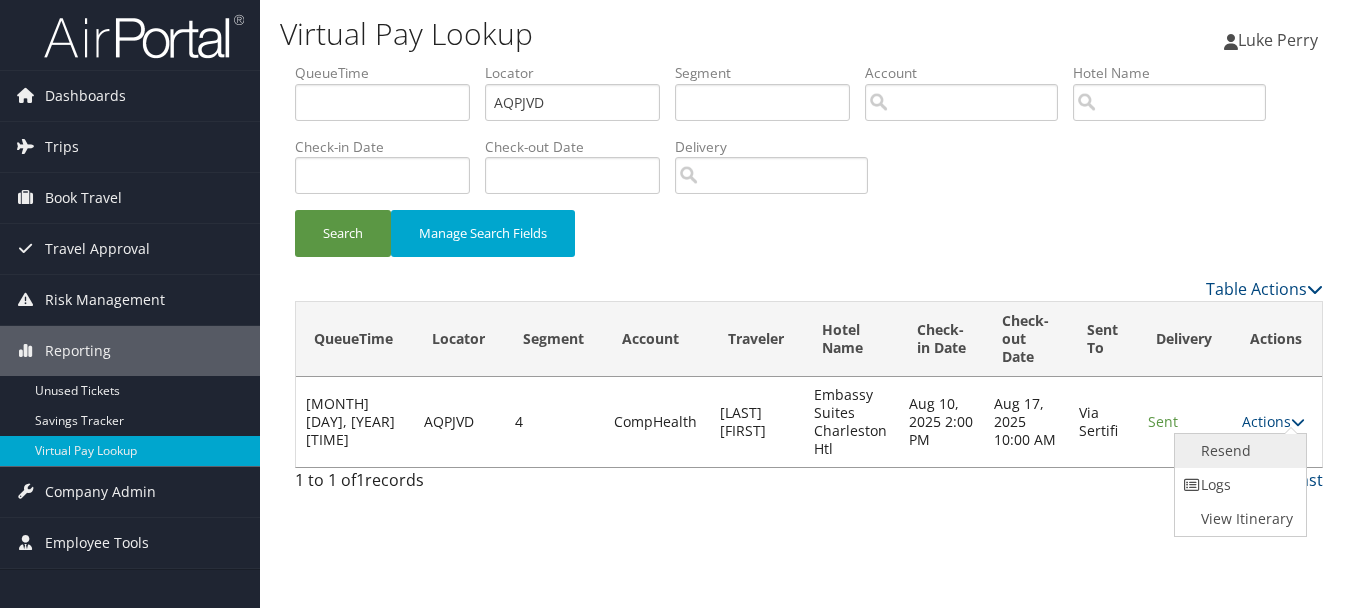 click on "Resend" at bounding box center (1238, 451) 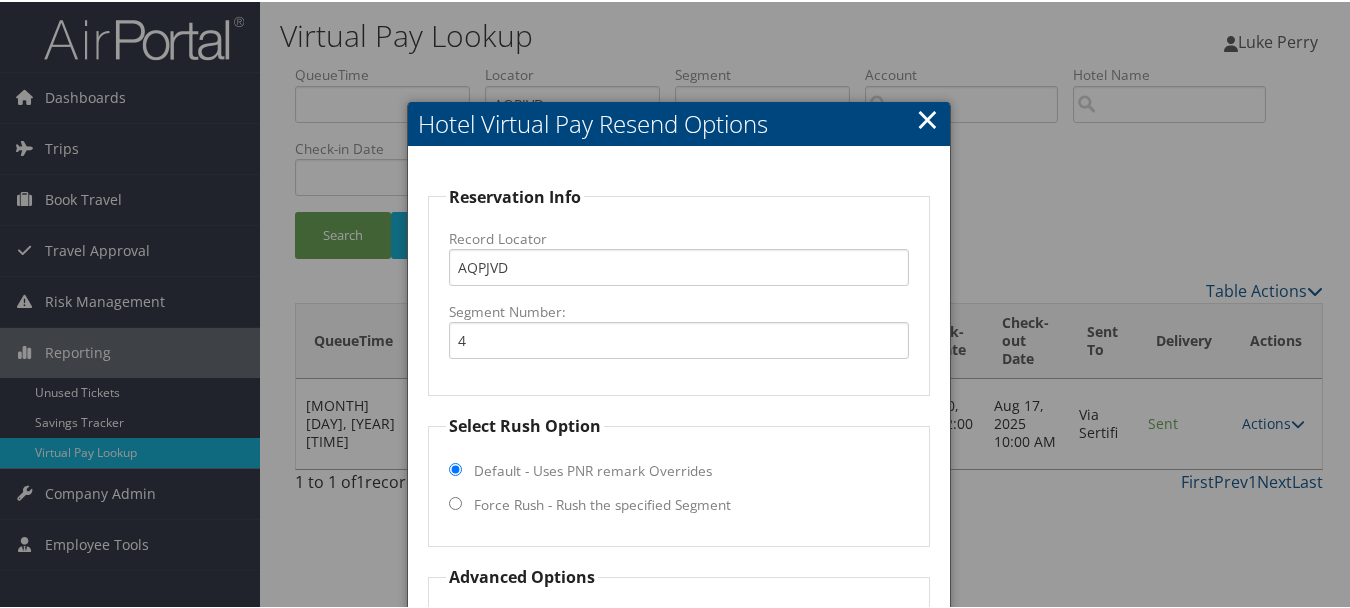click on "×" at bounding box center [927, 117] 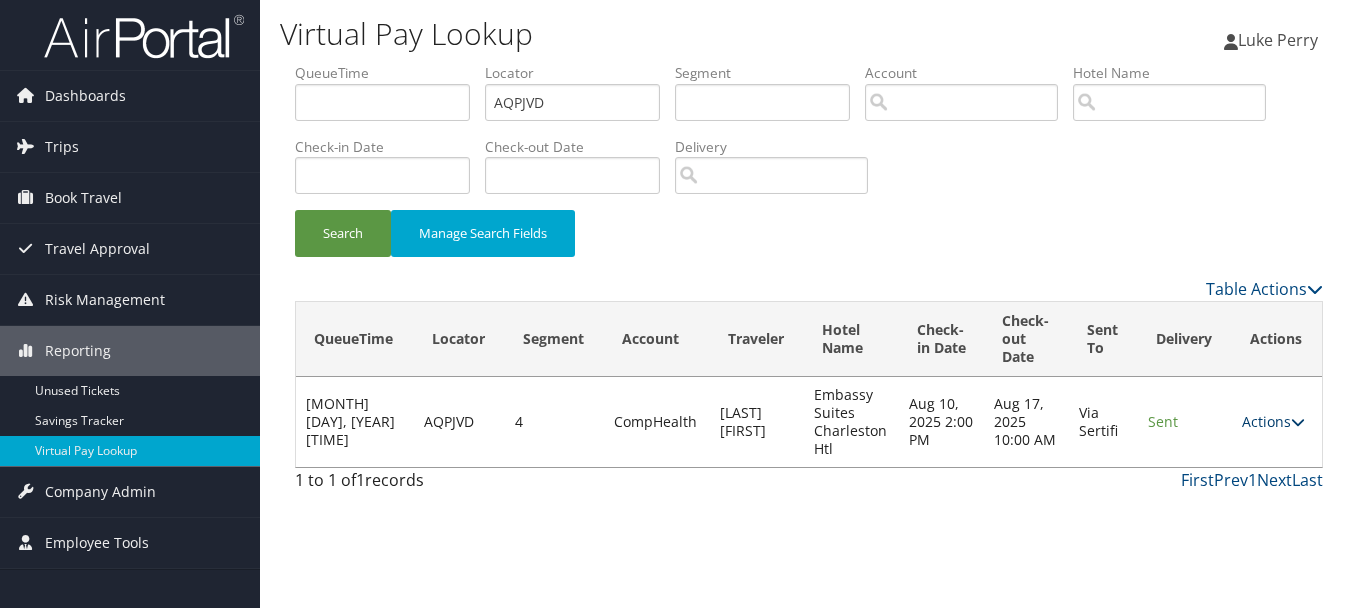 click on "Actions" at bounding box center (1273, 421) 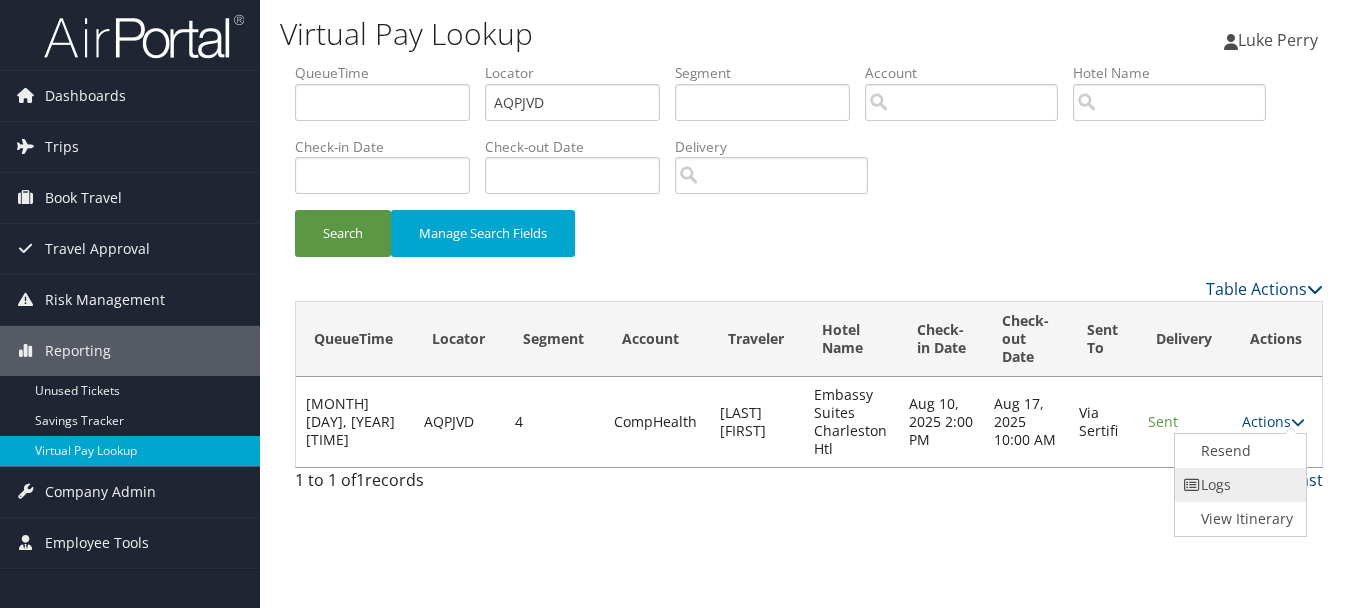 click on "Logs" at bounding box center [1238, 485] 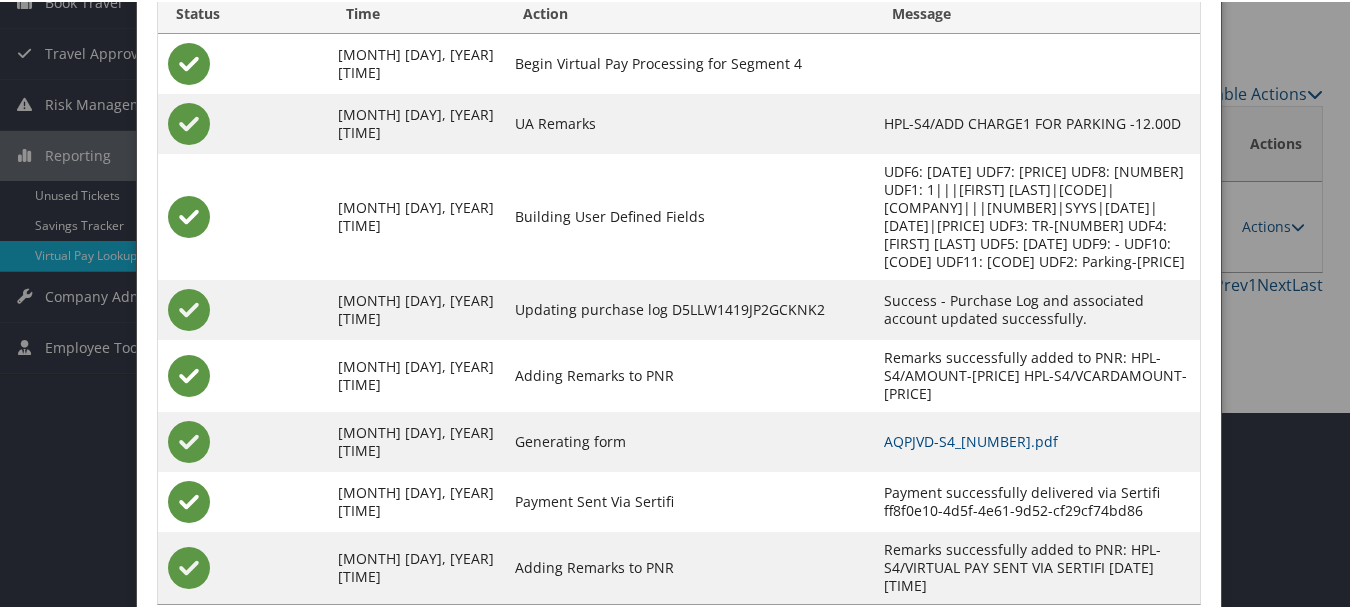 scroll, scrollTop: 205, scrollLeft: 0, axis: vertical 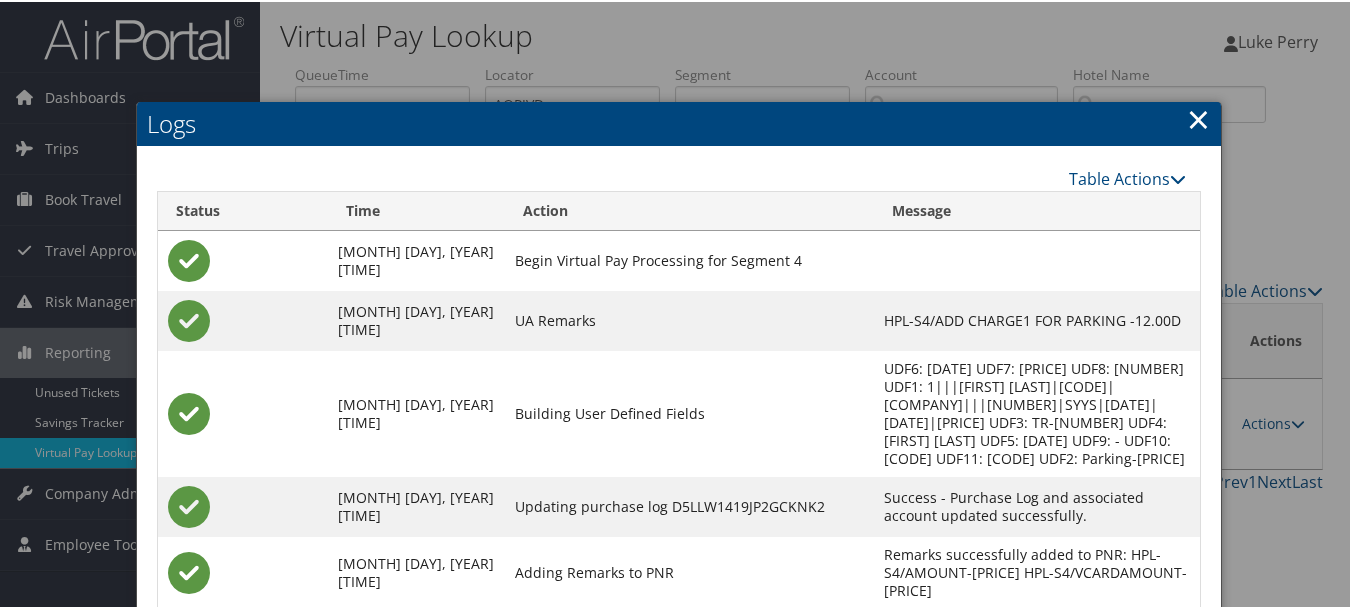 click on "×" at bounding box center [1198, 117] 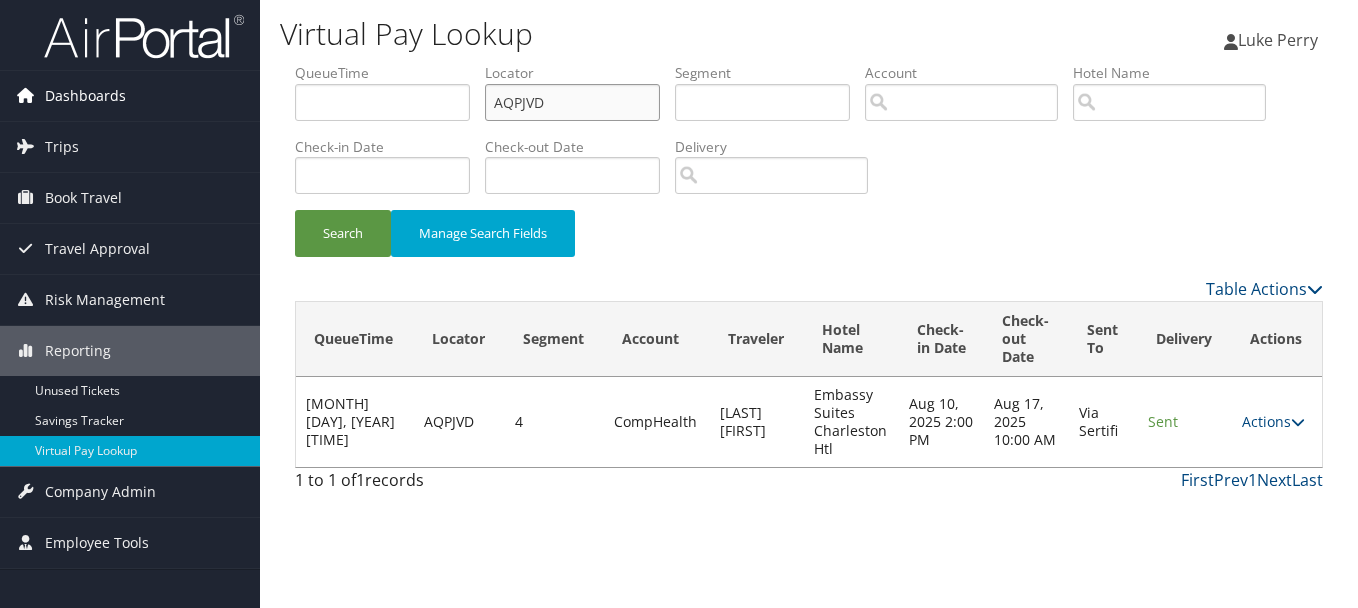 drag, startPoint x: 635, startPoint y: 103, endPoint x: 234, endPoint y: 101, distance: 401.00497 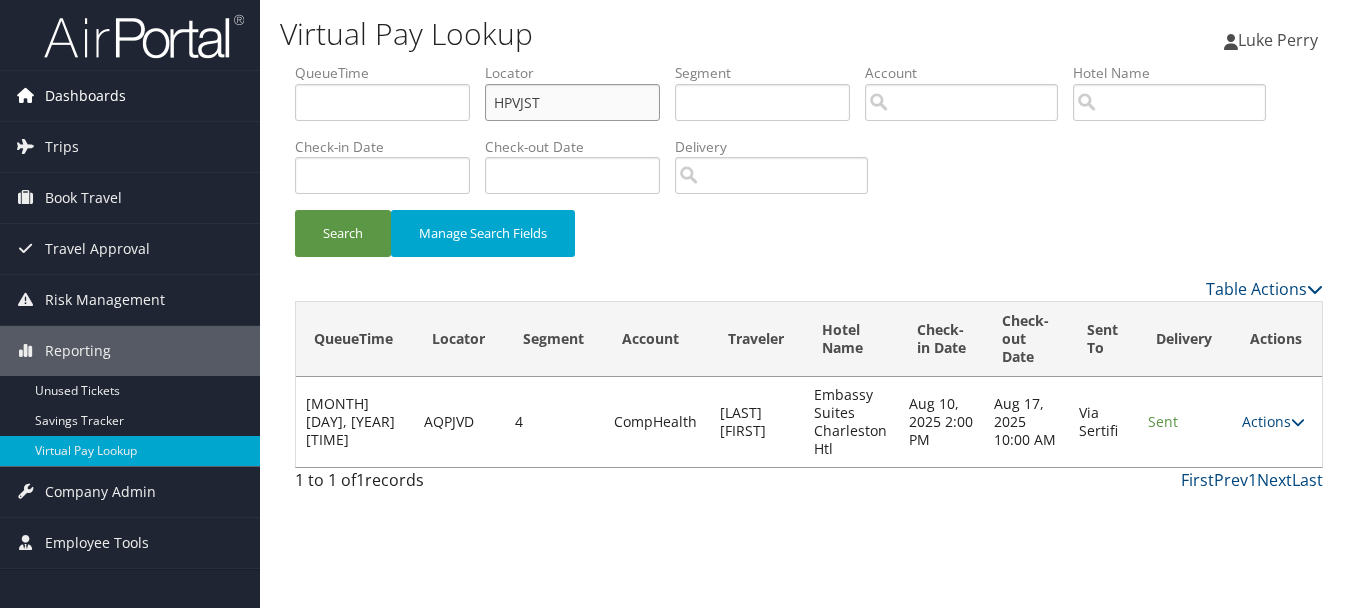 click on "Search" at bounding box center [343, 233] 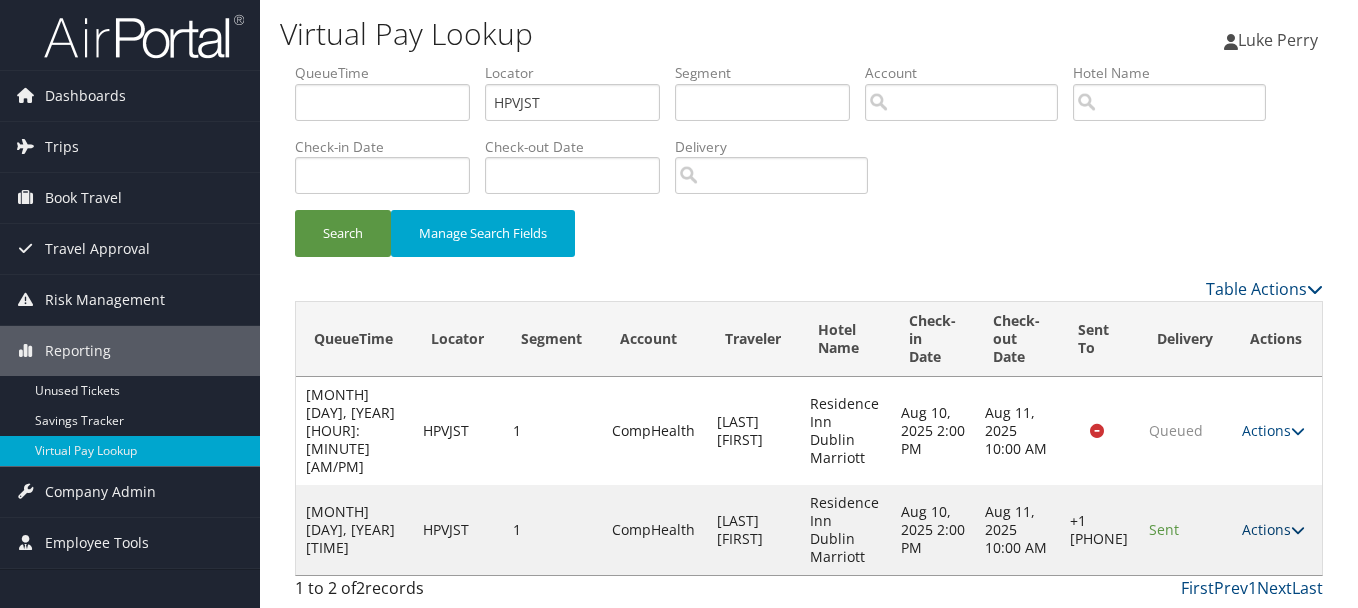 click on "Actions" at bounding box center (1273, 529) 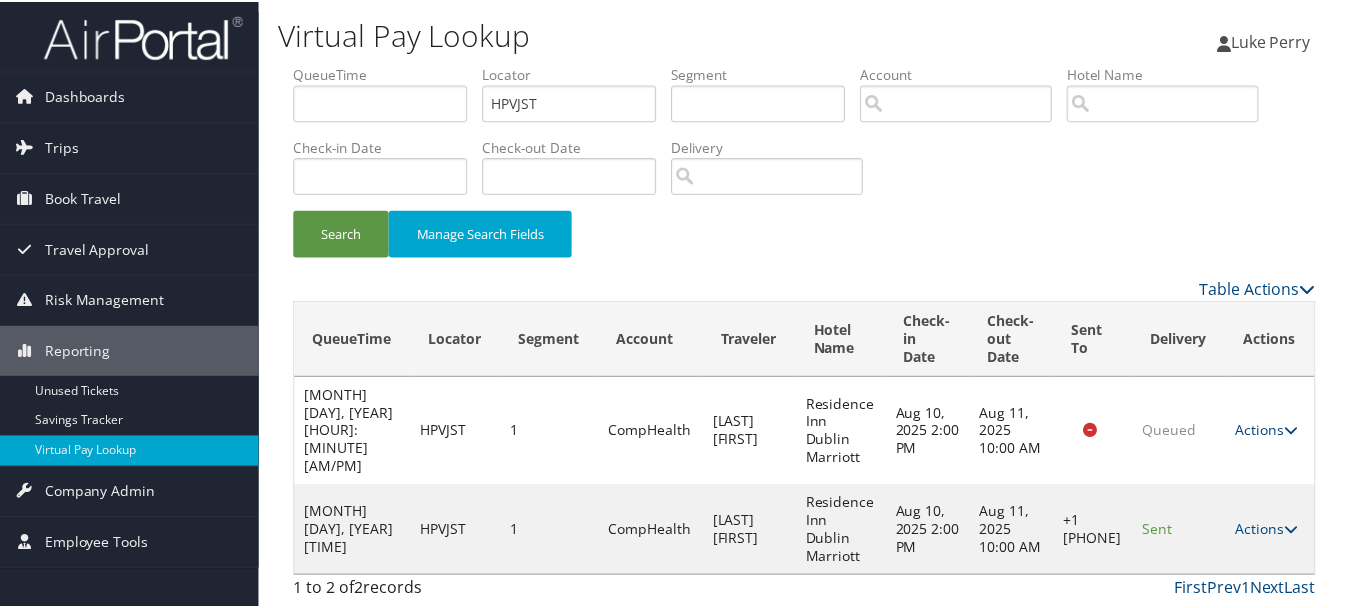 scroll, scrollTop: 35, scrollLeft: 0, axis: vertical 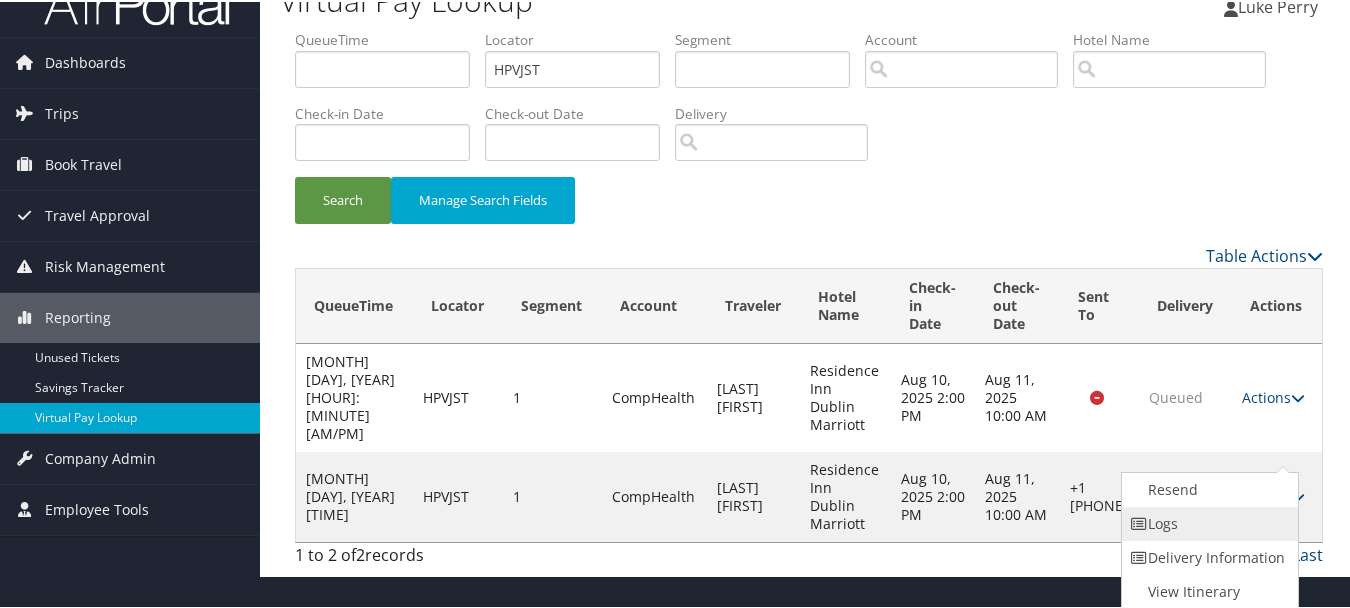 click on "Logs" at bounding box center (1207, 522) 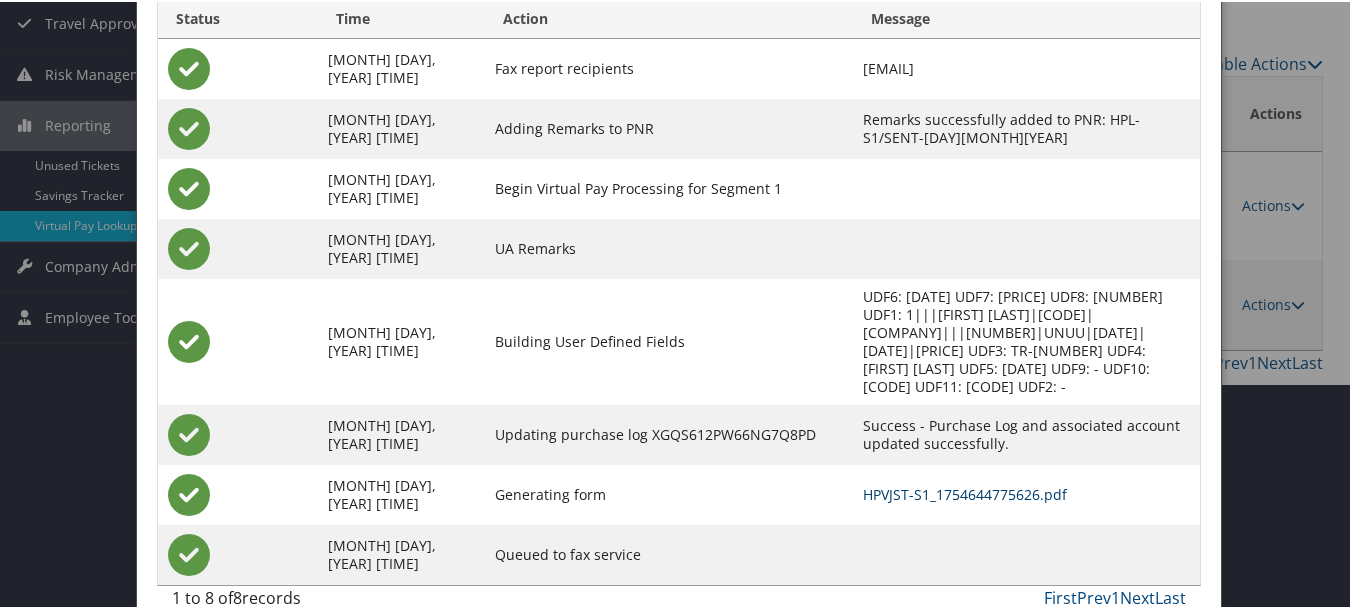 scroll, scrollTop: 240, scrollLeft: 0, axis: vertical 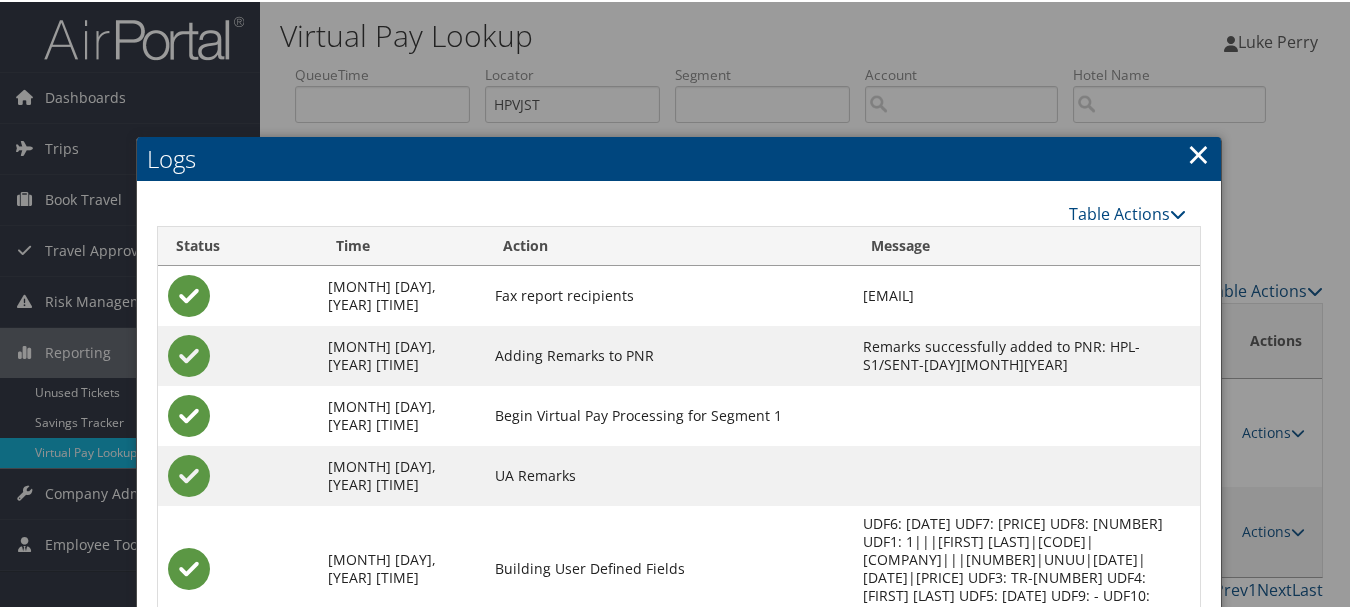 click on "×" at bounding box center (1198, 152) 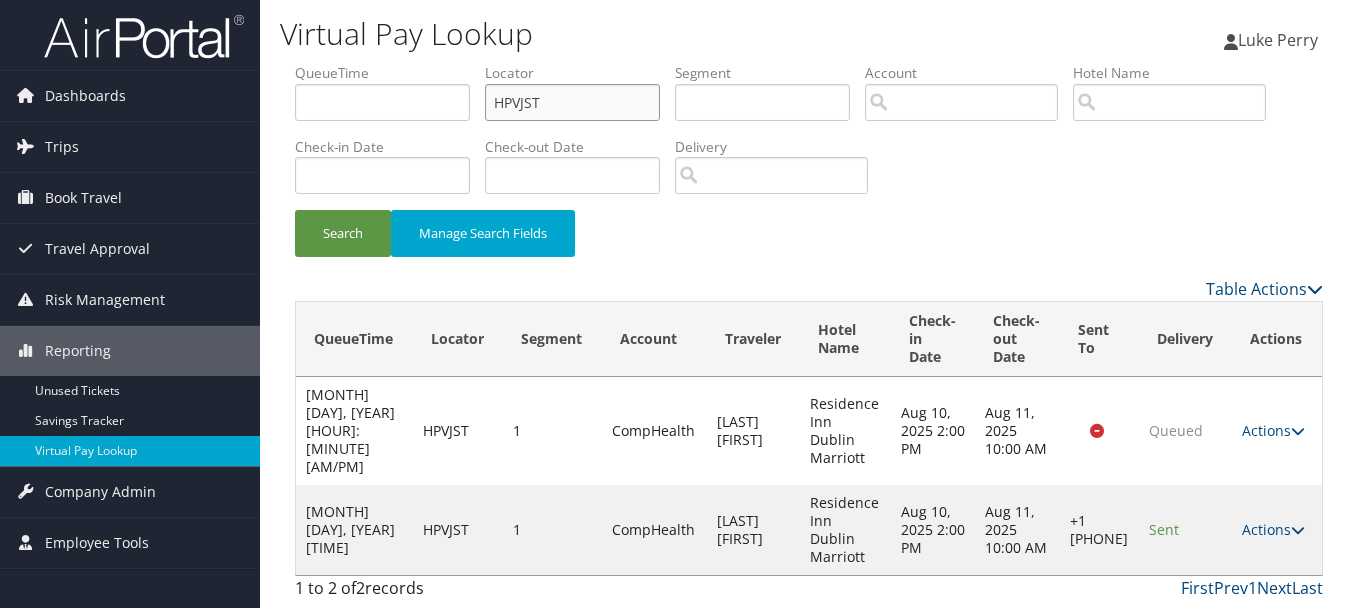 drag, startPoint x: 581, startPoint y: 105, endPoint x: 272, endPoint y: 93, distance: 309.2329 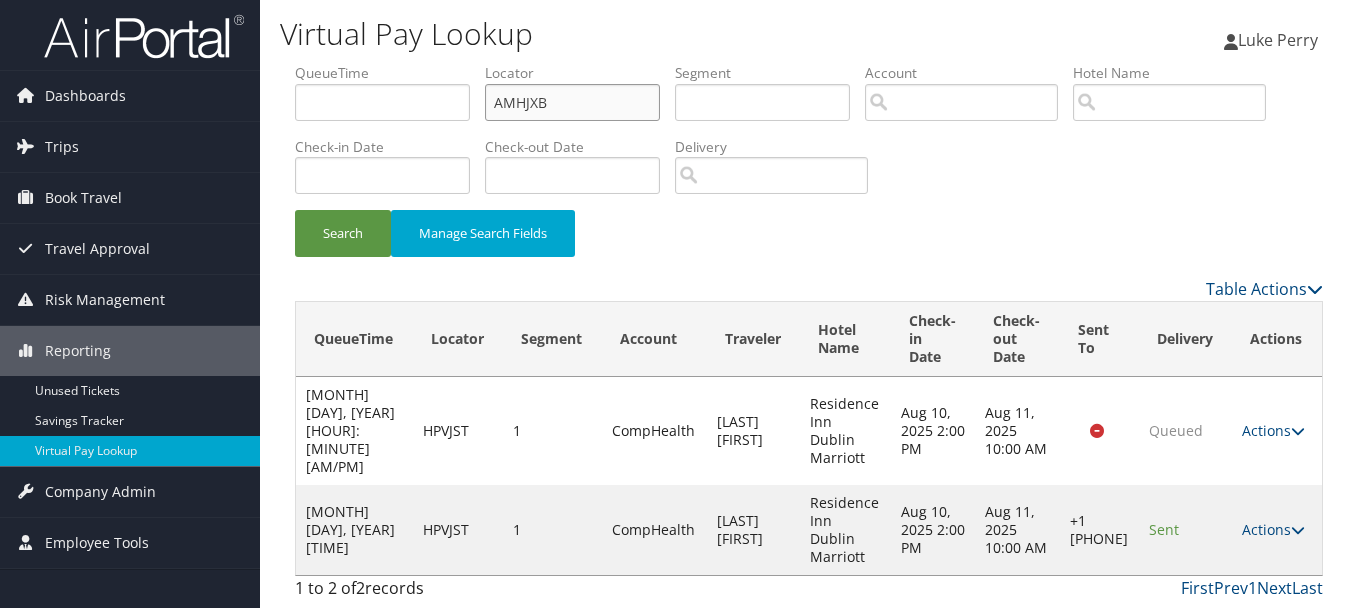 click on "Search" at bounding box center [343, 233] 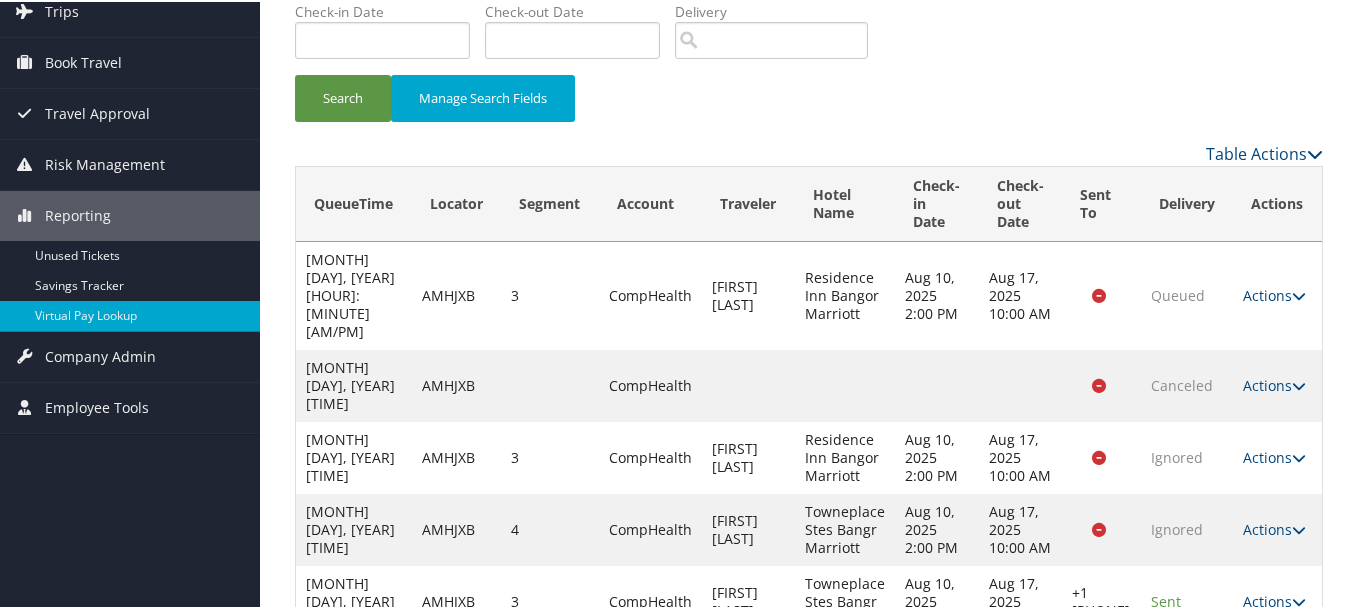 scroll, scrollTop: 254, scrollLeft: 0, axis: vertical 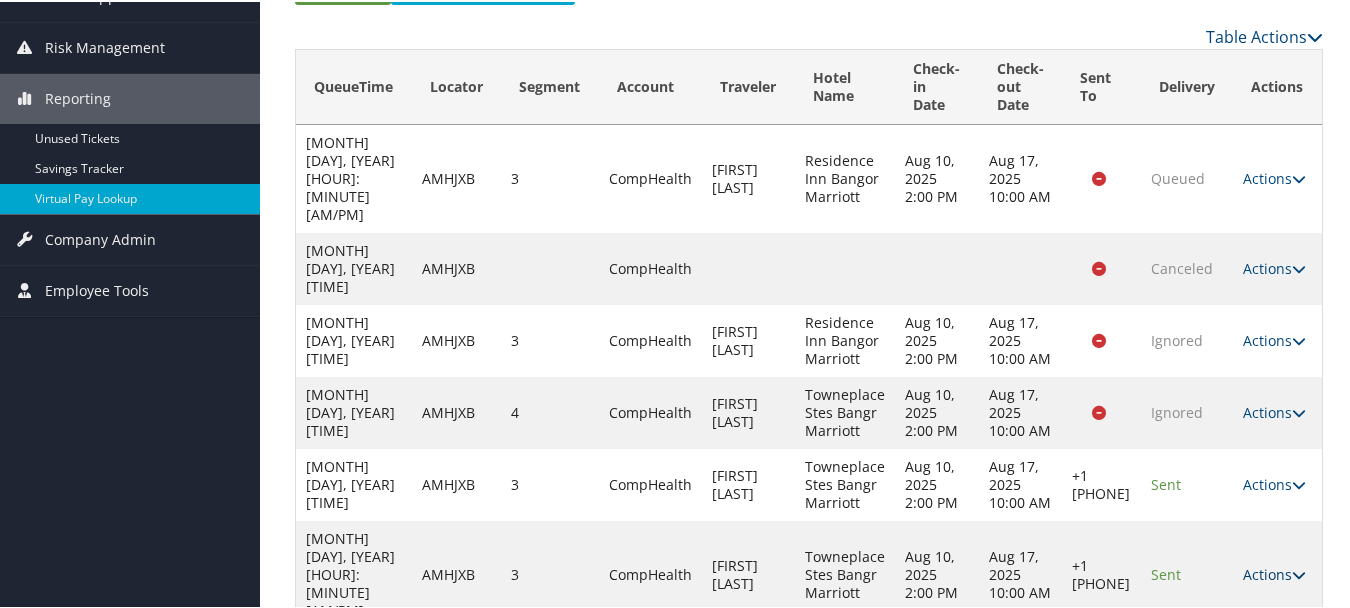 click on "Actions" at bounding box center [1274, 572] 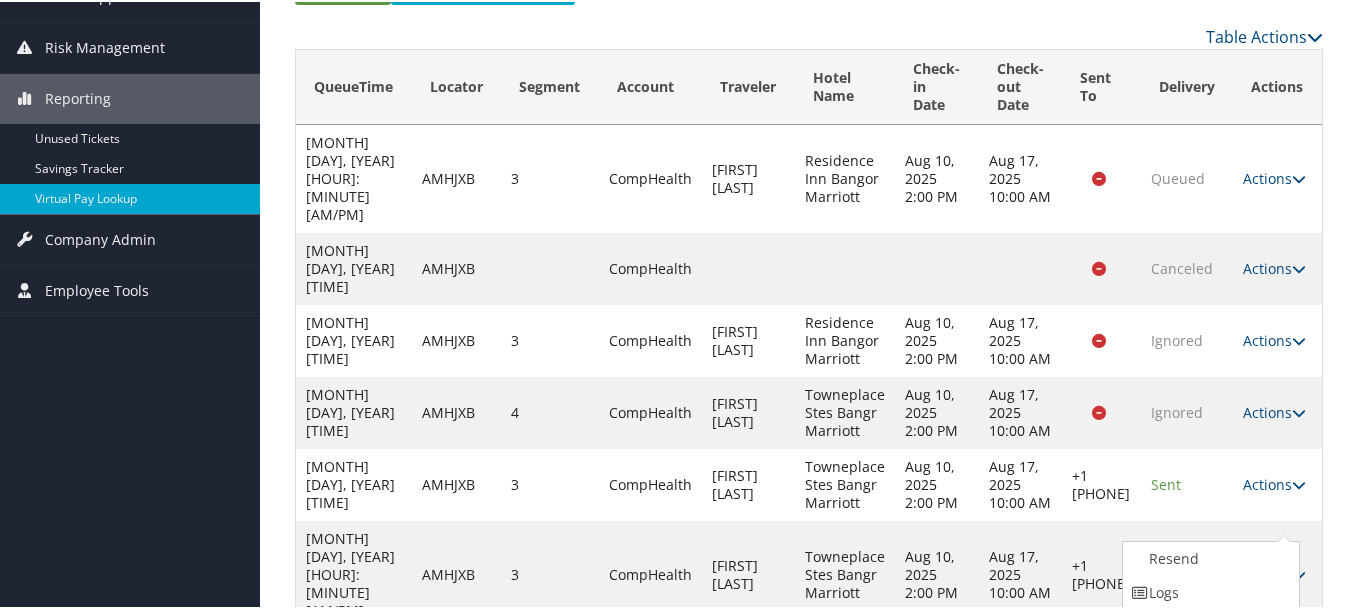 scroll, scrollTop: 323, scrollLeft: 0, axis: vertical 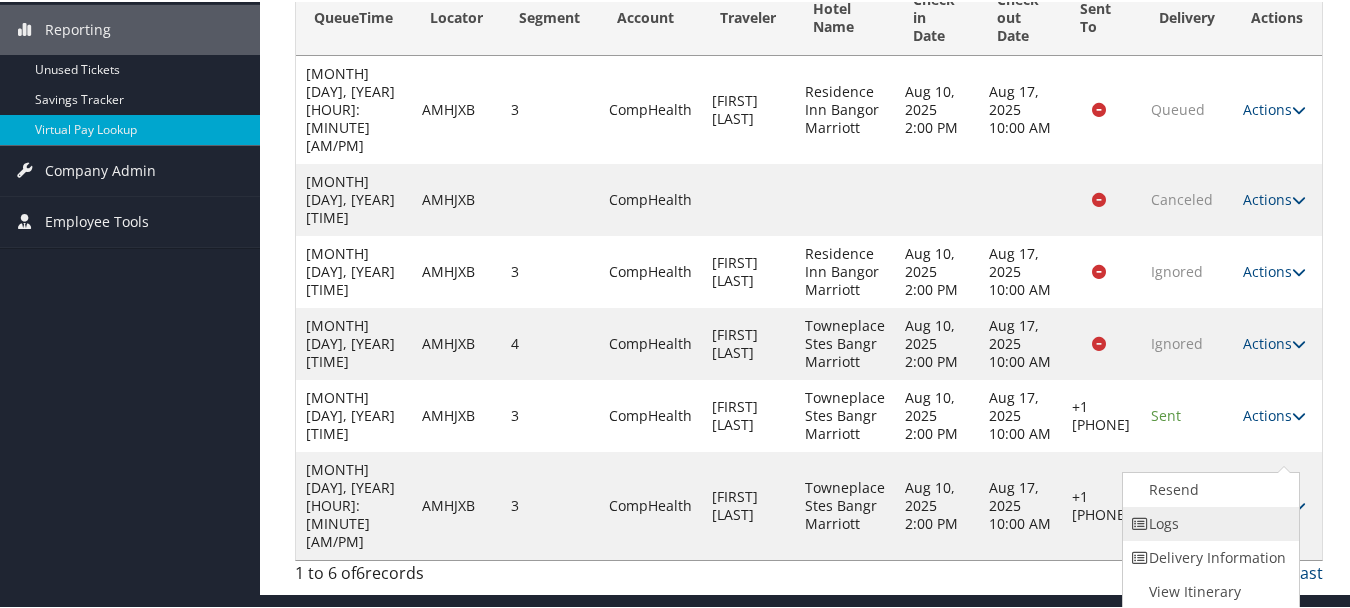 click on "Logs" at bounding box center [1208, 522] 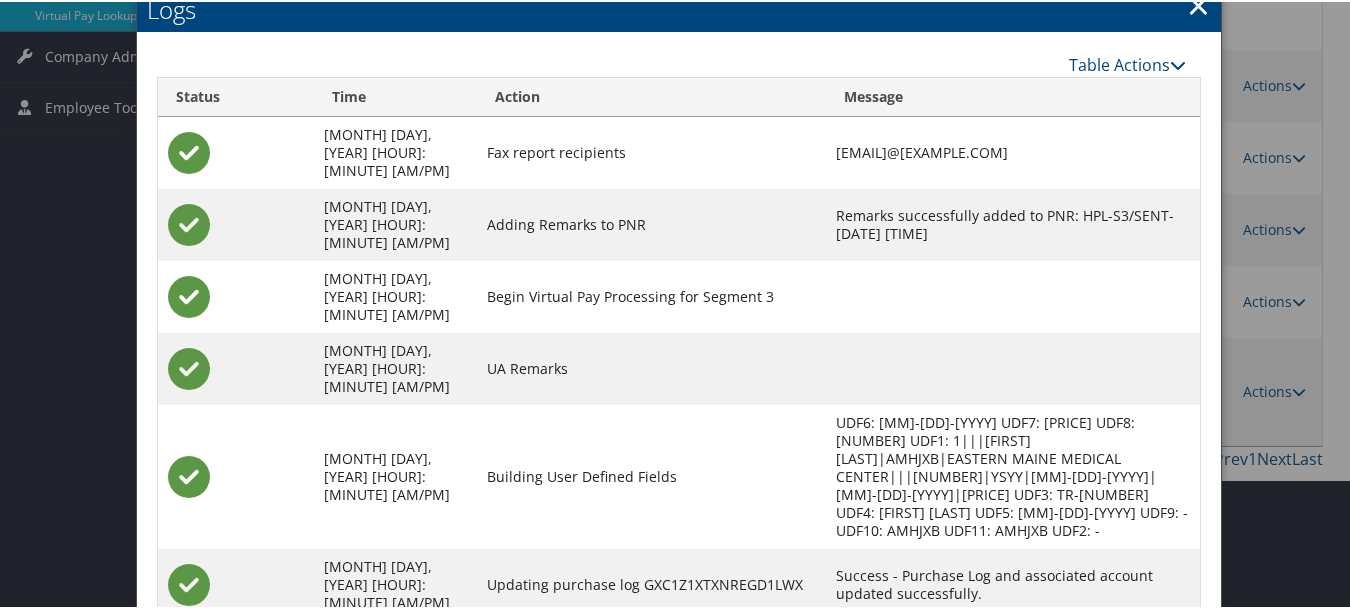 scroll, scrollTop: 546, scrollLeft: 0, axis: vertical 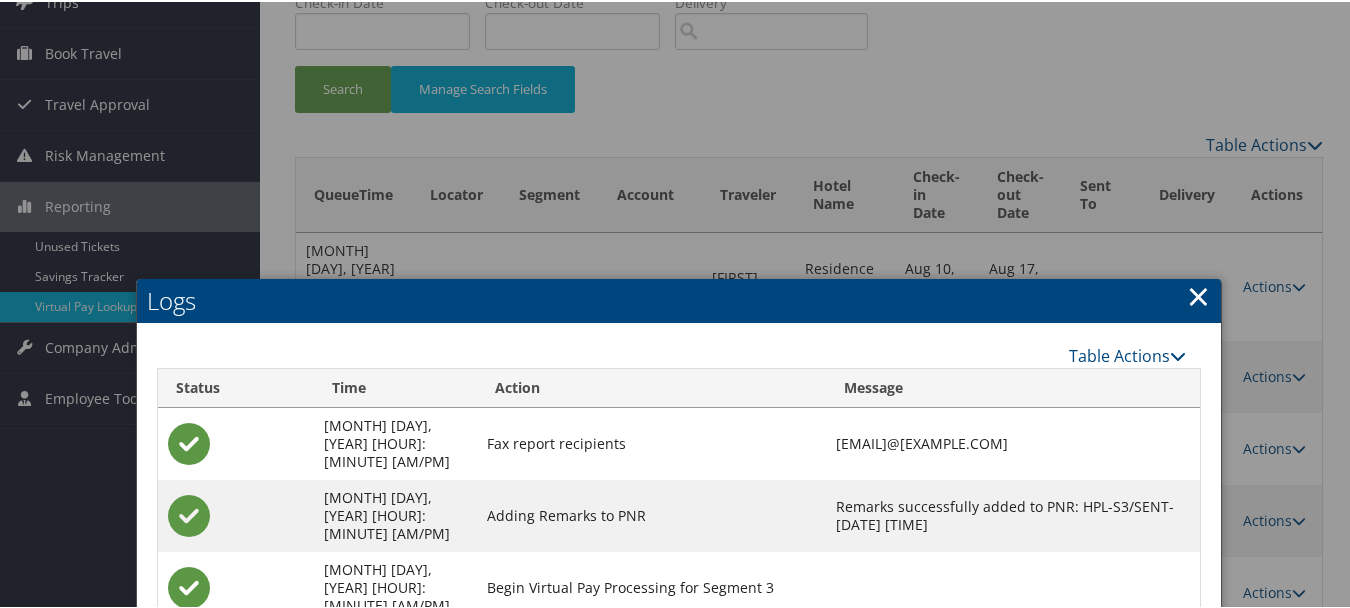 click on "×" at bounding box center (1198, 294) 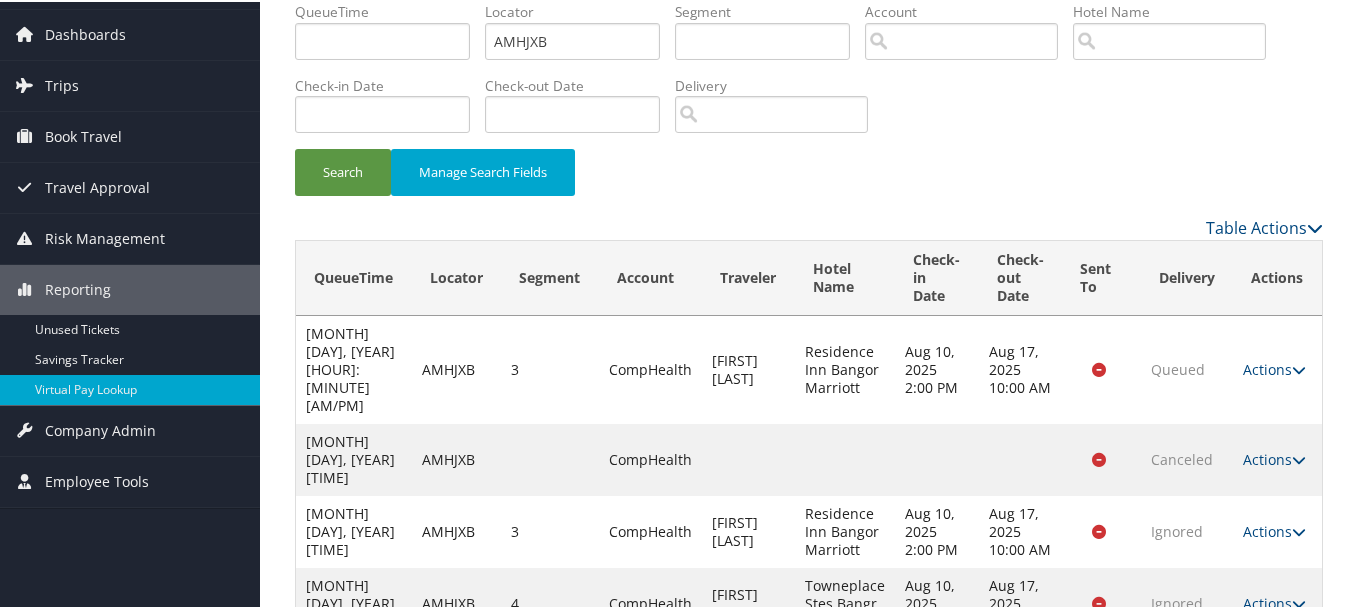 scroll, scrollTop: 0, scrollLeft: 0, axis: both 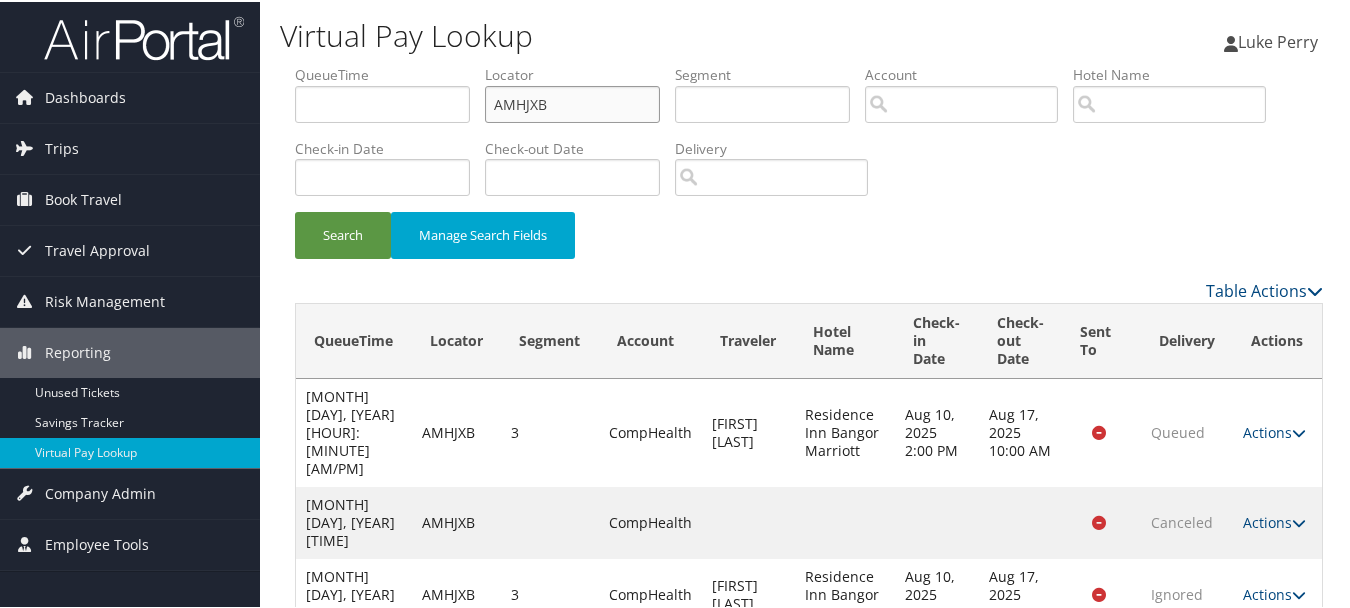 drag, startPoint x: 588, startPoint y: 102, endPoint x: 350, endPoint y: 105, distance: 238.0189 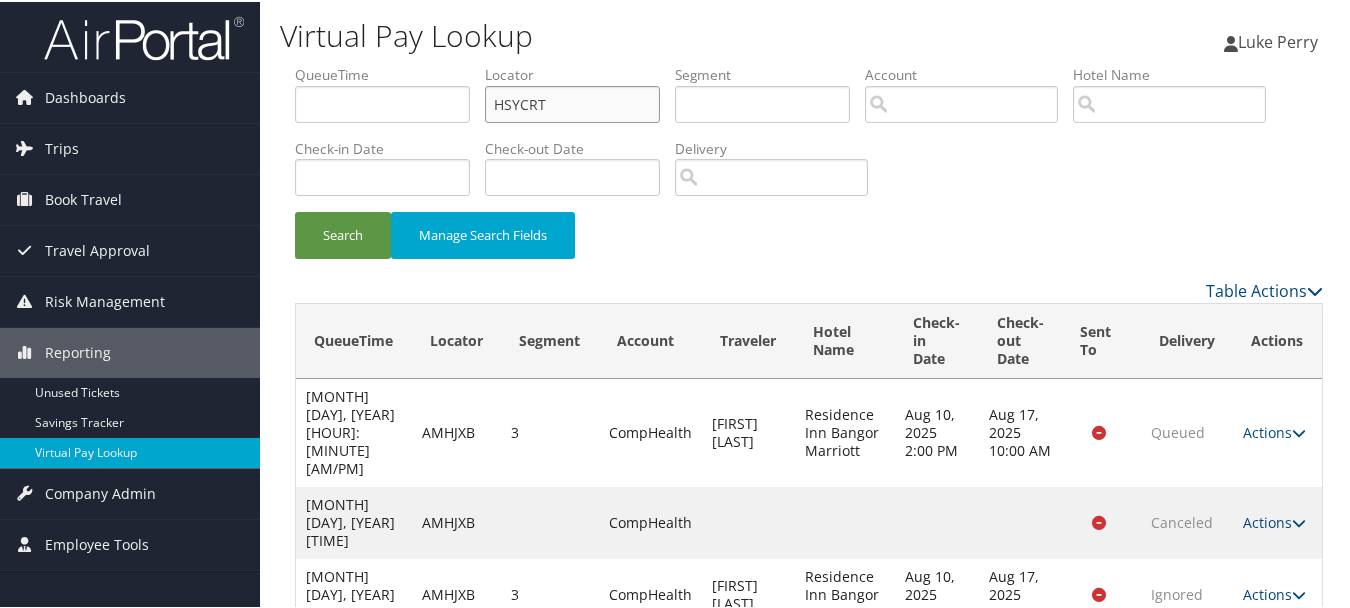 click on "Search" at bounding box center [343, 233] 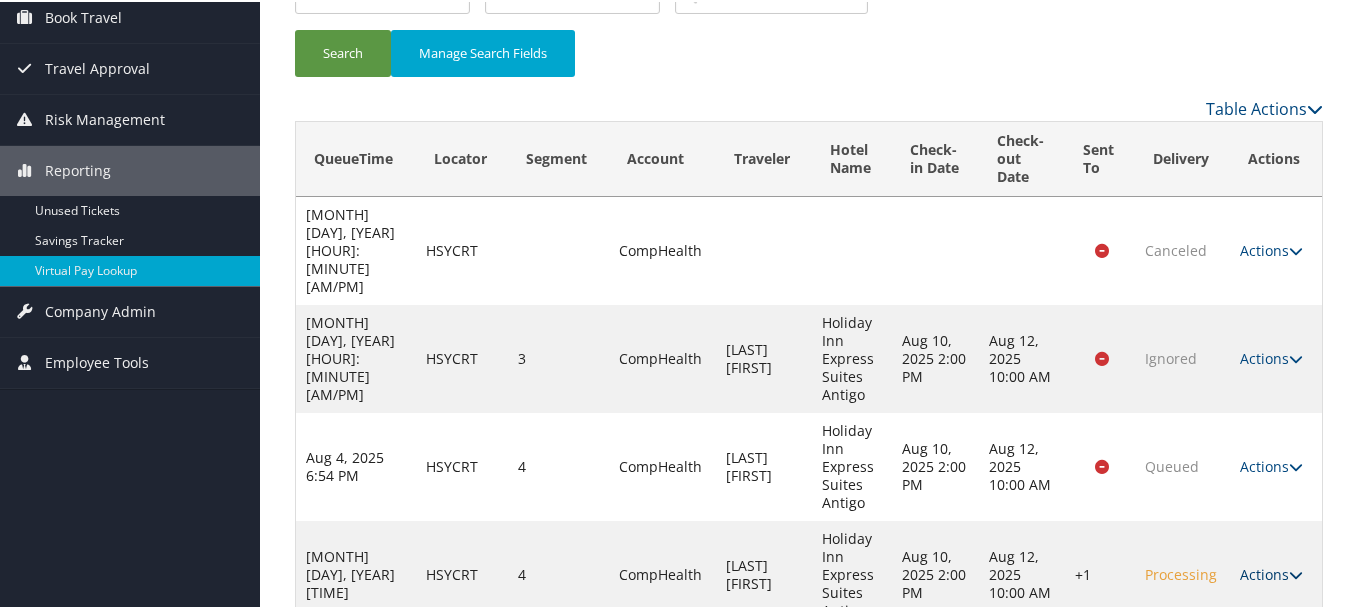 click on "Actions" at bounding box center (1271, 572) 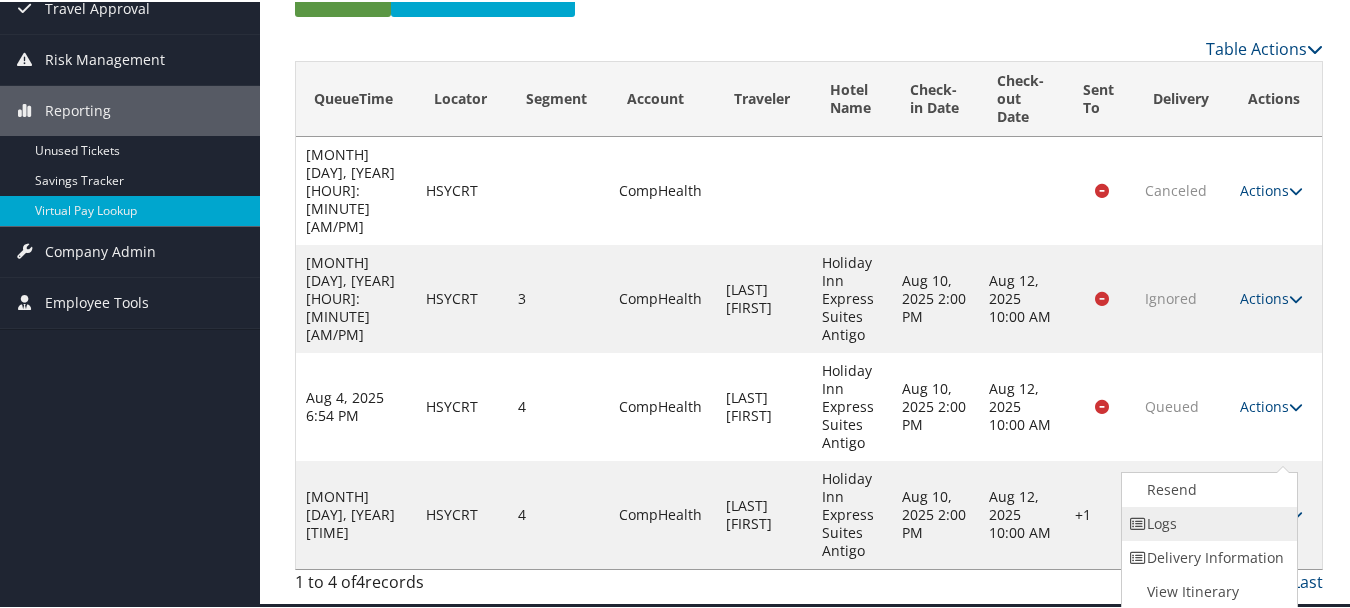 click on "Logs" at bounding box center [1207, 522] 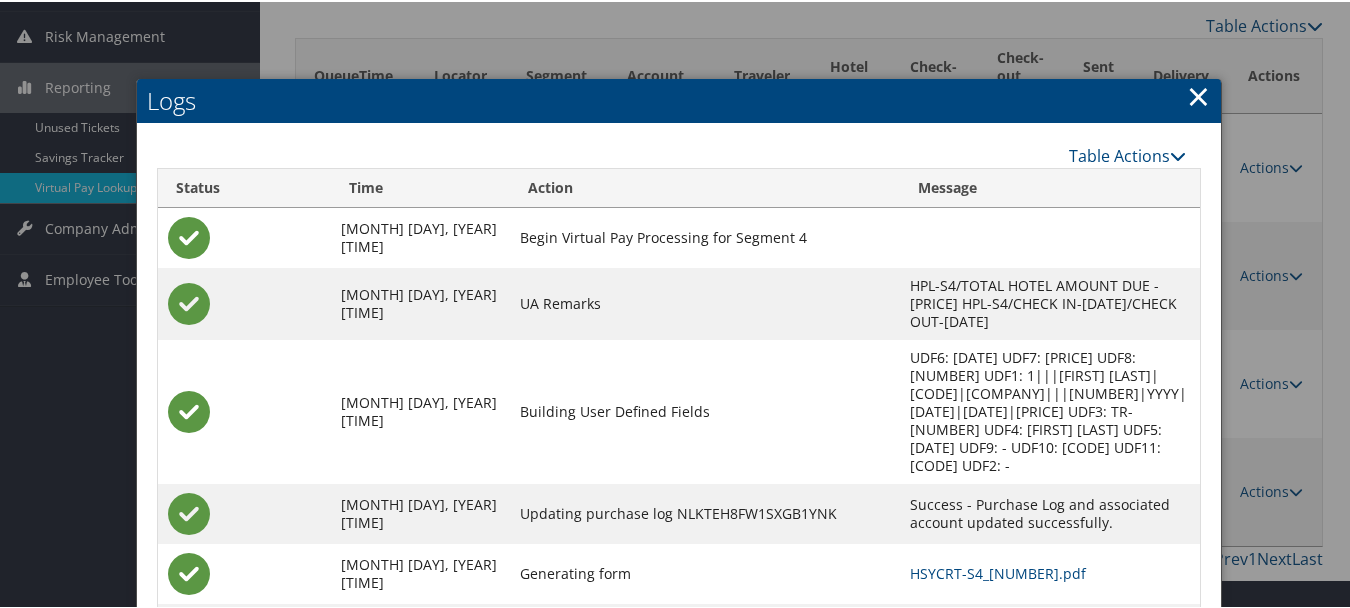 scroll, scrollTop: 327, scrollLeft: 0, axis: vertical 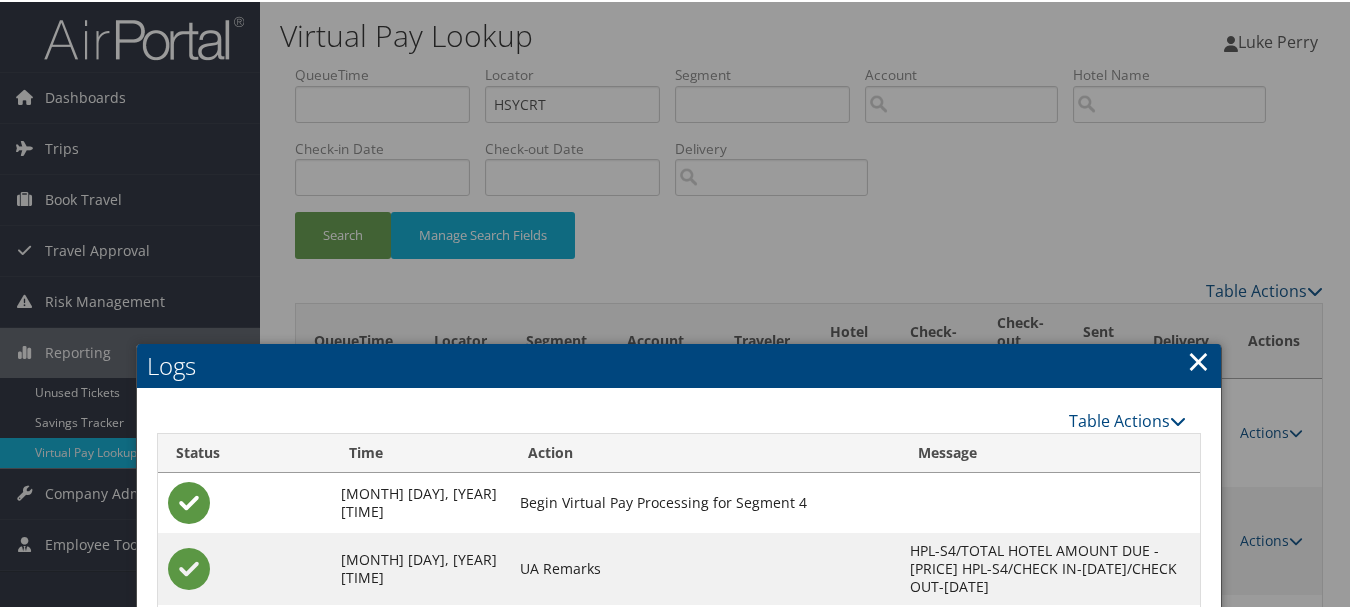 click on "×" at bounding box center (1198, 359) 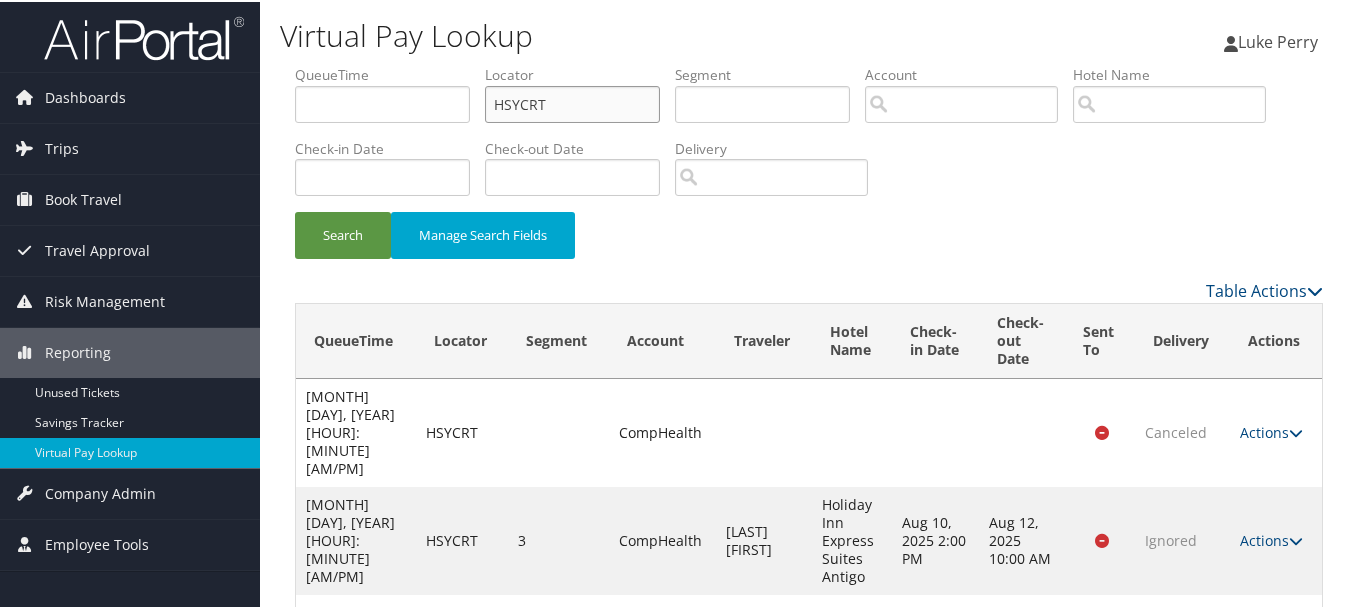 drag, startPoint x: 574, startPoint y: 108, endPoint x: 368, endPoint y: 111, distance: 206.02185 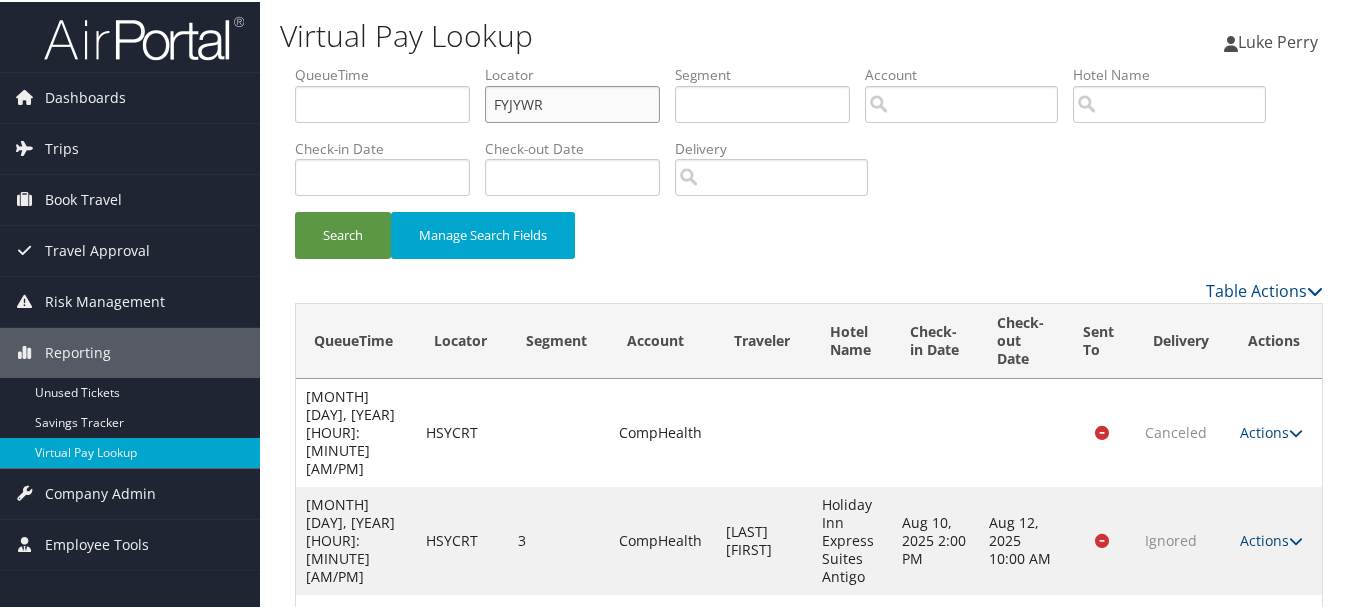 click on "Search" at bounding box center (343, 233) 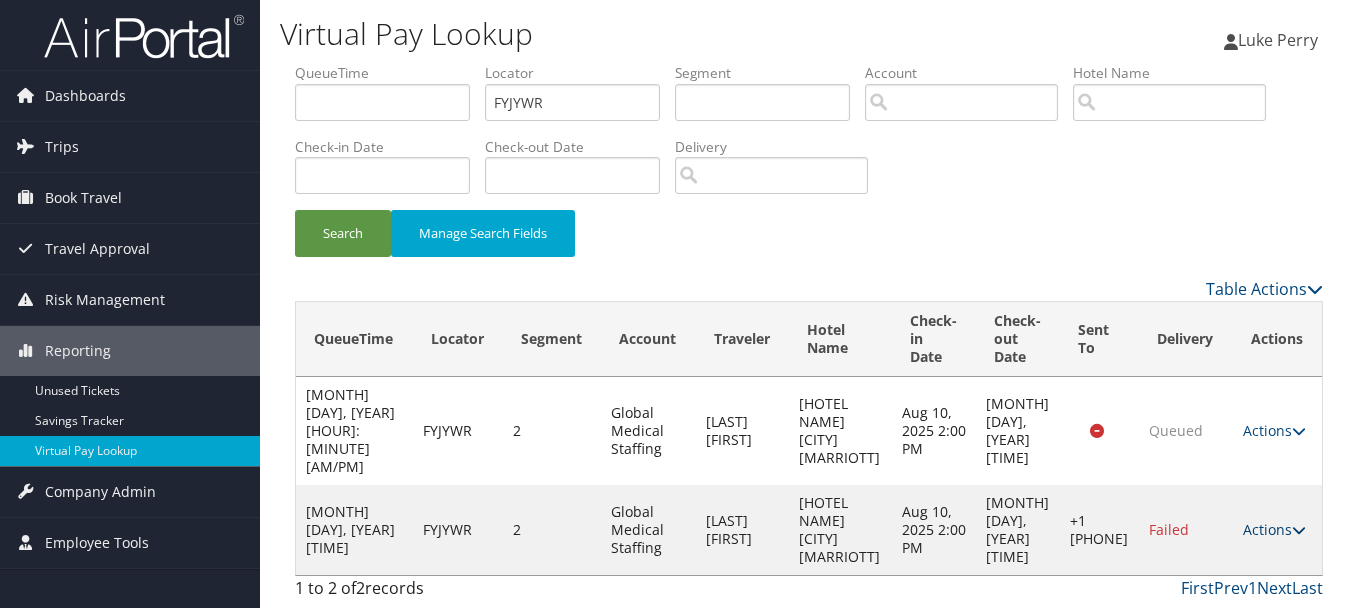 click on "Actions" at bounding box center [1274, 529] 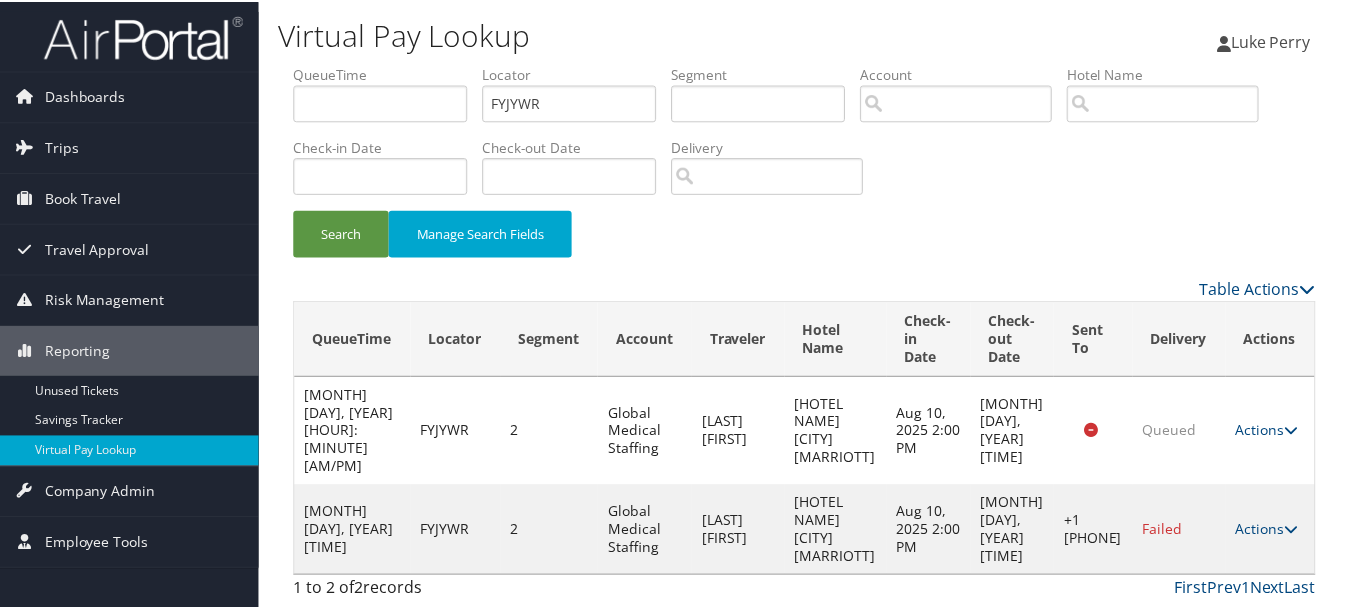 scroll, scrollTop: 53, scrollLeft: 0, axis: vertical 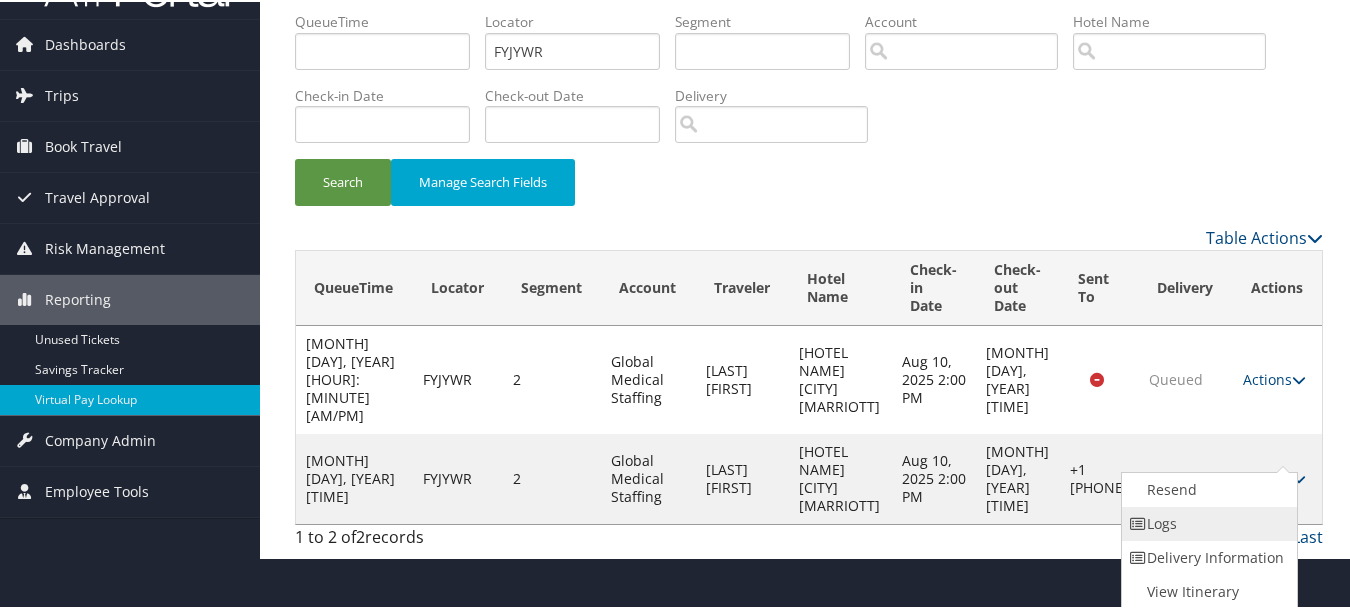 click on "Logs" at bounding box center [1207, 522] 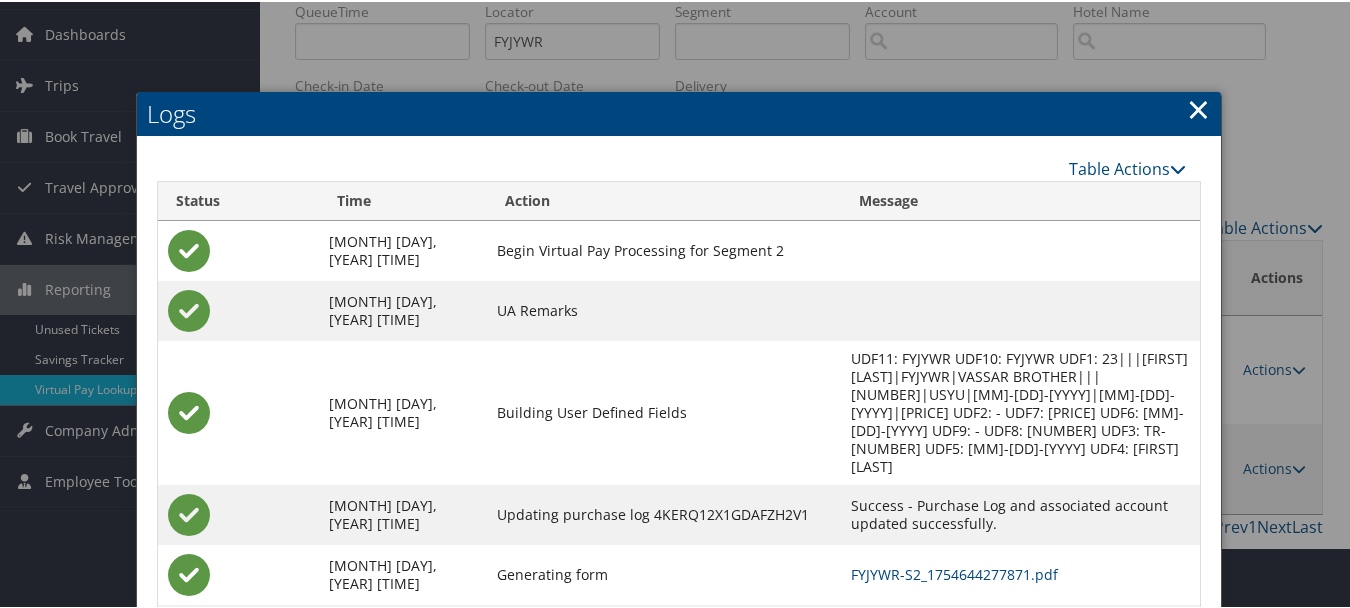 scroll, scrollTop: 138, scrollLeft: 0, axis: vertical 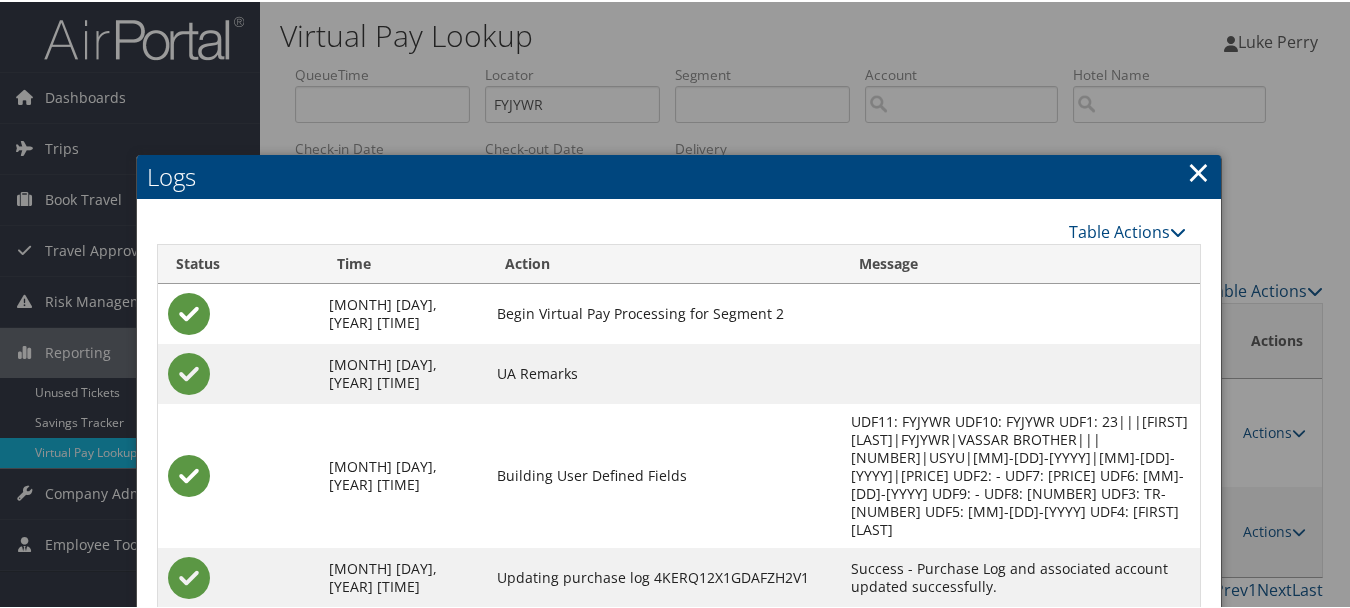 drag, startPoint x: 1182, startPoint y: 159, endPoint x: 1213, endPoint y: 192, distance: 45.276924 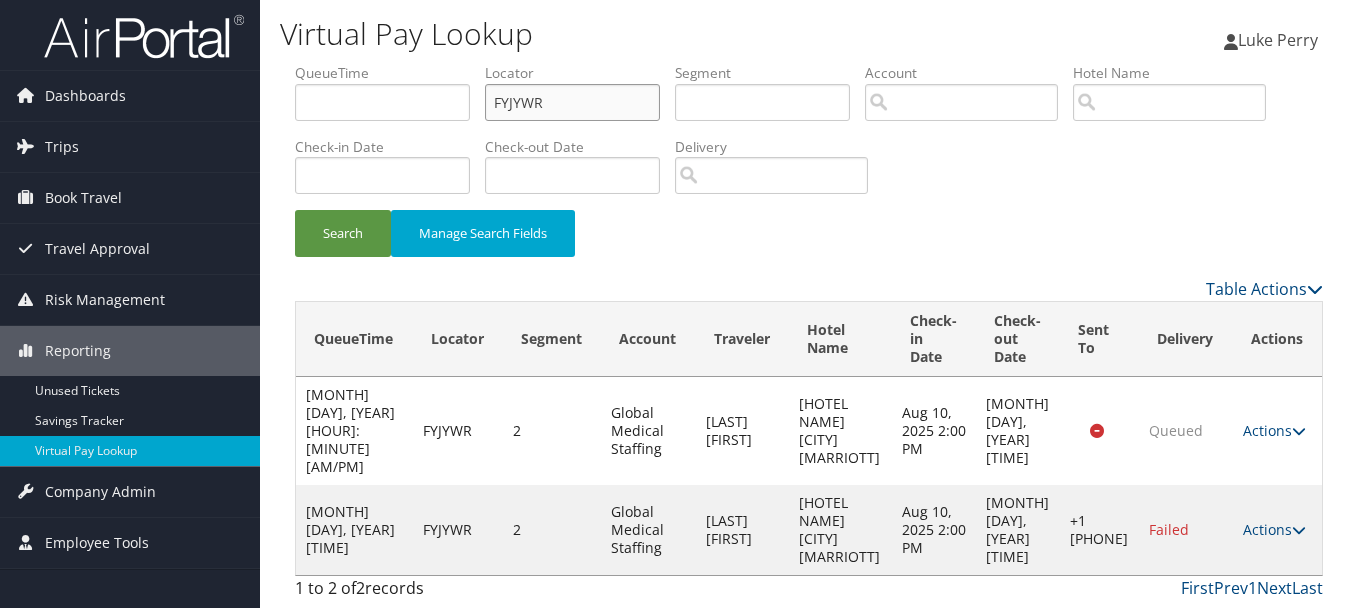 drag, startPoint x: 594, startPoint y: 98, endPoint x: 349, endPoint y: 98, distance: 245 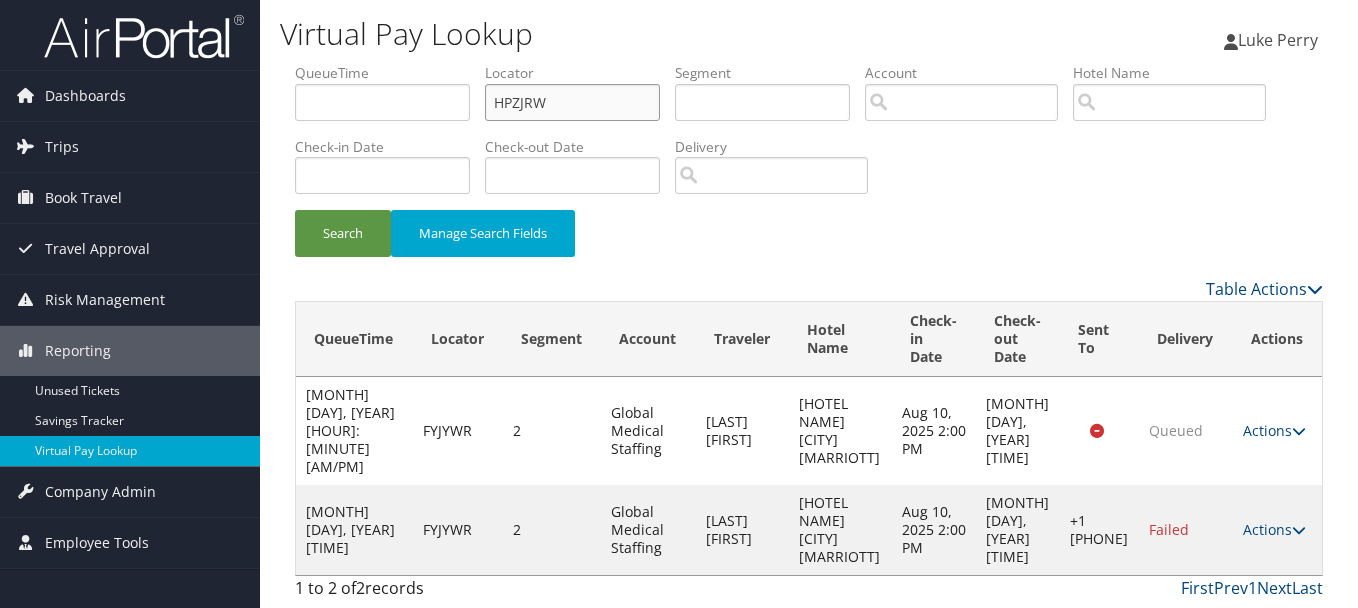 click on "Search" at bounding box center [343, 233] 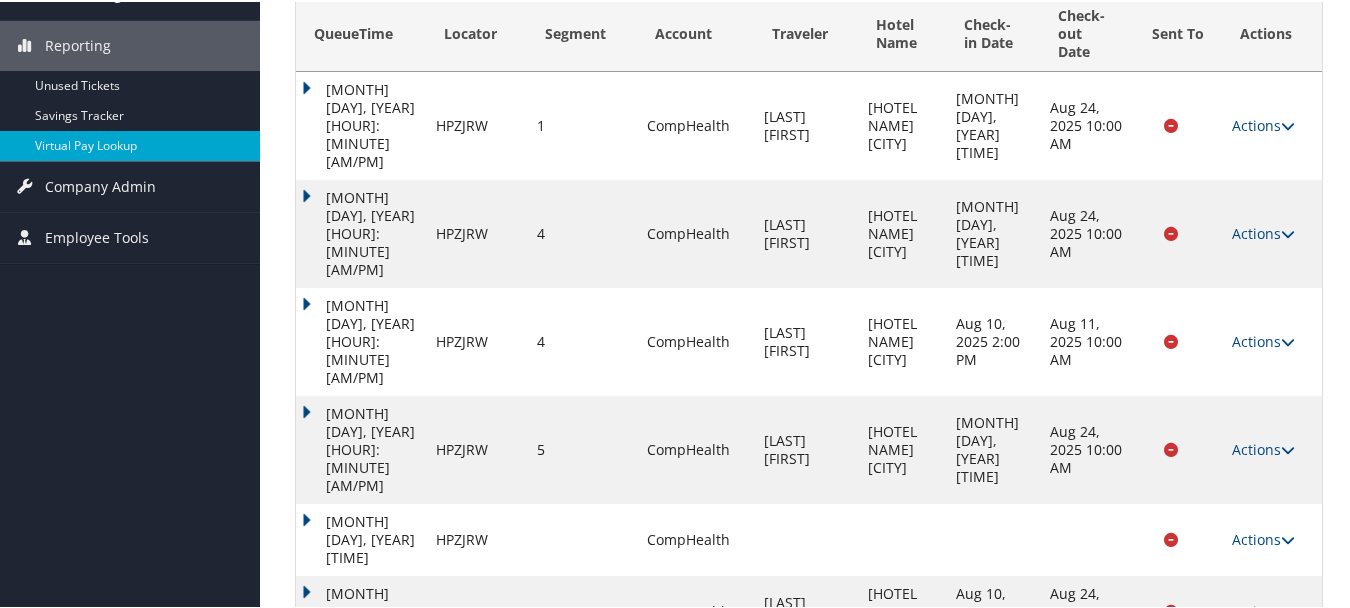 scroll, scrollTop: 470, scrollLeft: 0, axis: vertical 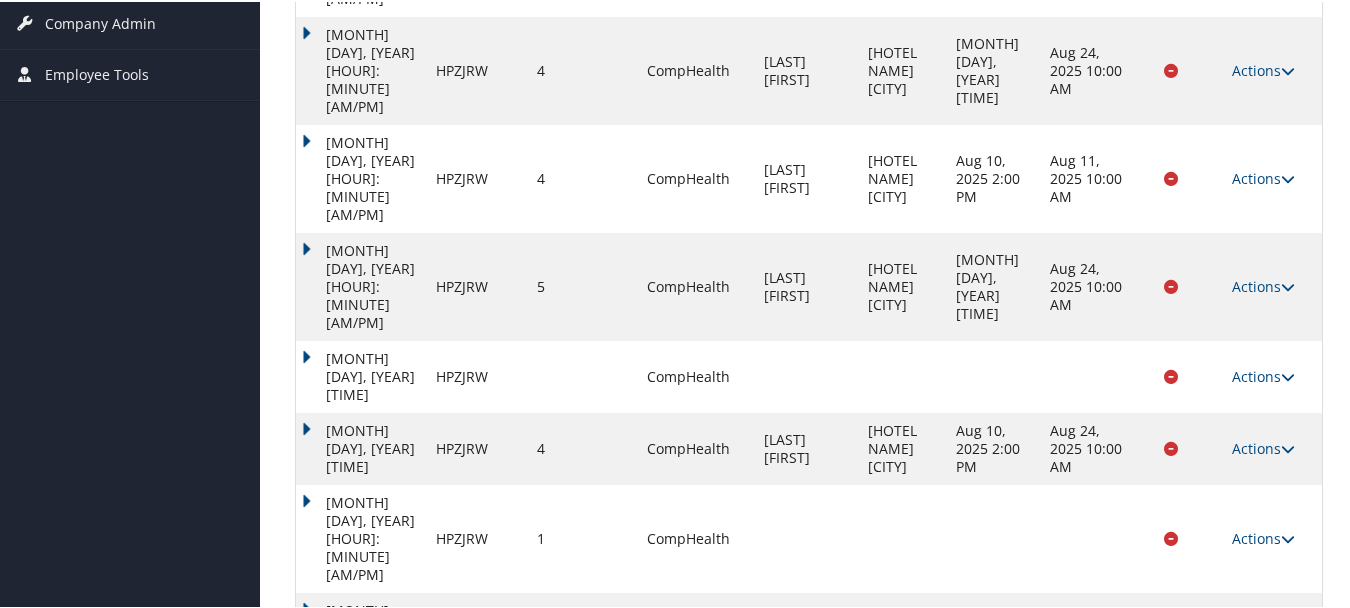 click on "Actions" at bounding box center (1263, 806) 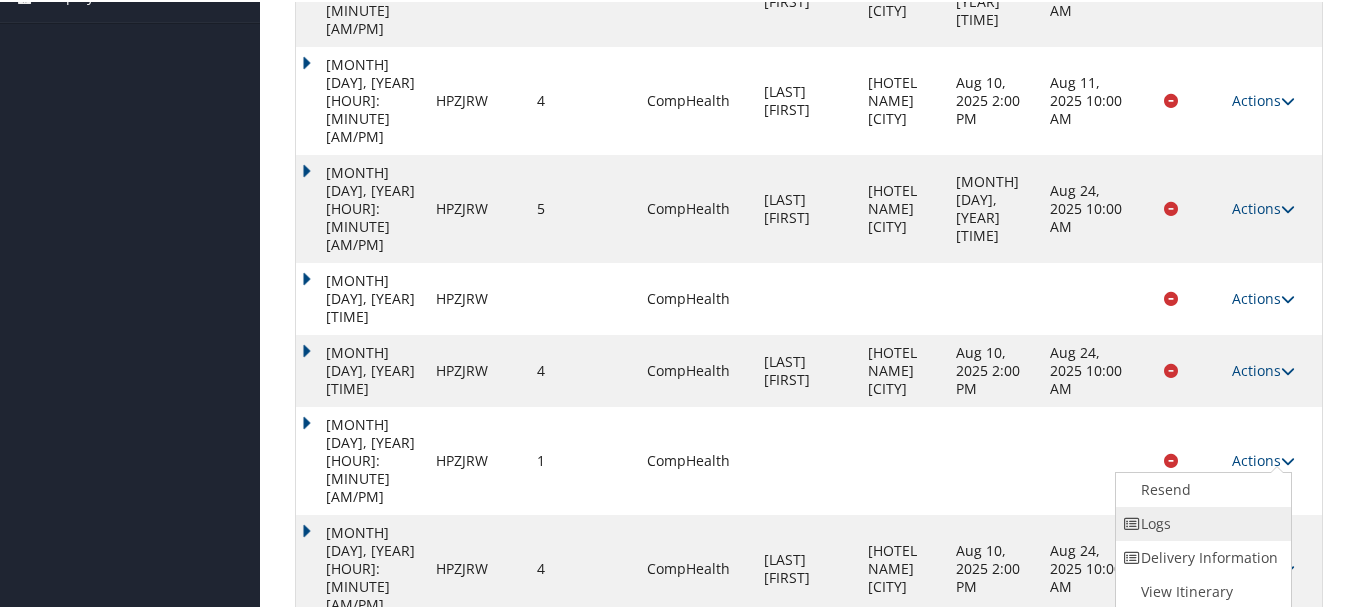 click on "Logs" at bounding box center [1201, 522] 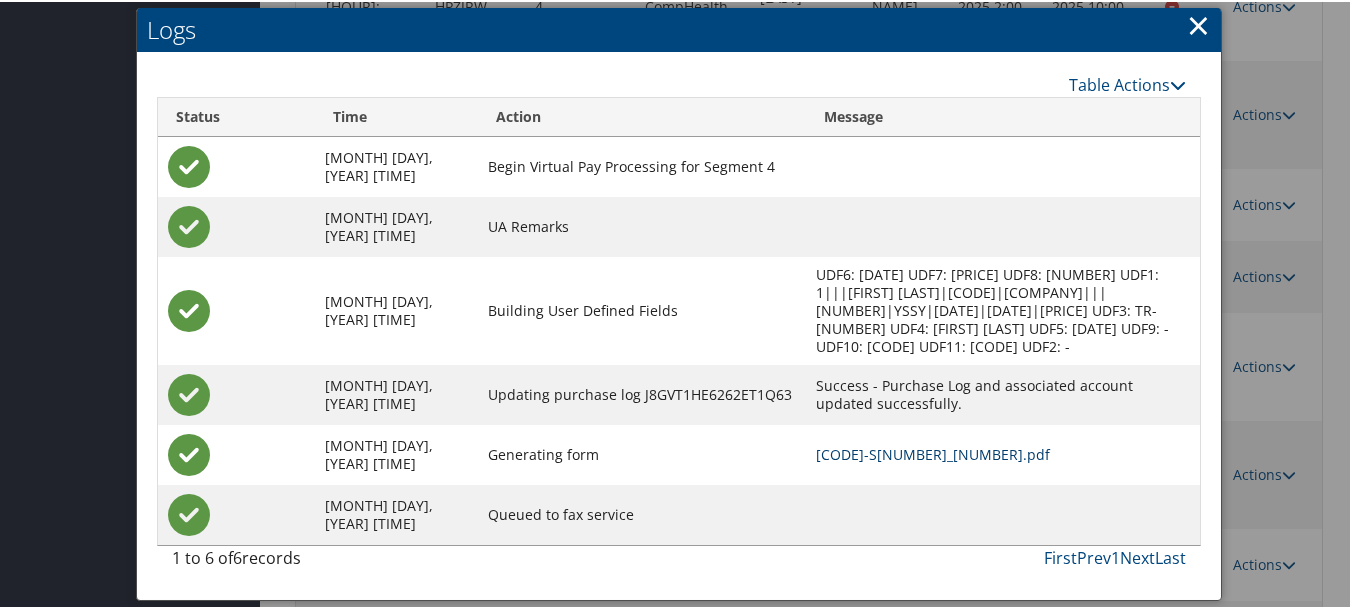 scroll, scrollTop: 651, scrollLeft: 0, axis: vertical 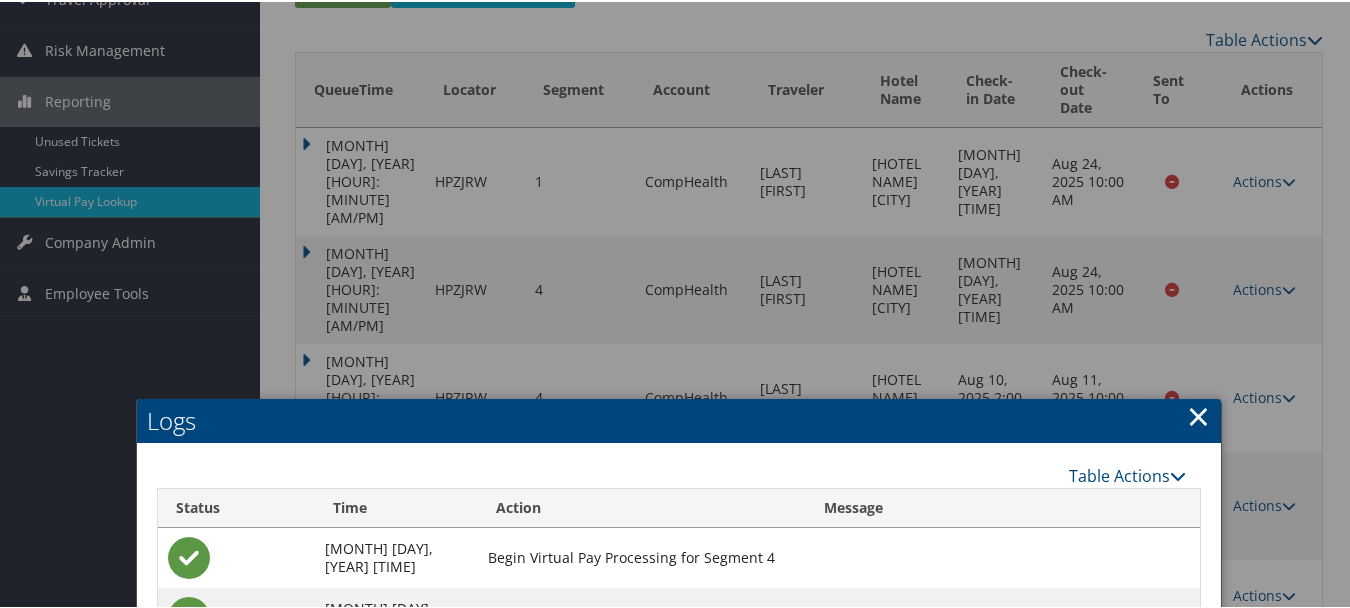 click on "×" at bounding box center (1198, 414) 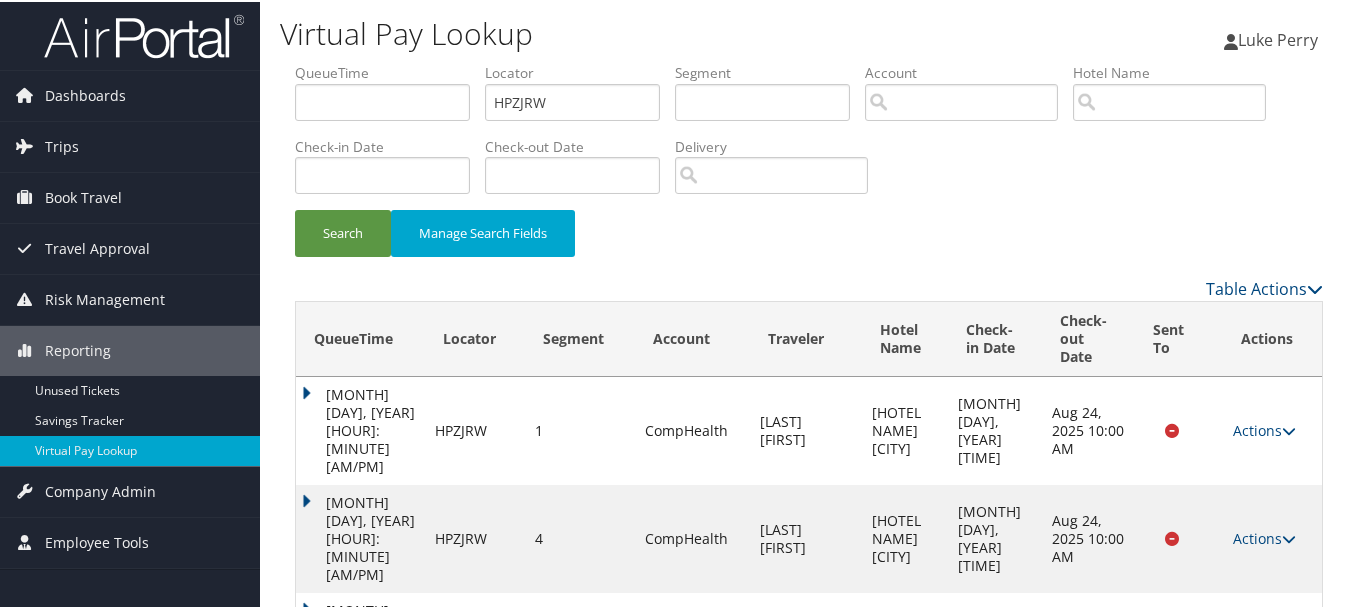 scroll, scrollTop: 0, scrollLeft: 0, axis: both 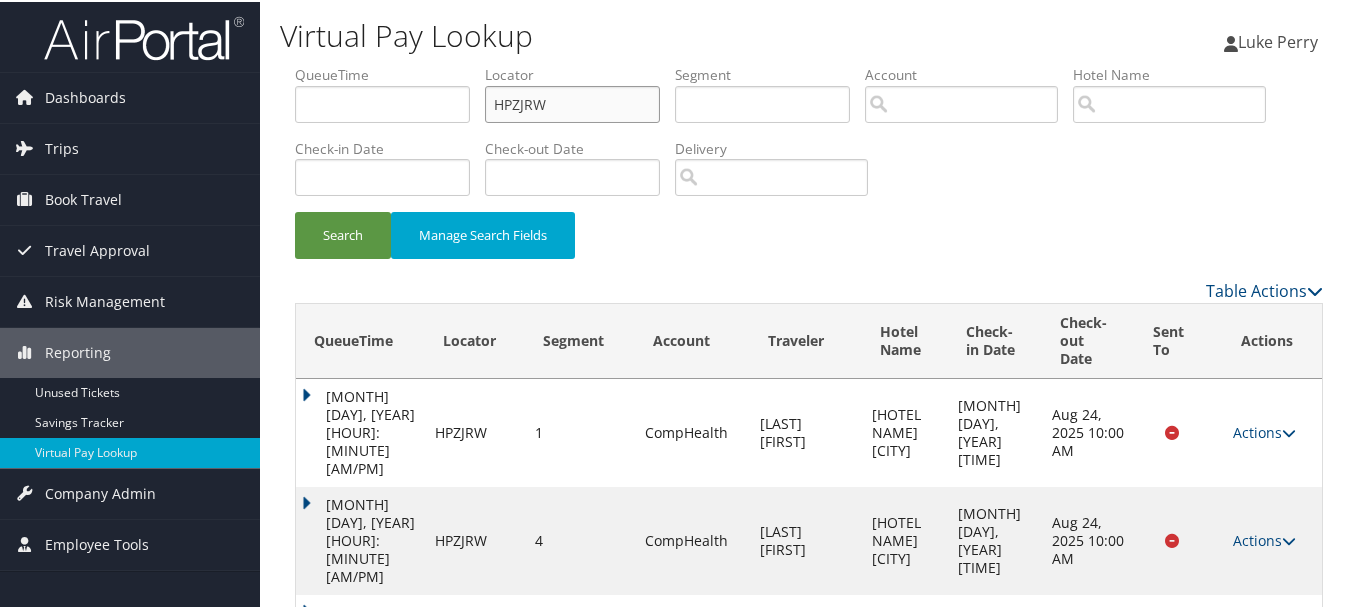 drag, startPoint x: 642, startPoint y: 110, endPoint x: 461, endPoint y: 105, distance: 181.06905 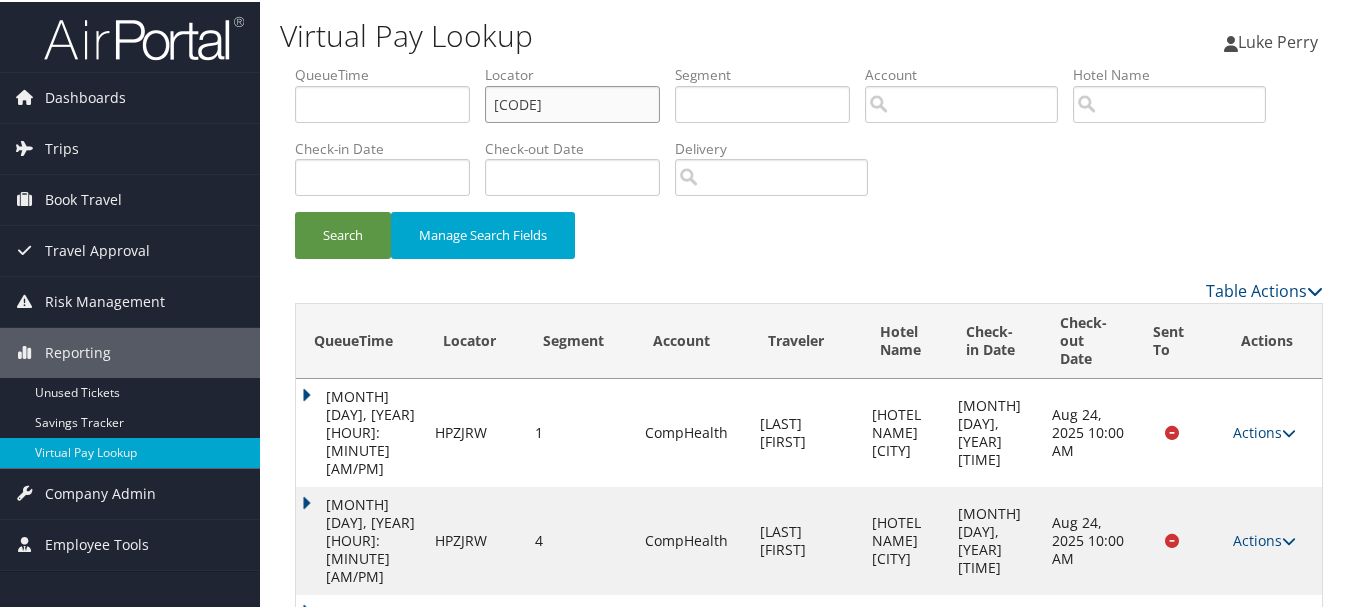 click on "Search" at bounding box center [343, 233] 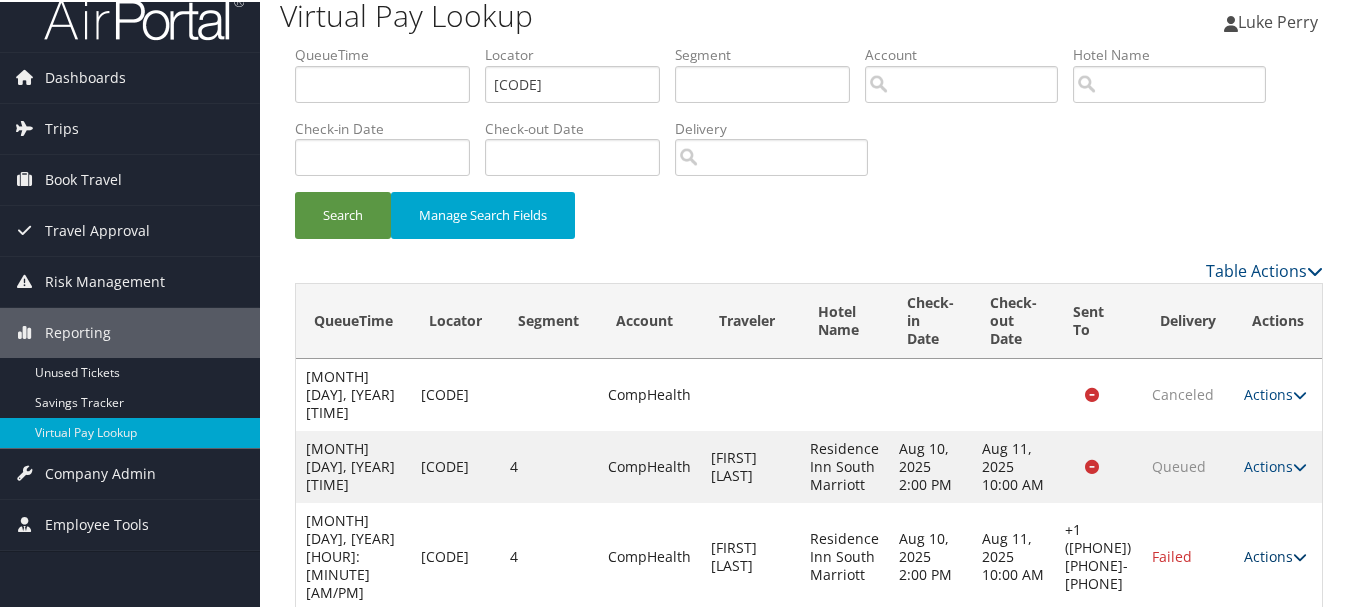 click on "Actions" at bounding box center (1275, 554) 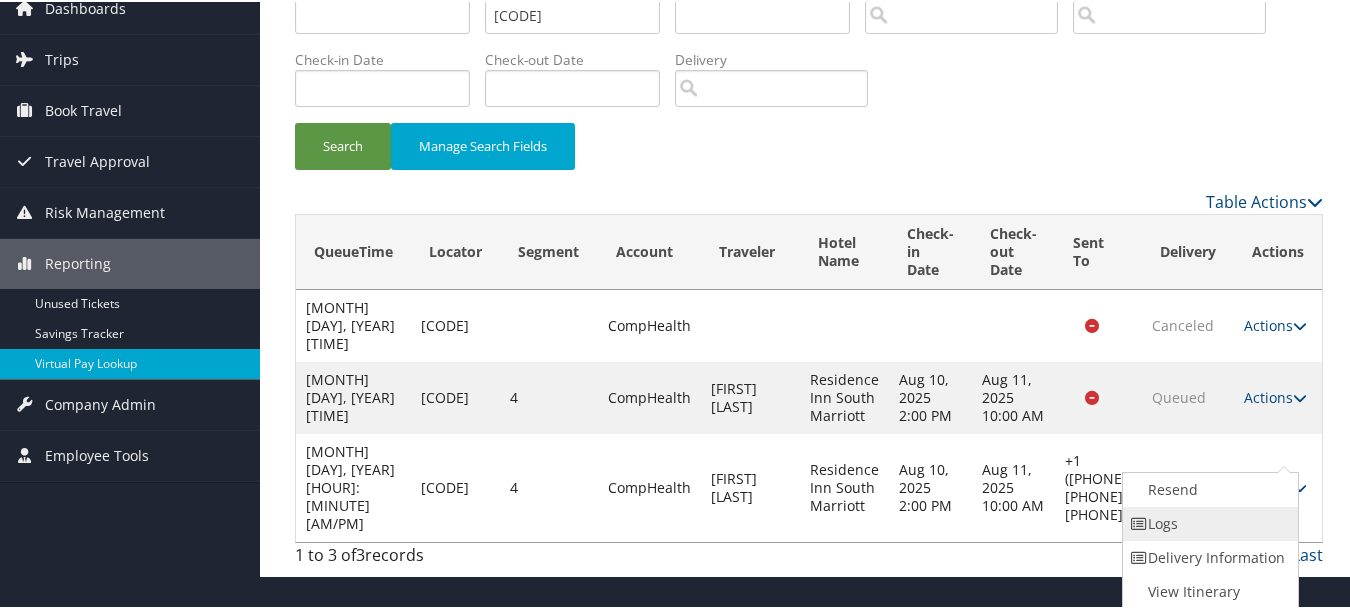 click on "Logs" at bounding box center [1208, 522] 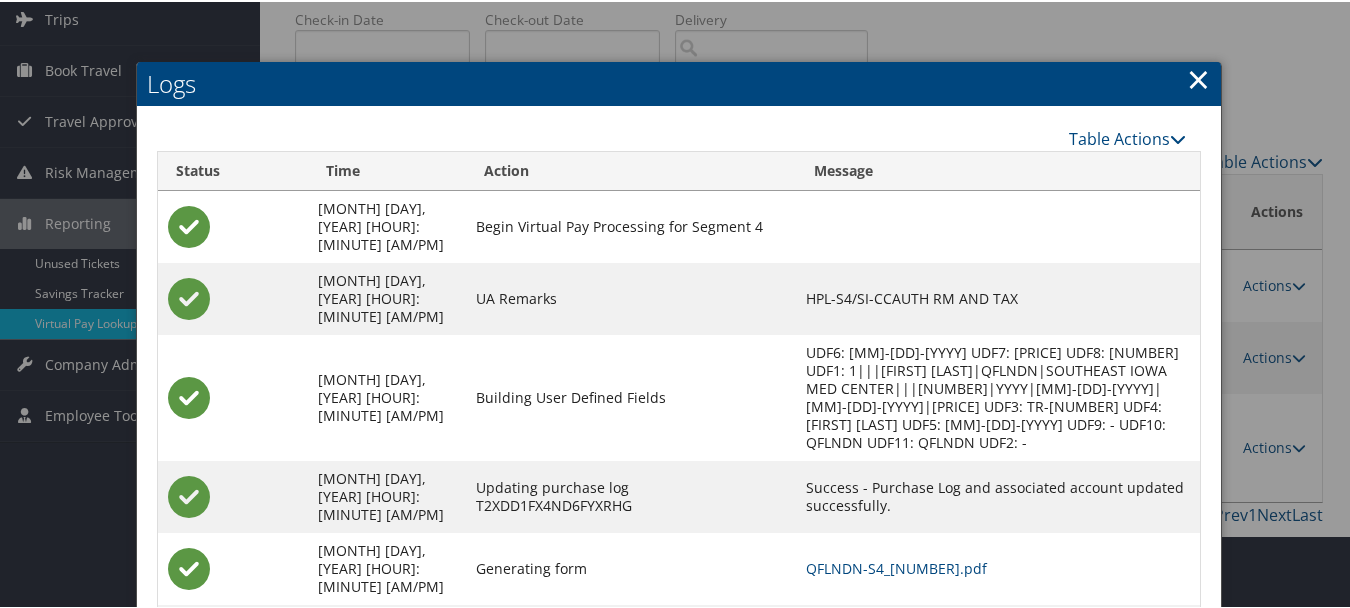 scroll, scrollTop: 174, scrollLeft: 0, axis: vertical 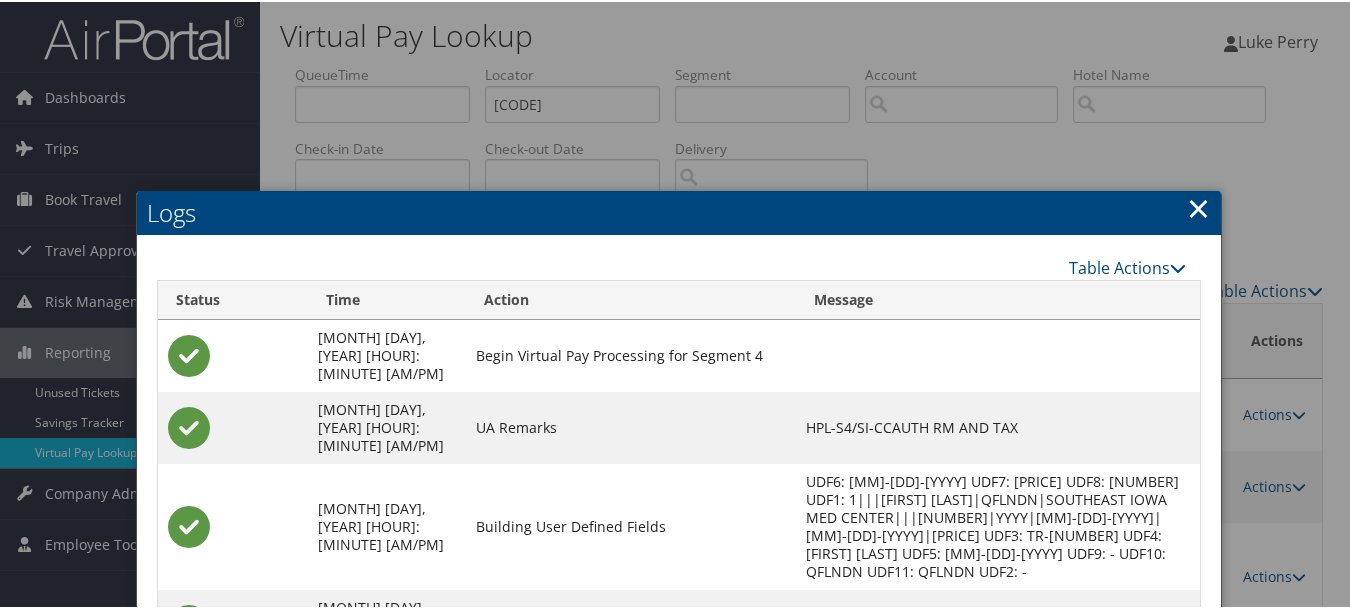 click on "×" at bounding box center [1198, 206] 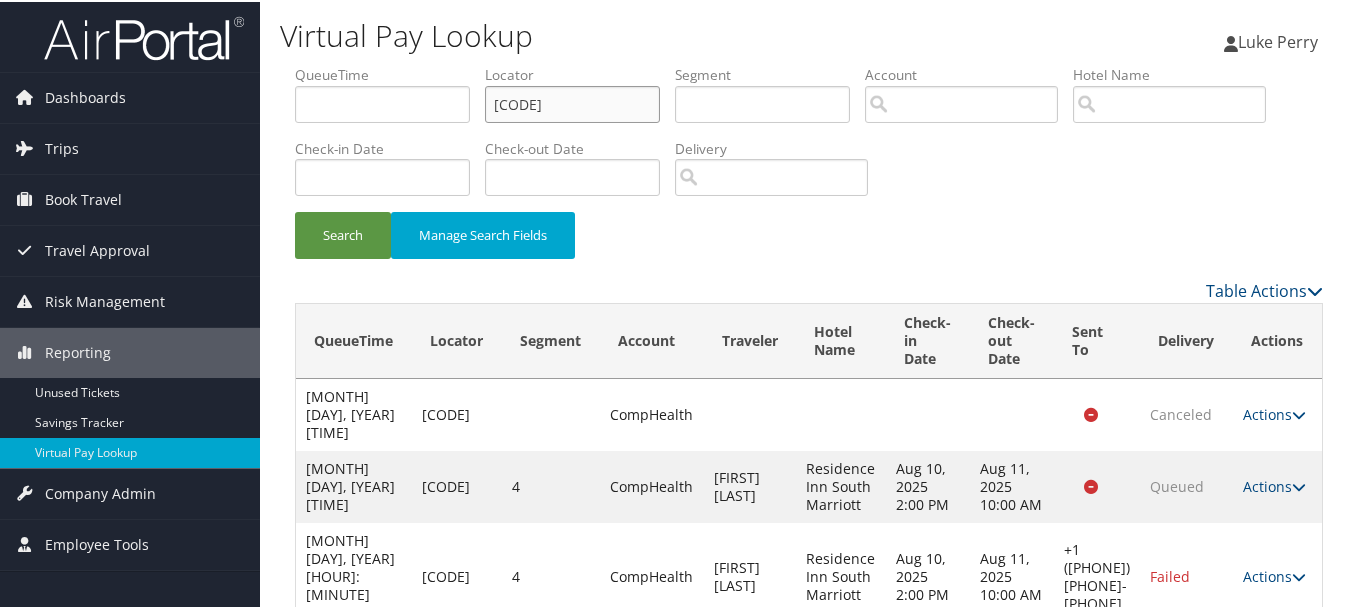 drag, startPoint x: 522, startPoint y: 111, endPoint x: 333, endPoint y: 111, distance: 189 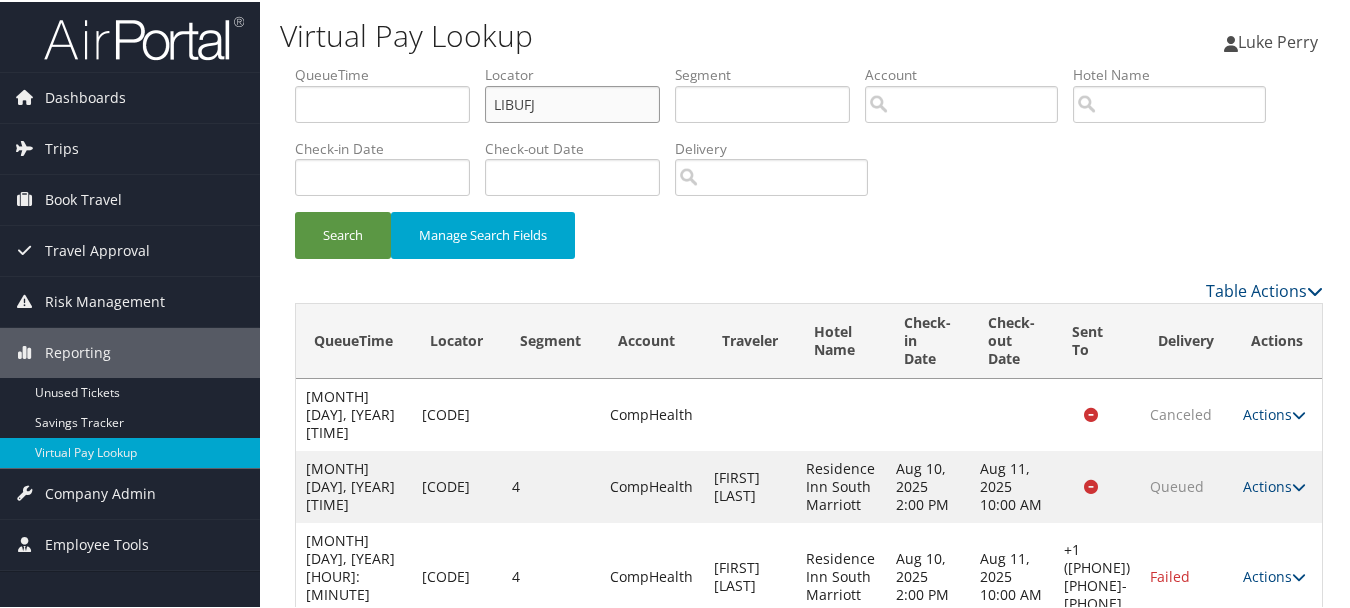 click on "Search" at bounding box center [343, 233] 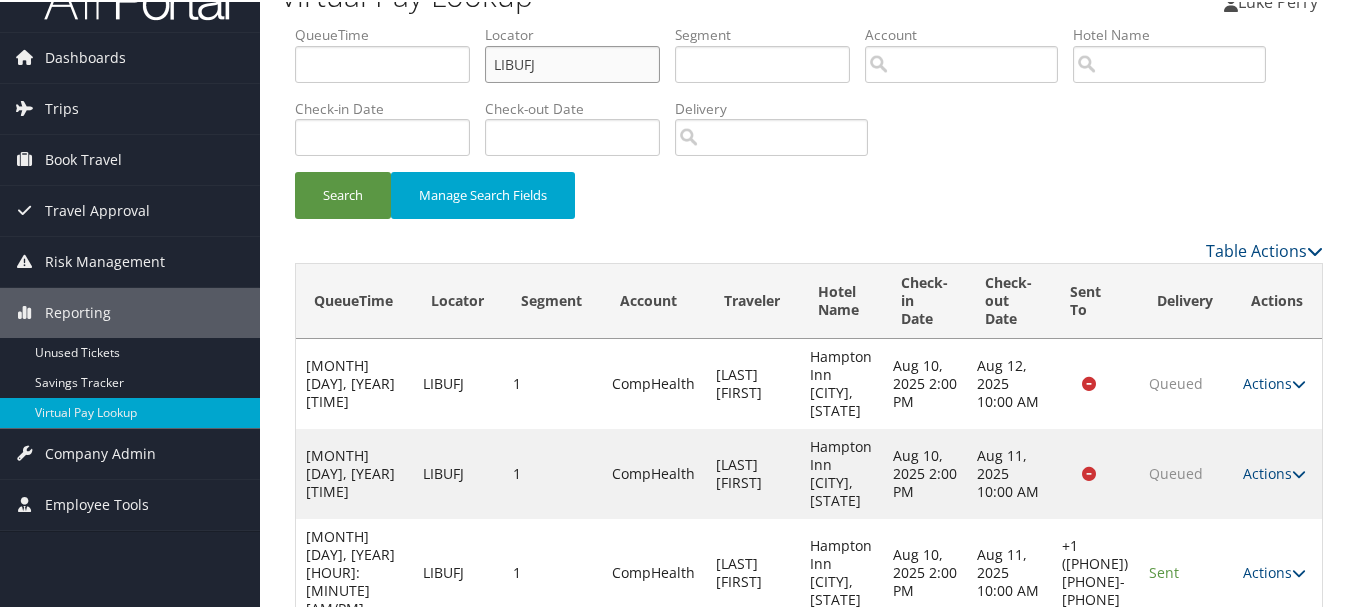 scroll, scrollTop: 74, scrollLeft: 0, axis: vertical 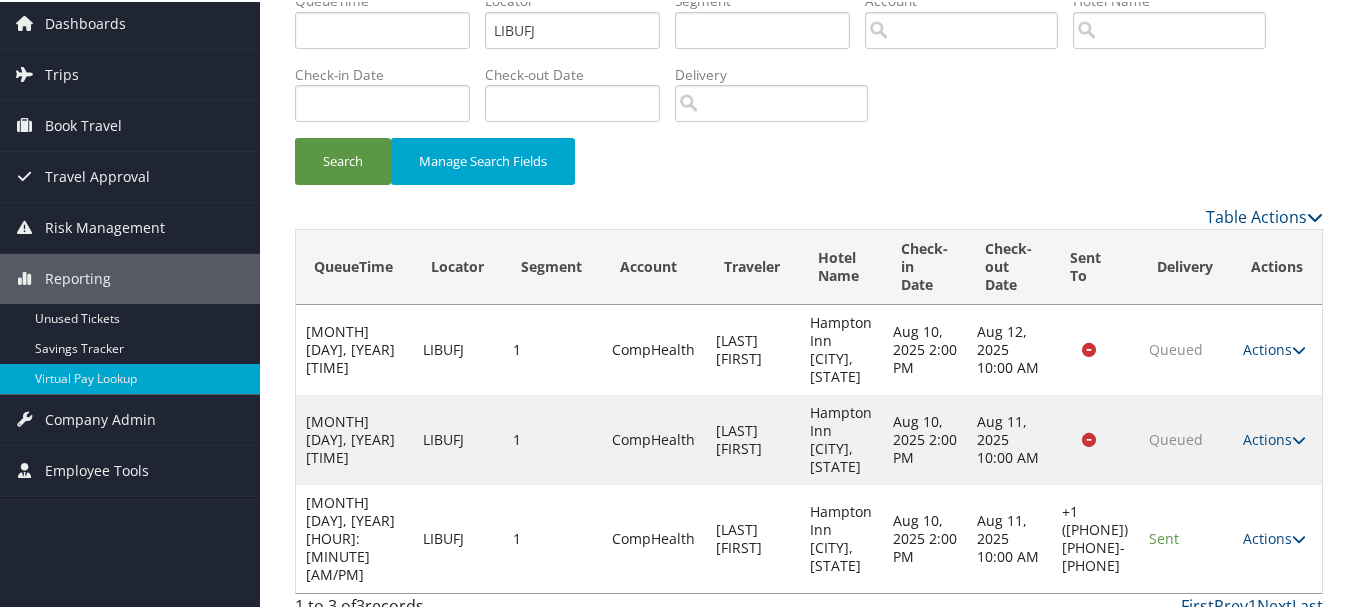 click on "Actions   Resend  Logs  Delivery Information  View Itinerary" at bounding box center (1277, 537) 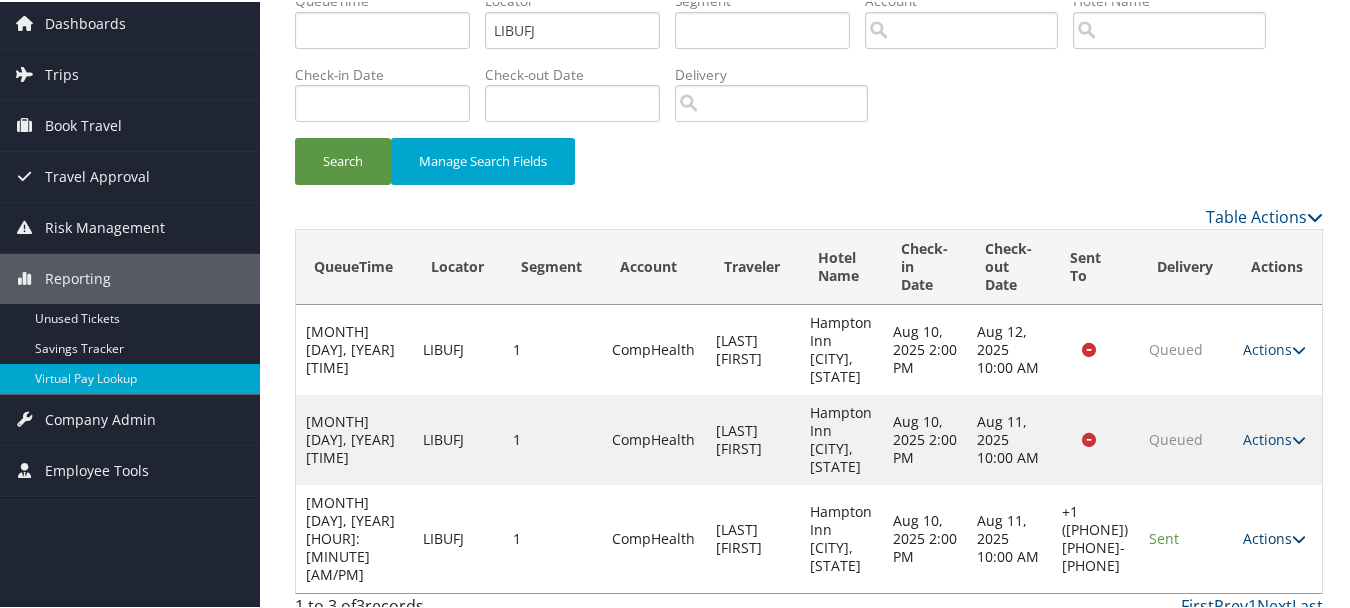 click on "Actions" at bounding box center [1274, 536] 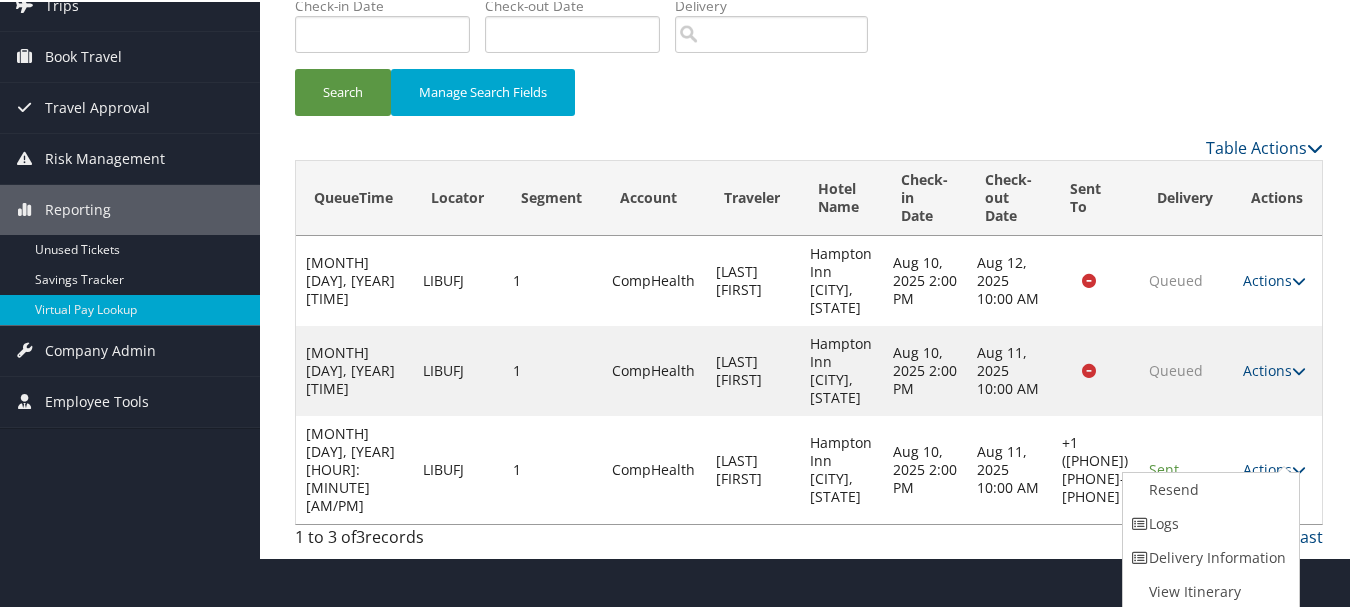 click on "Logs" at bounding box center [1208, 522] 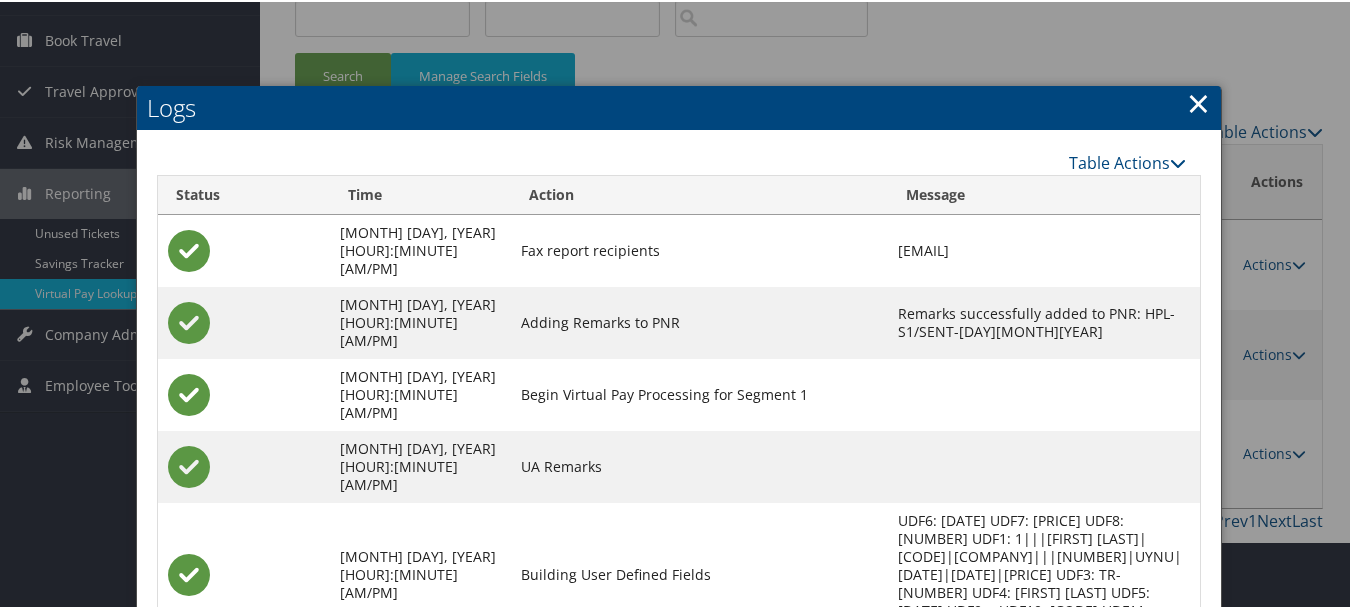 scroll, scrollTop: 348, scrollLeft: 0, axis: vertical 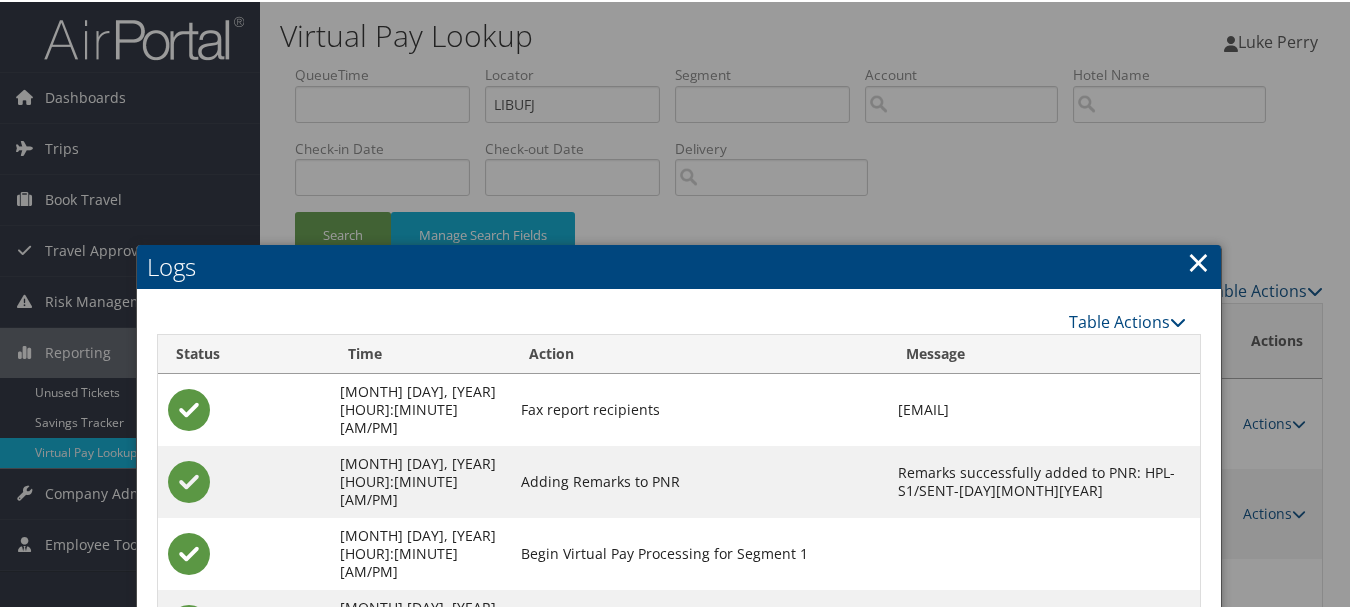 click on "×" at bounding box center (1198, 260) 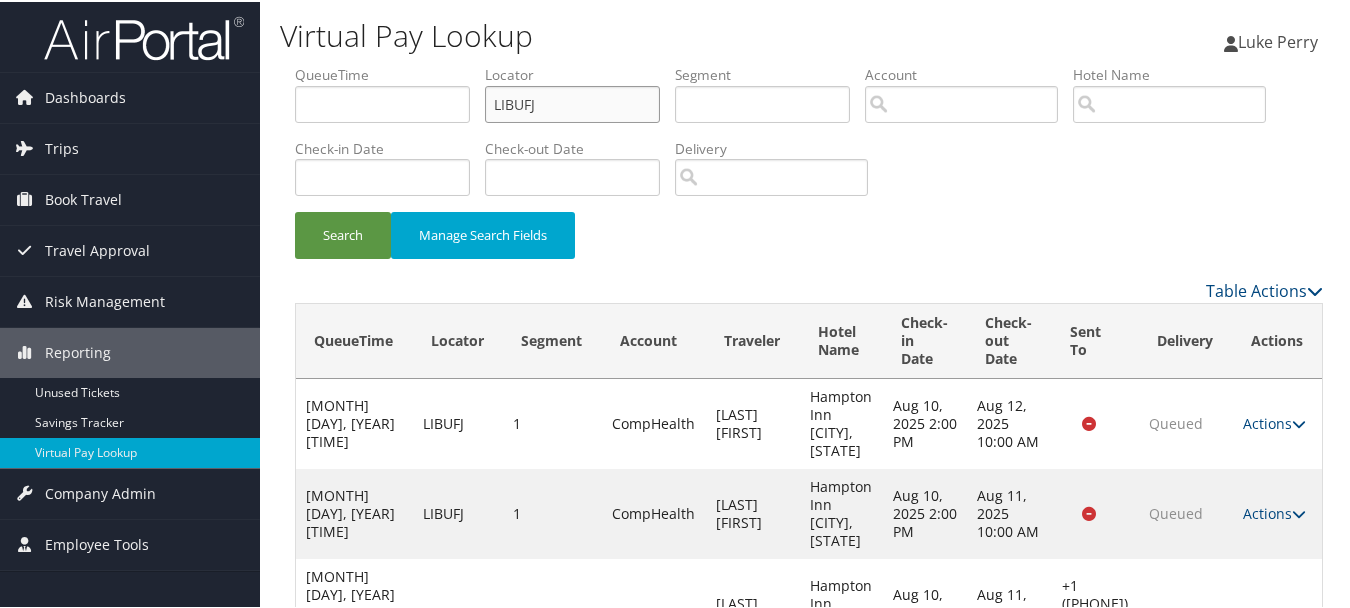 drag, startPoint x: 553, startPoint y: 98, endPoint x: 367, endPoint y: 98, distance: 186 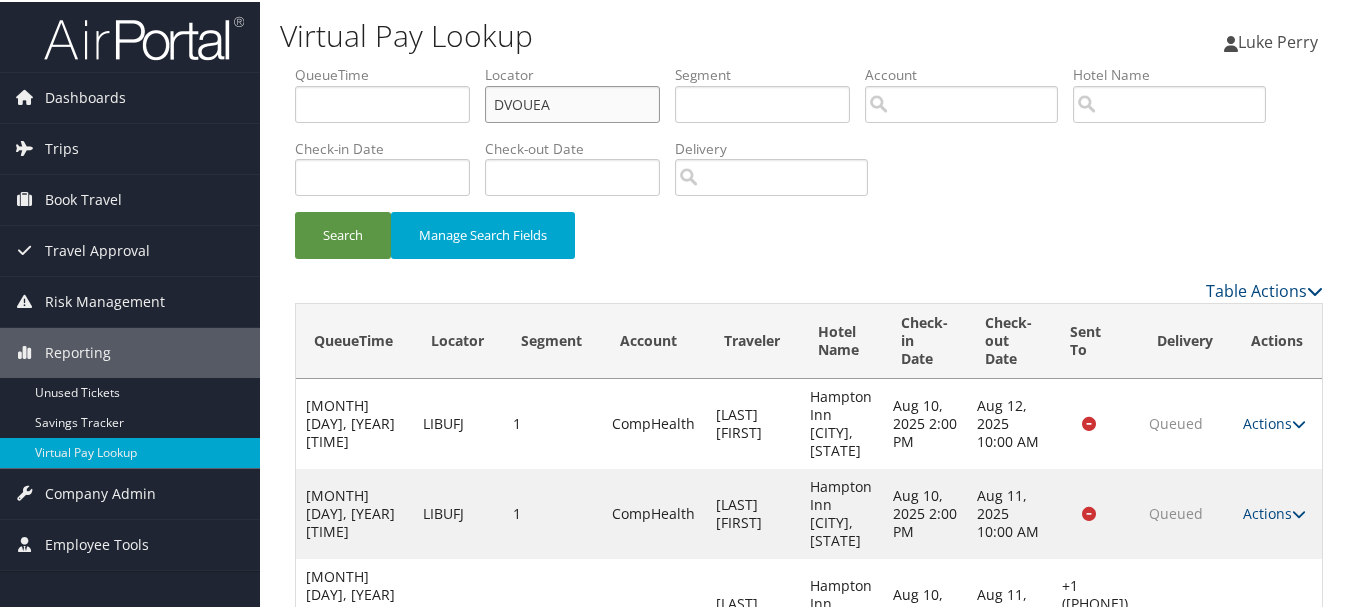 click on "Search" at bounding box center [343, 233] 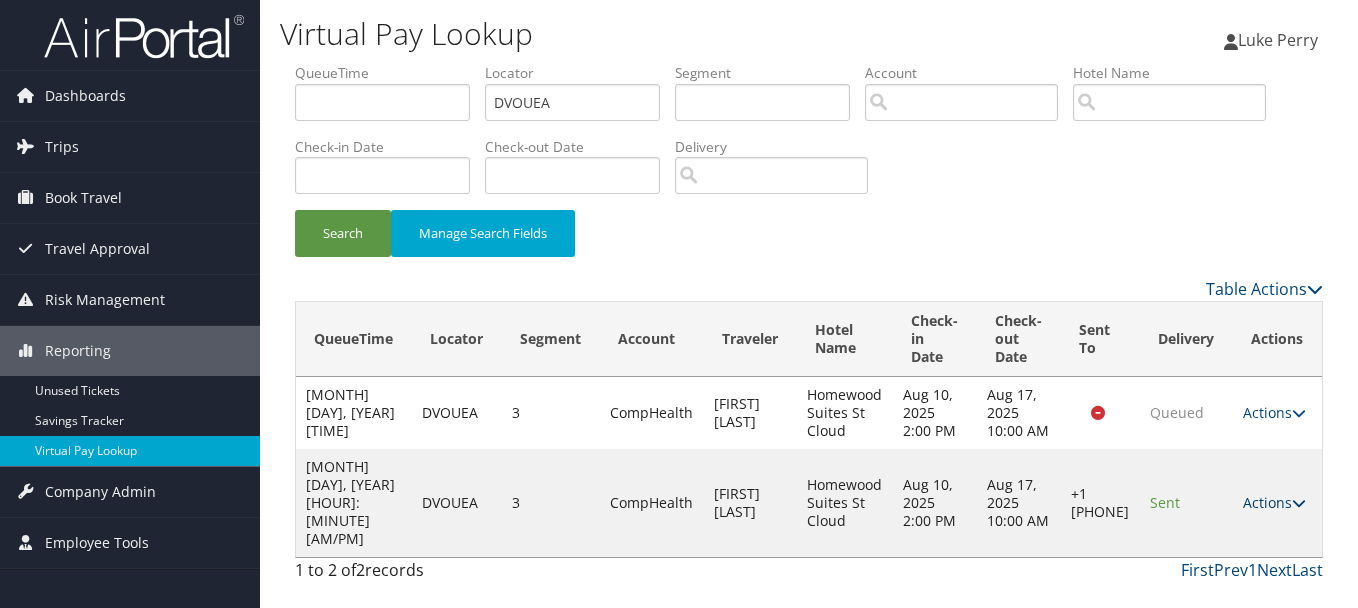 click on "Actions" at bounding box center (1274, 502) 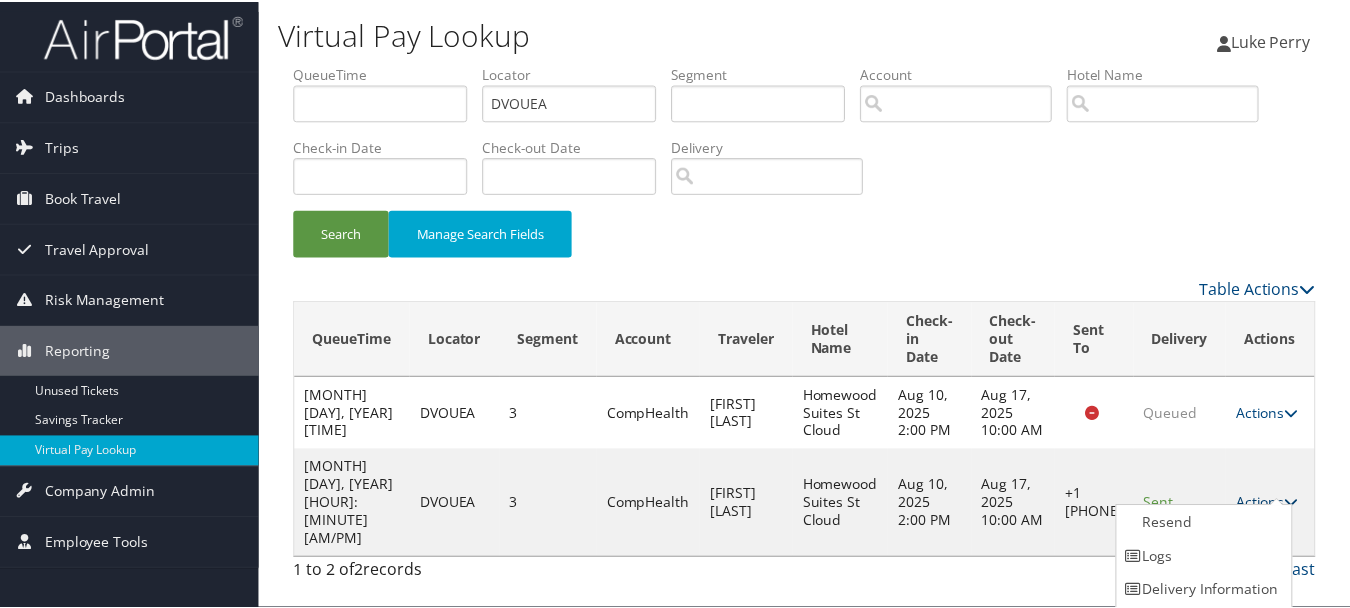 scroll, scrollTop: 35, scrollLeft: 0, axis: vertical 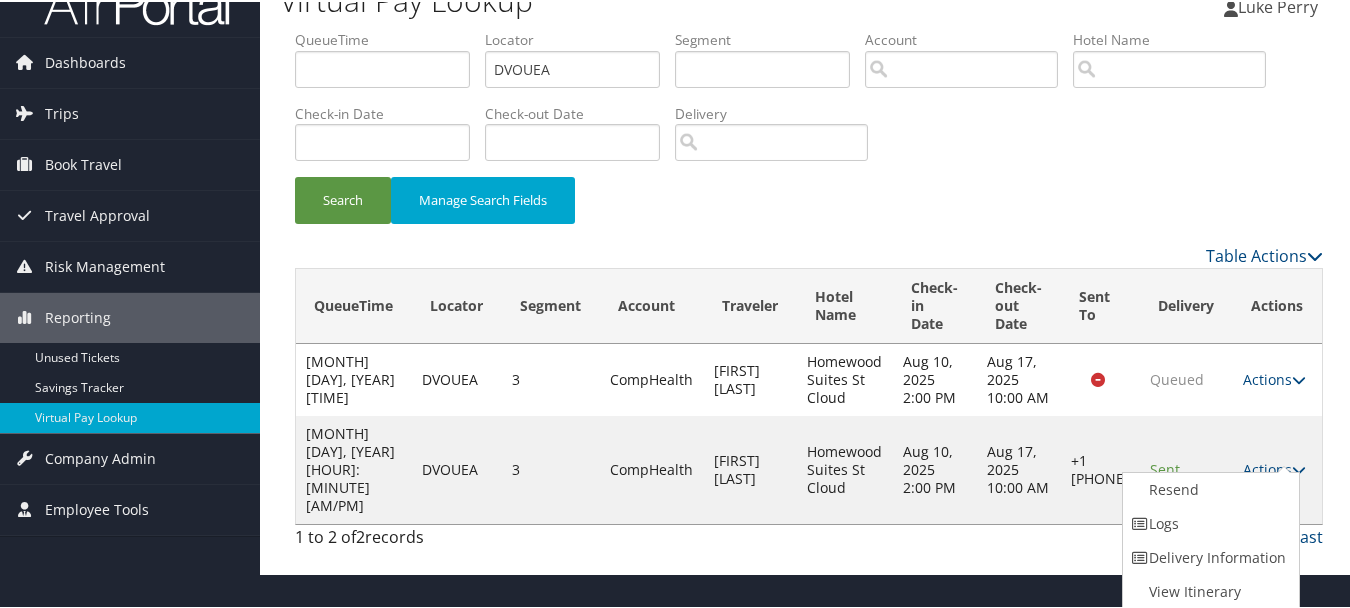 click on "Logs" at bounding box center [1208, 522] 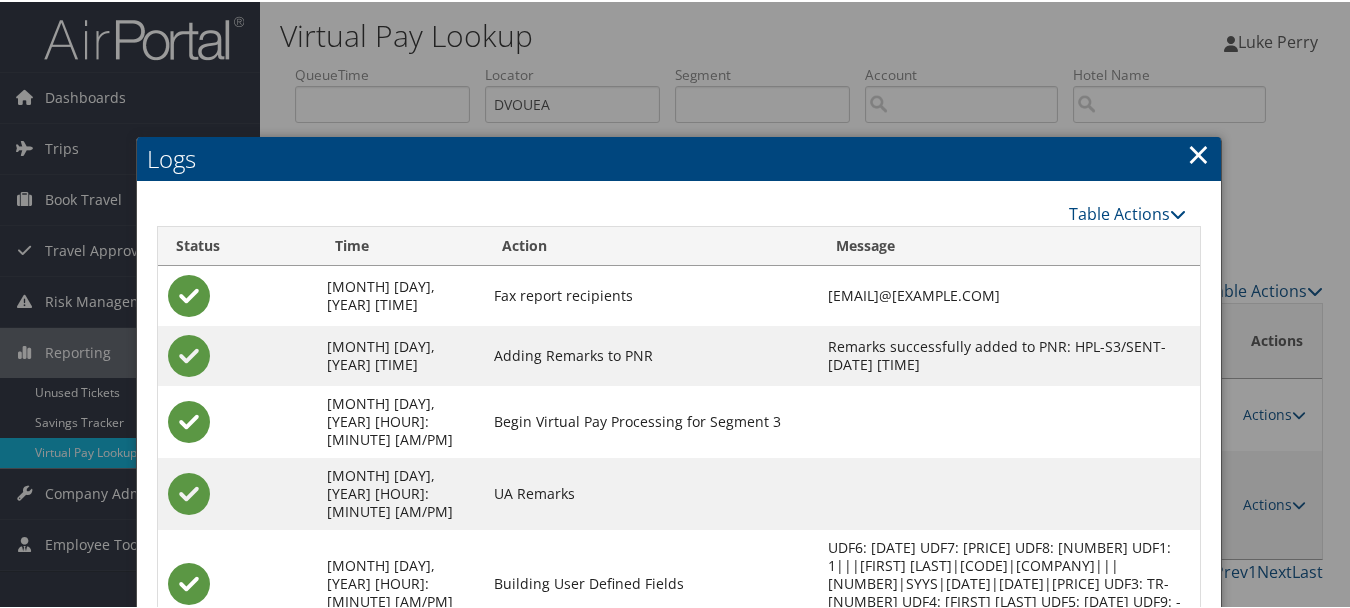 scroll, scrollTop: 240, scrollLeft: 0, axis: vertical 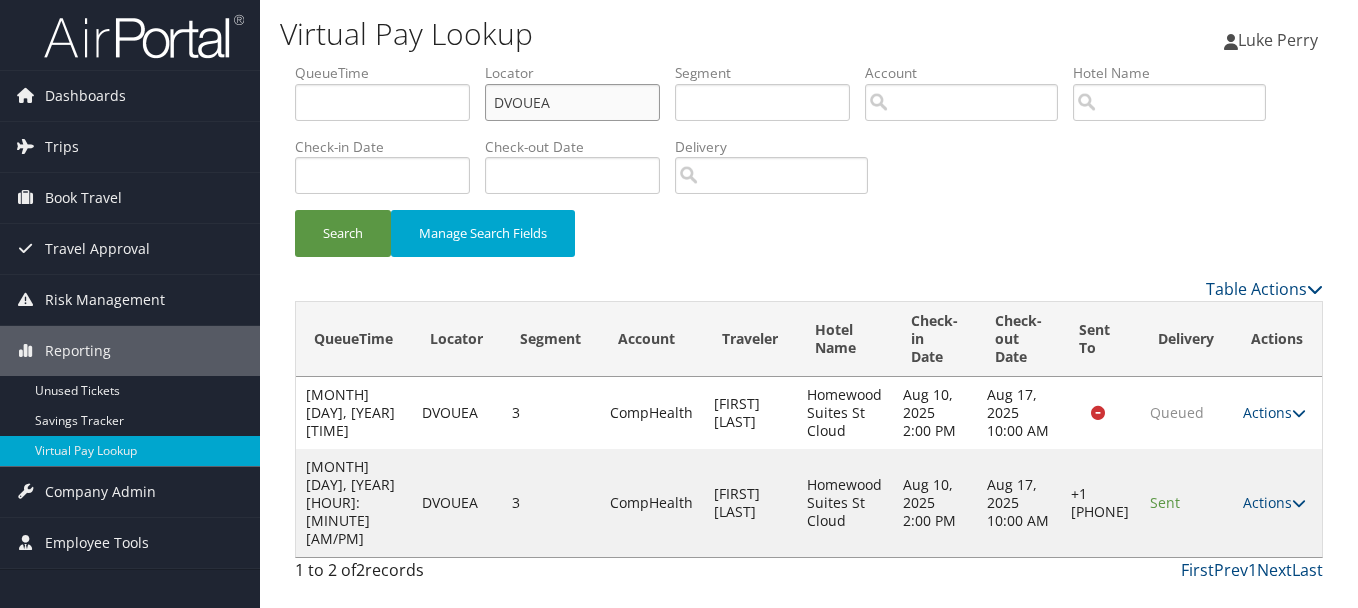 drag, startPoint x: 592, startPoint y: 106, endPoint x: 415, endPoint y: 109, distance: 177.02542 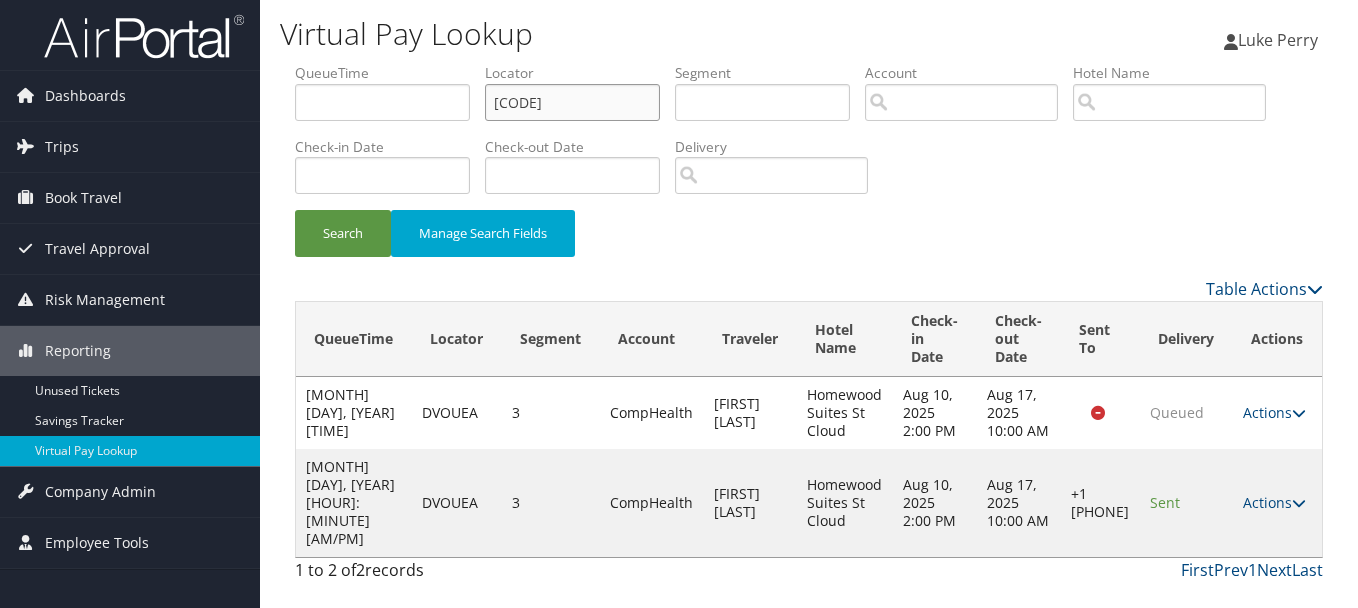 click on "Search" at bounding box center [343, 233] 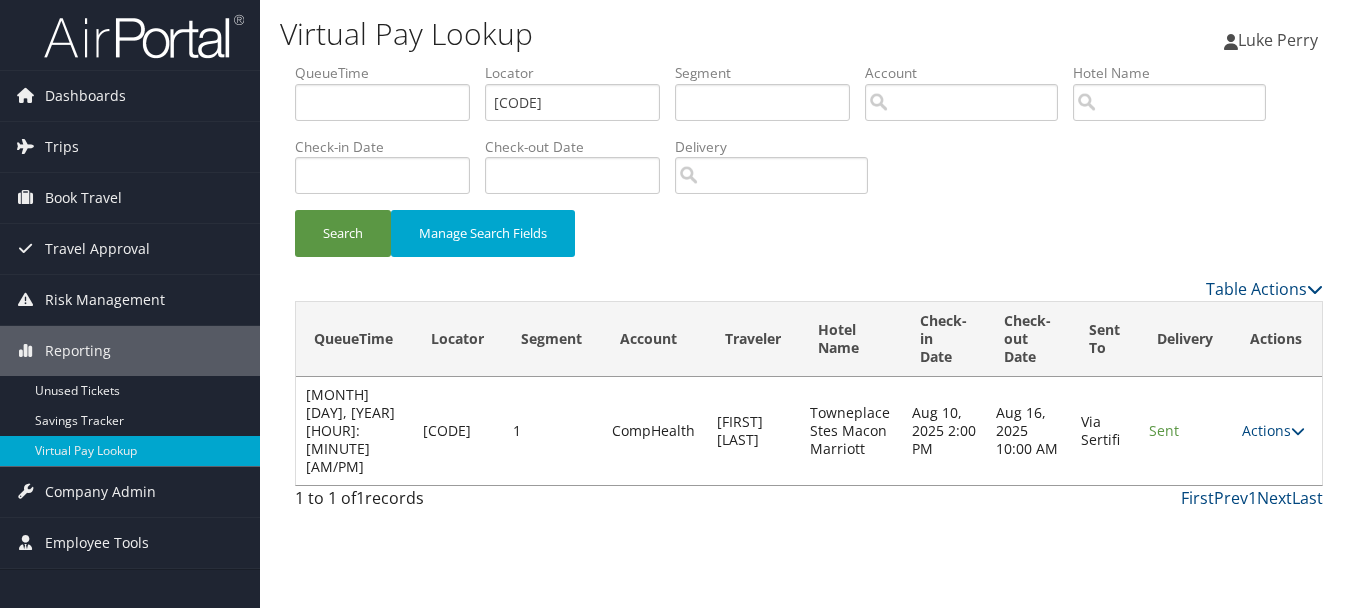 click on "Actions   Resend  Logs  View Itinerary" at bounding box center (1277, 431) 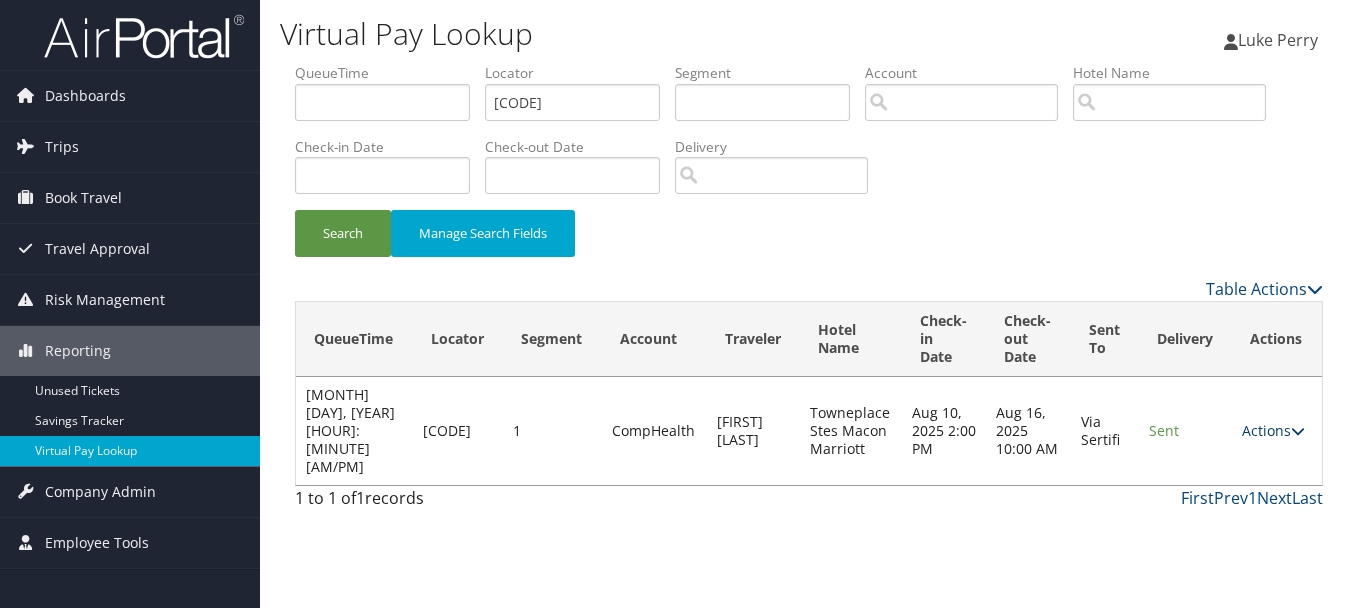 drag, startPoint x: 1266, startPoint y: 426, endPoint x: 1266, endPoint y: 411, distance: 15 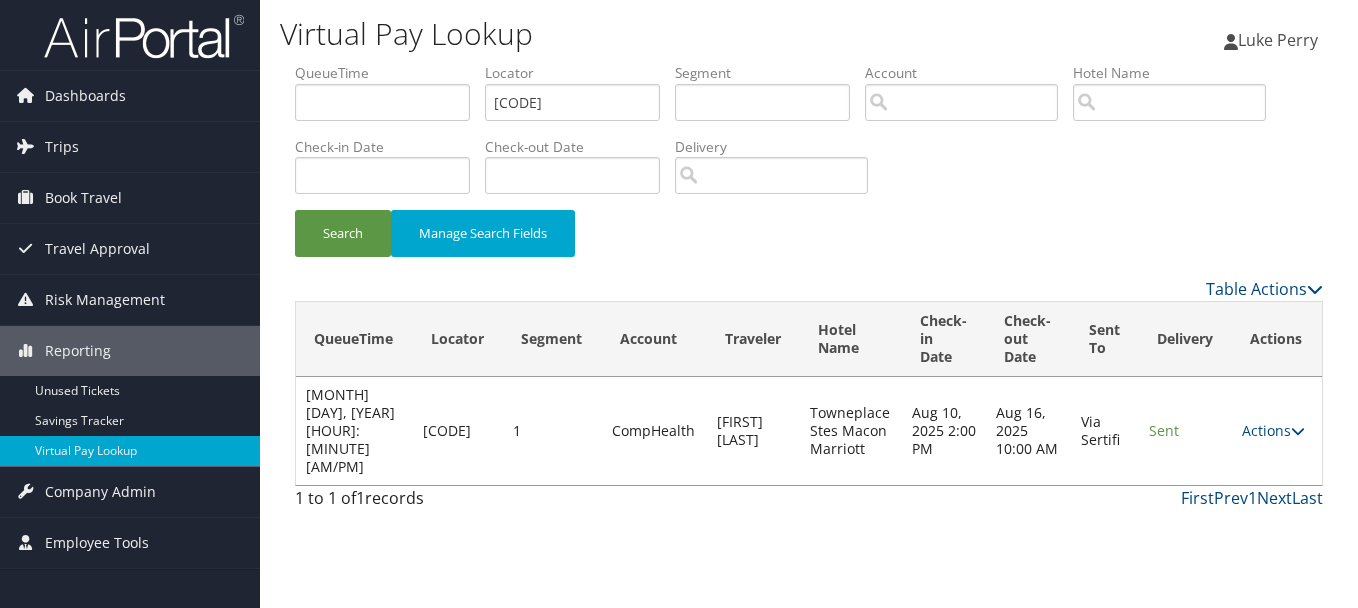 drag, startPoint x: 1274, startPoint y: 369, endPoint x: 1299, endPoint y: 383, distance: 28.653097 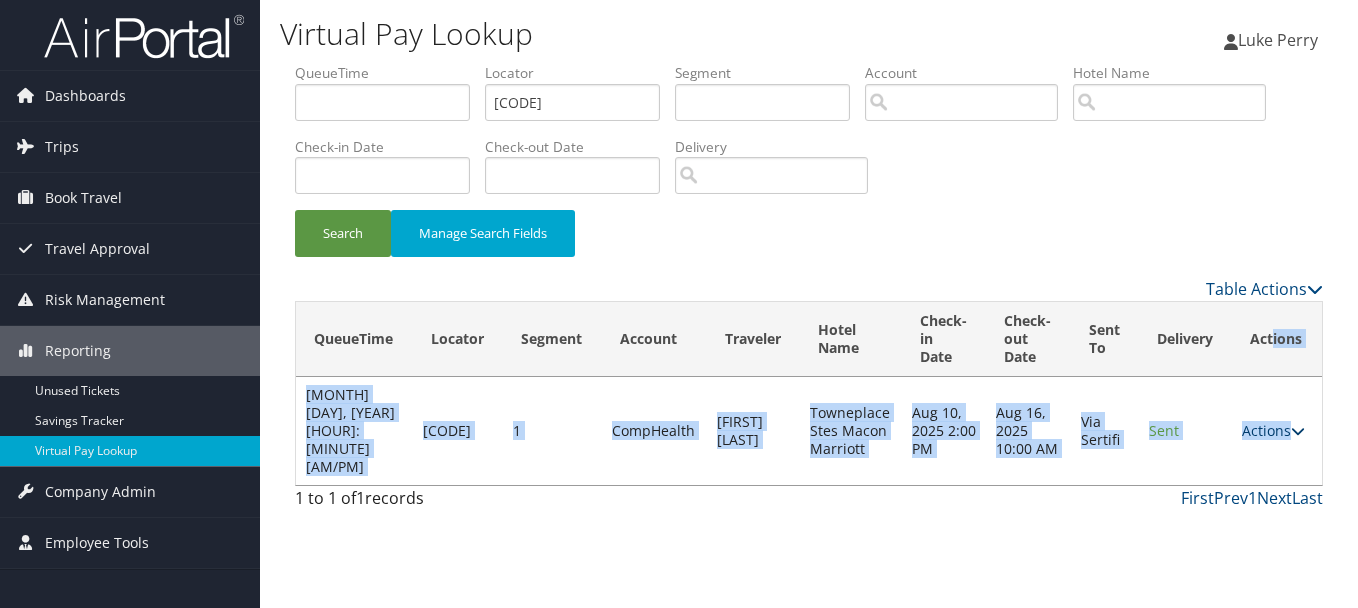 drag, startPoint x: 1299, startPoint y: 383, endPoint x: 1273, endPoint y: 418, distance: 43.60046 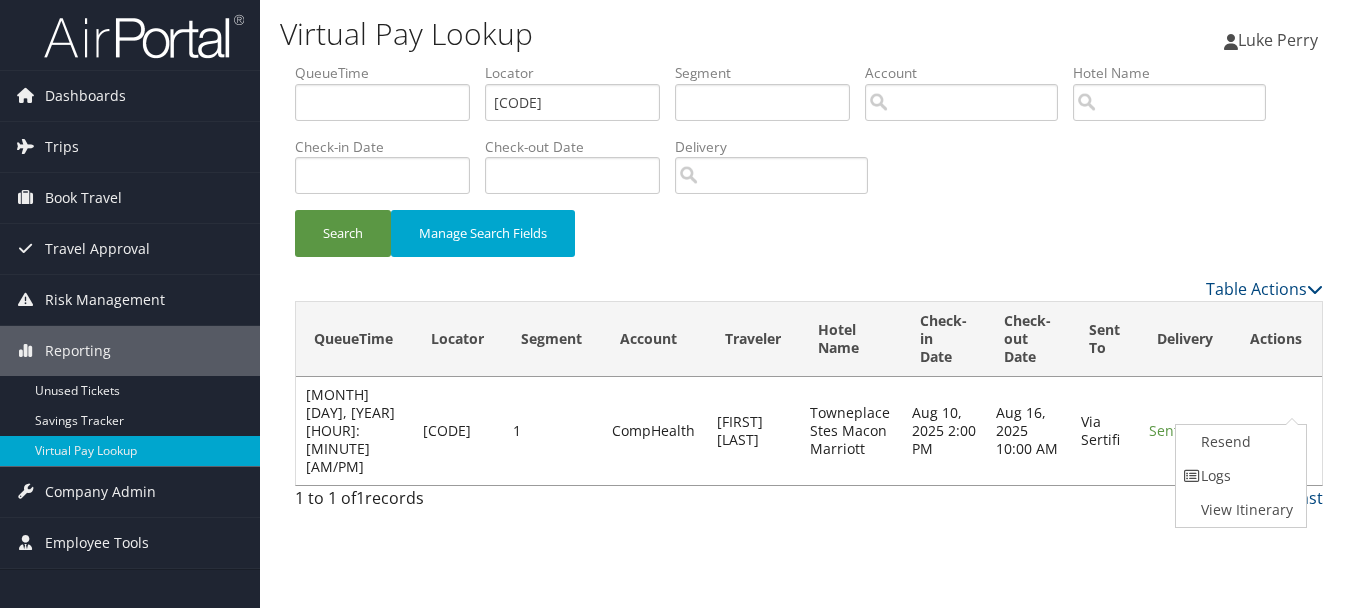 click on "Logs" at bounding box center [1239, 476] 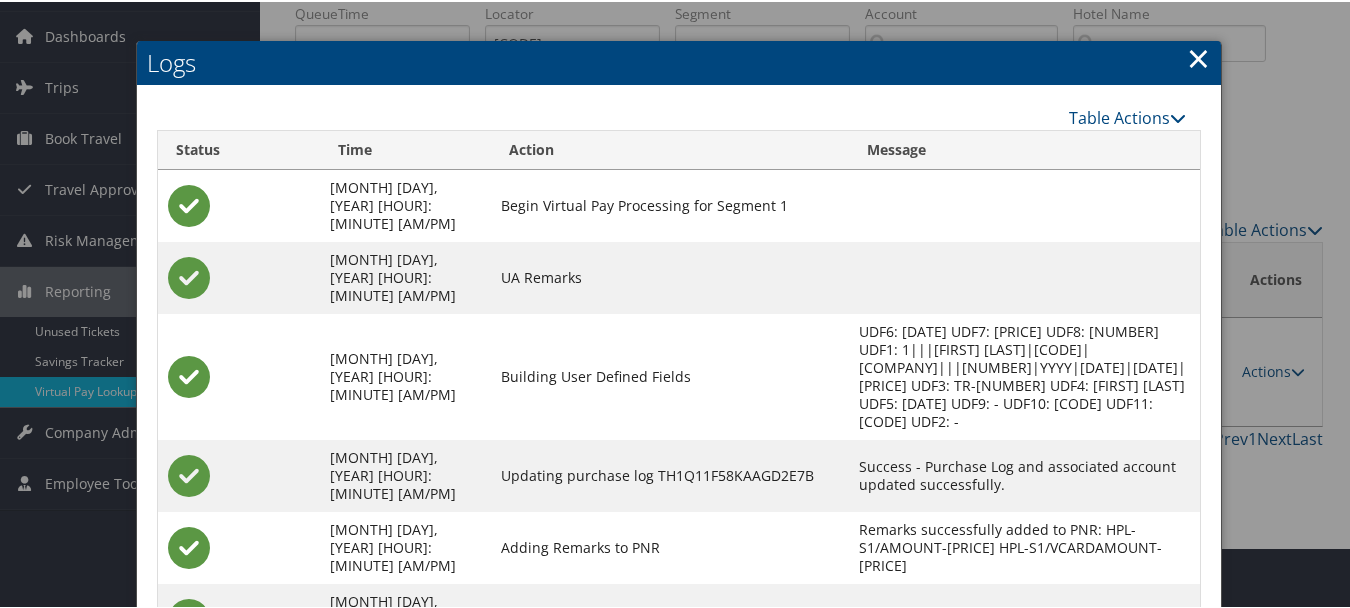 scroll, scrollTop: 205, scrollLeft: 0, axis: vertical 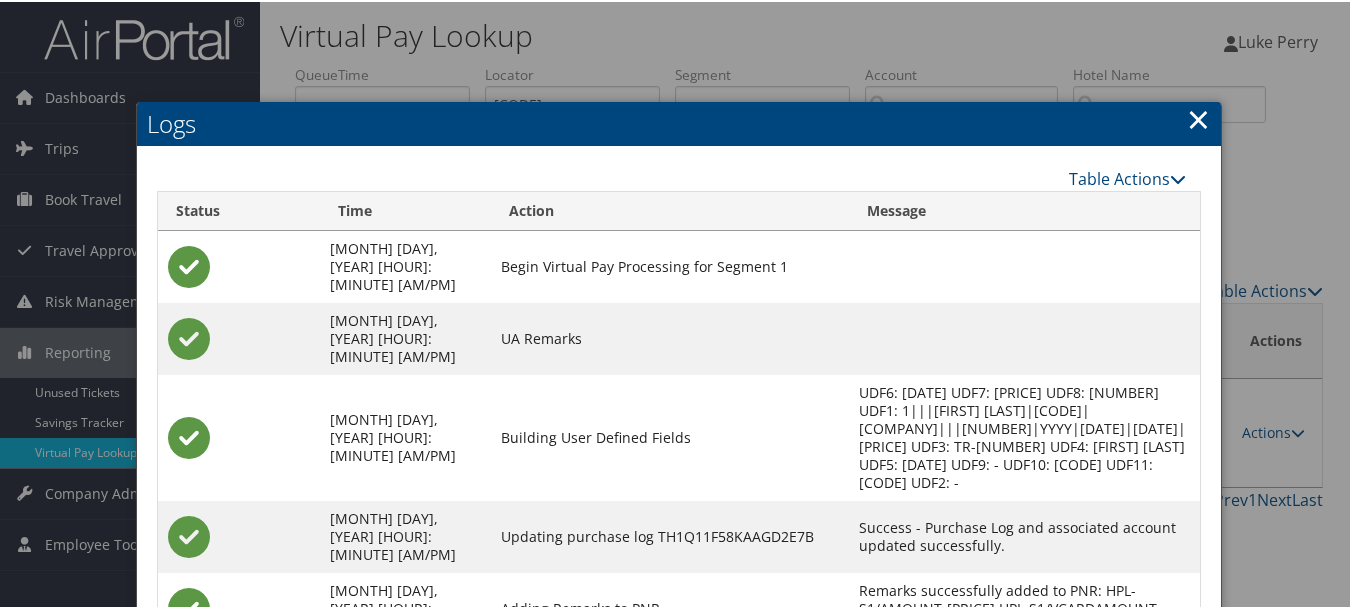 click on "Logs" at bounding box center (679, 122) 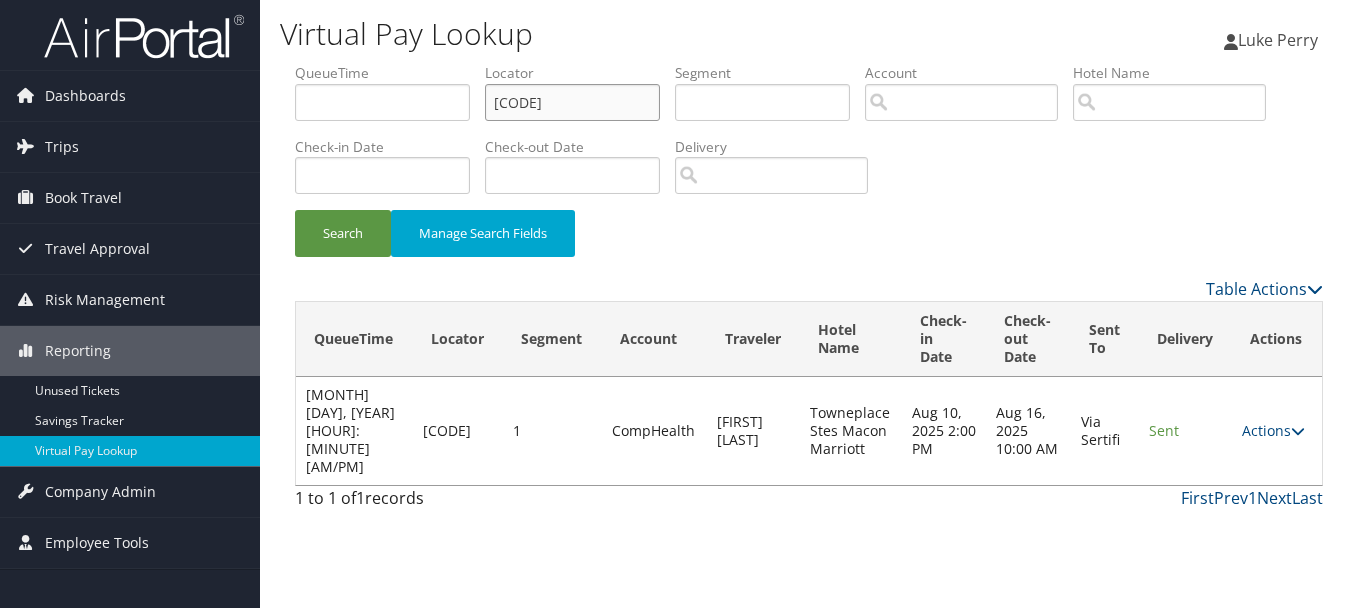 drag, startPoint x: 583, startPoint y: 114, endPoint x: 432, endPoint y: 113, distance: 151.00331 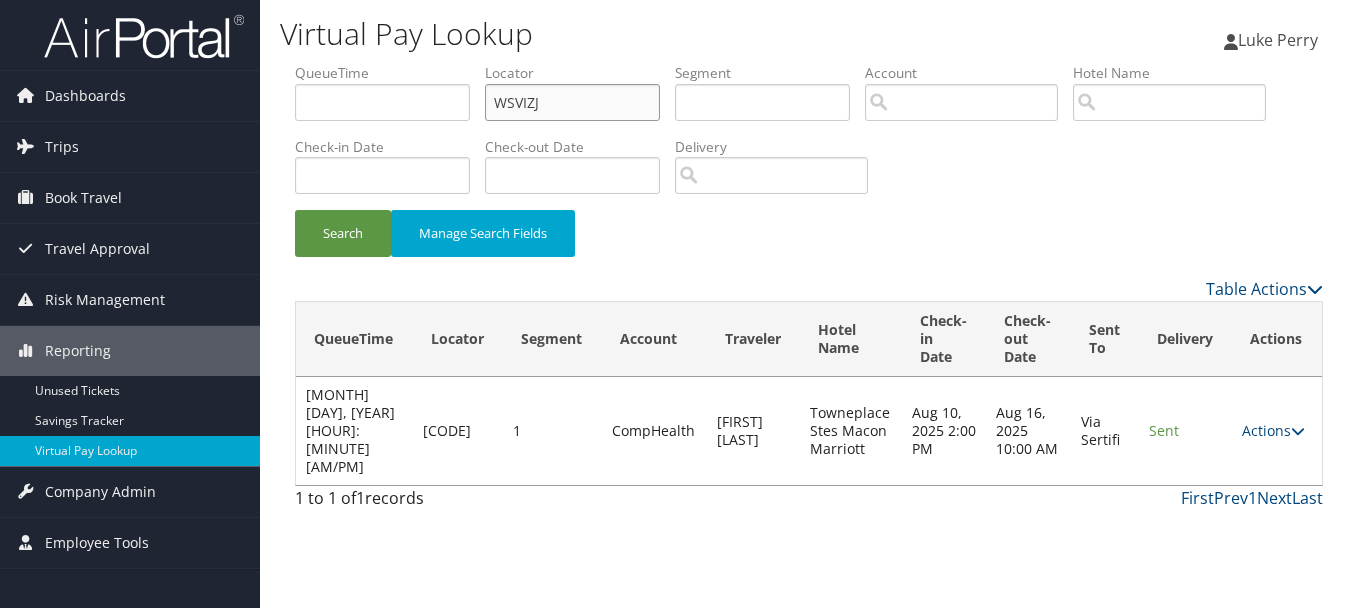 click on "Search" at bounding box center (343, 233) 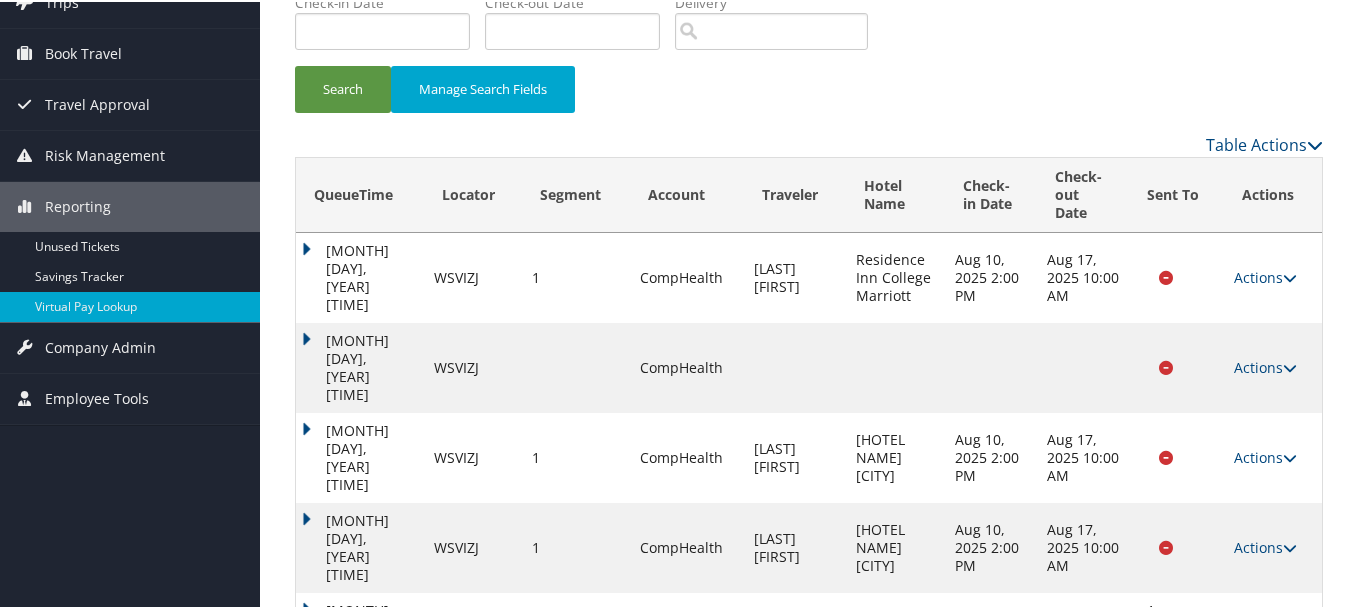 click on "Actions" at bounding box center [1265, 635] 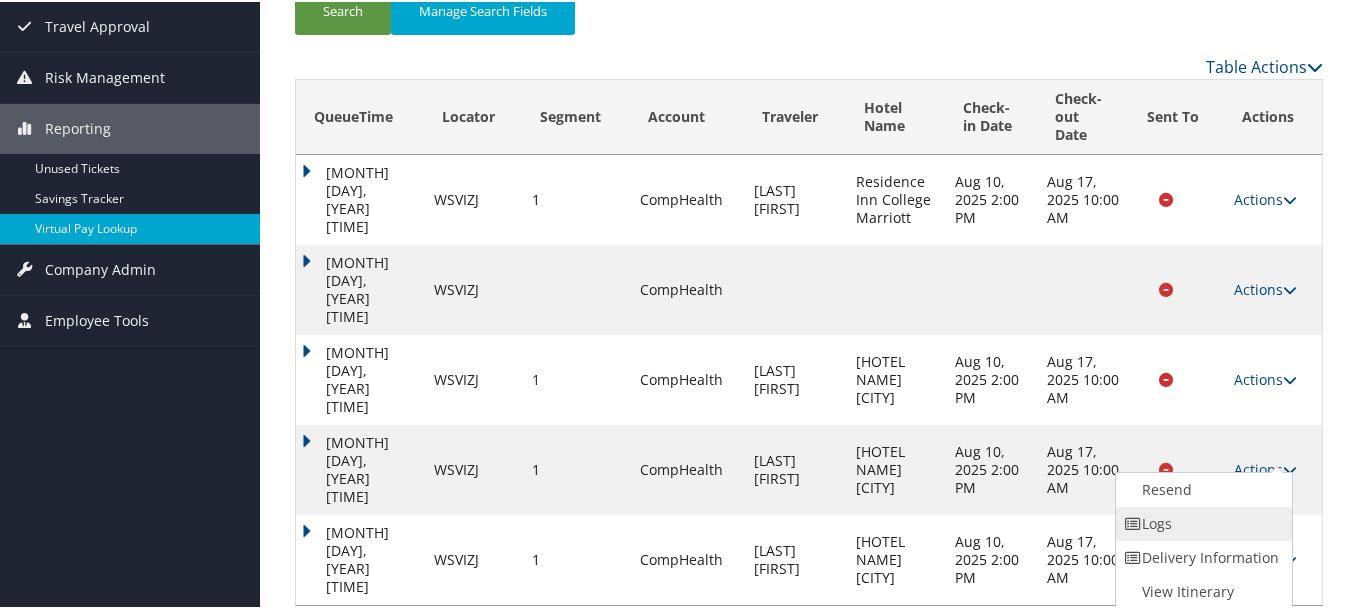 click on "Logs" at bounding box center [1201, 522] 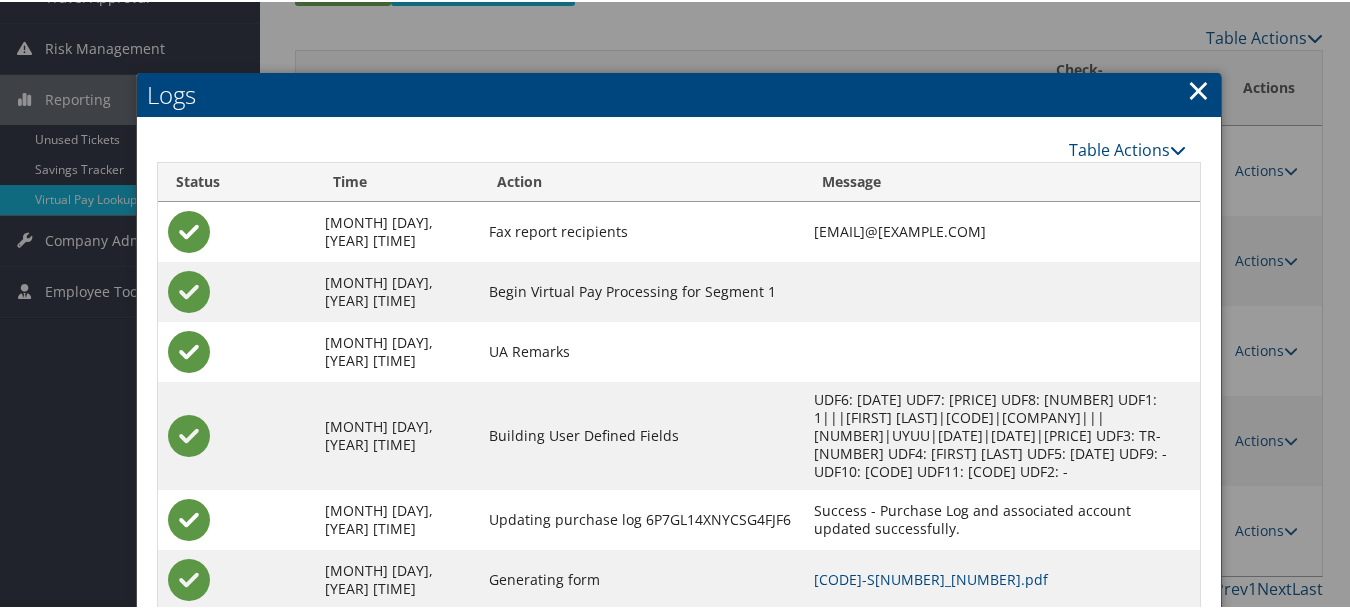 scroll, scrollTop: 369, scrollLeft: 0, axis: vertical 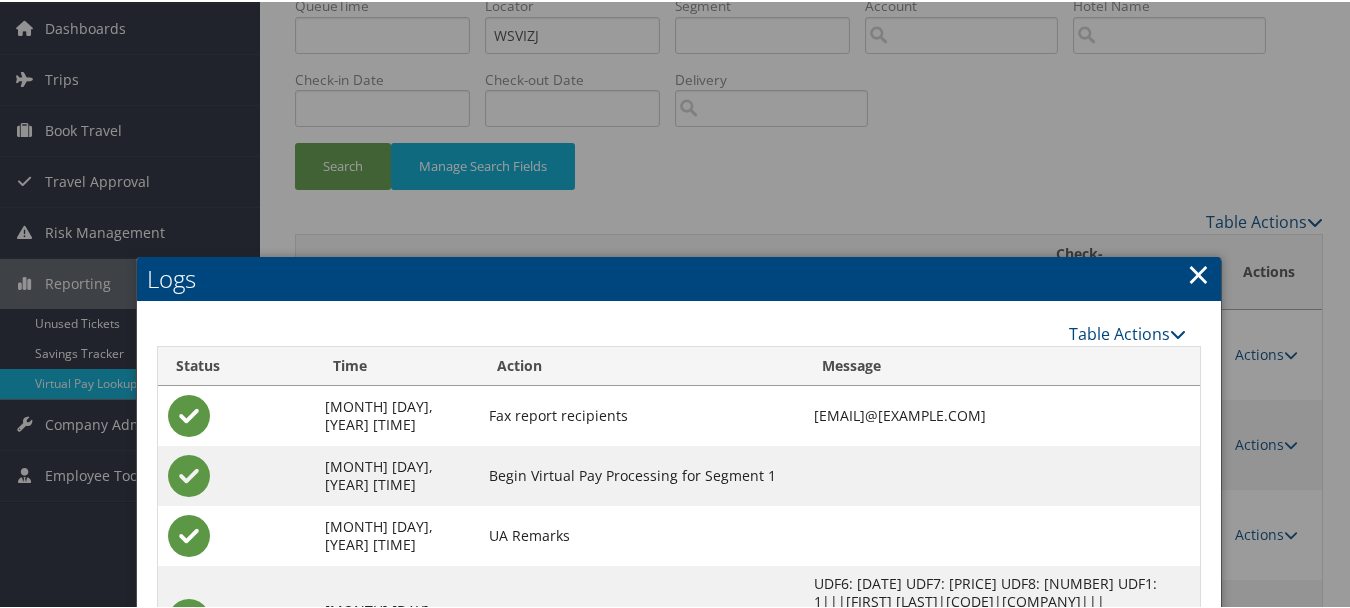 click on "×" at bounding box center (1198, 272) 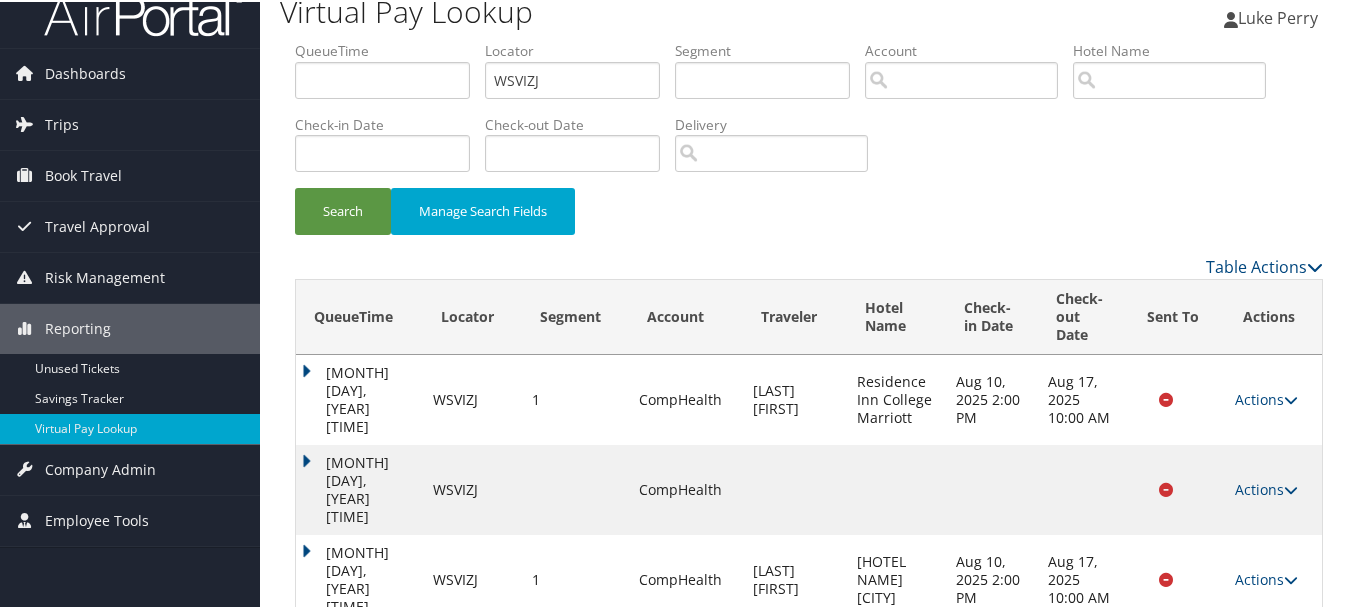scroll, scrollTop: 0, scrollLeft: 0, axis: both 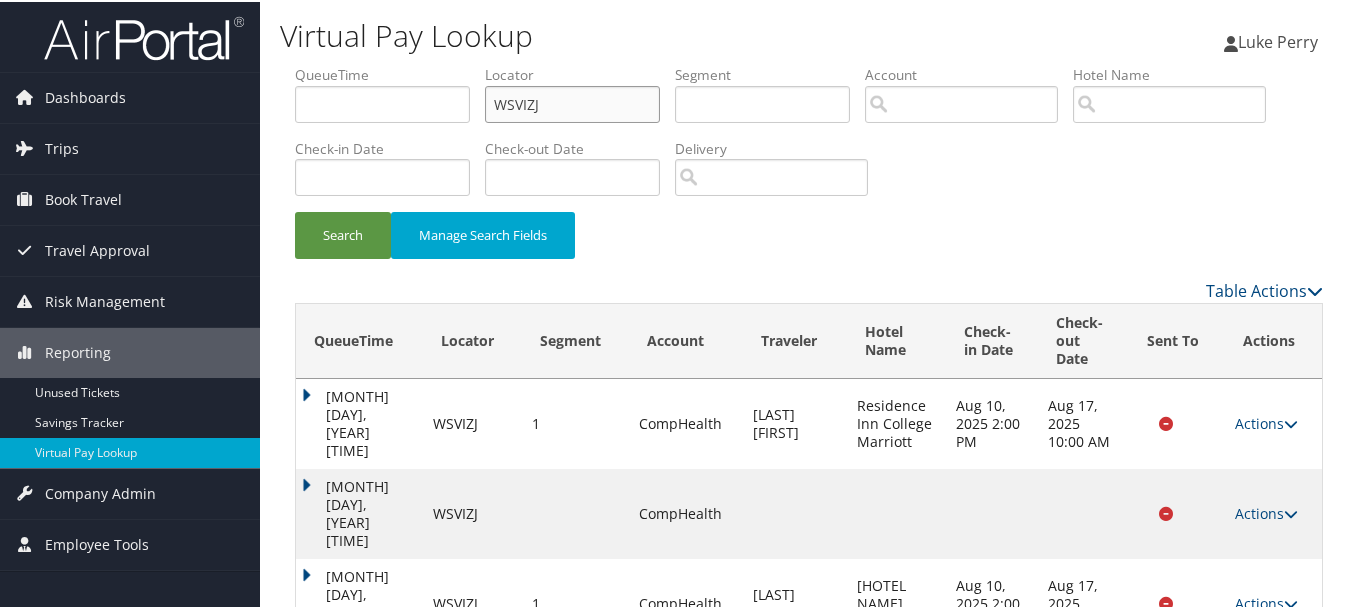 drag, startPoint x: 630, startPoint y: 109, endPoint x: 341, endPoint y: 84, distance: 290.07928 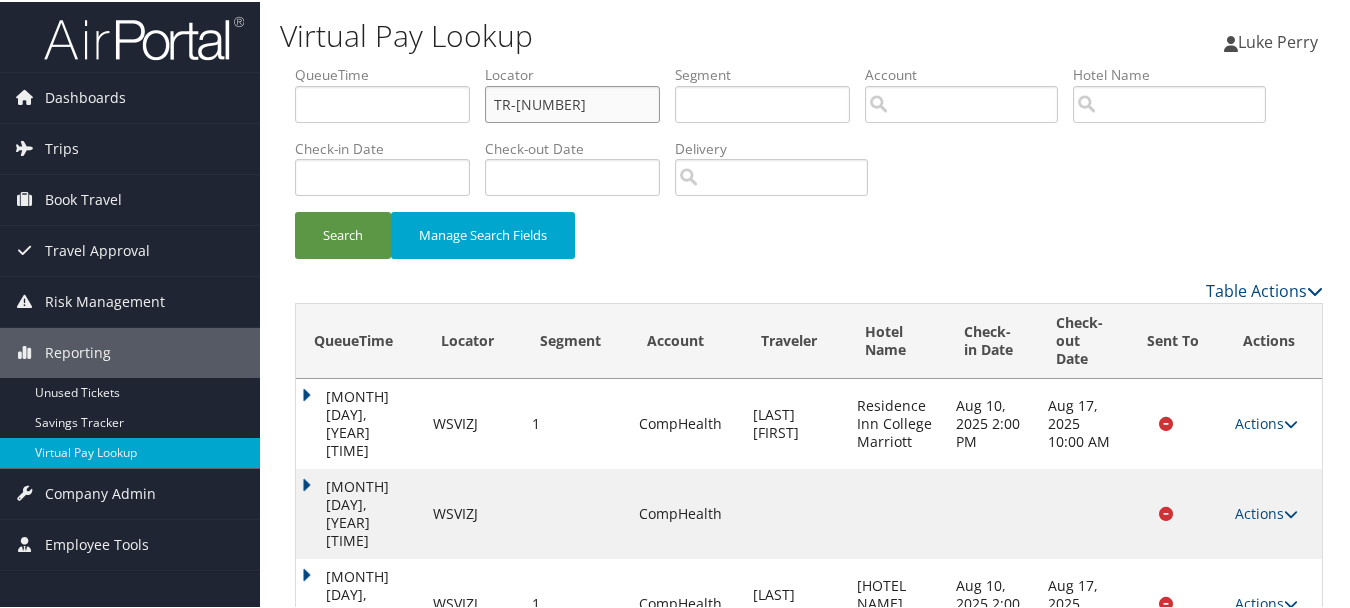drag, startPoint x: 631, startPoint y: 99, endPoint x: 376, endPoint y: 95, distance: 255.03137 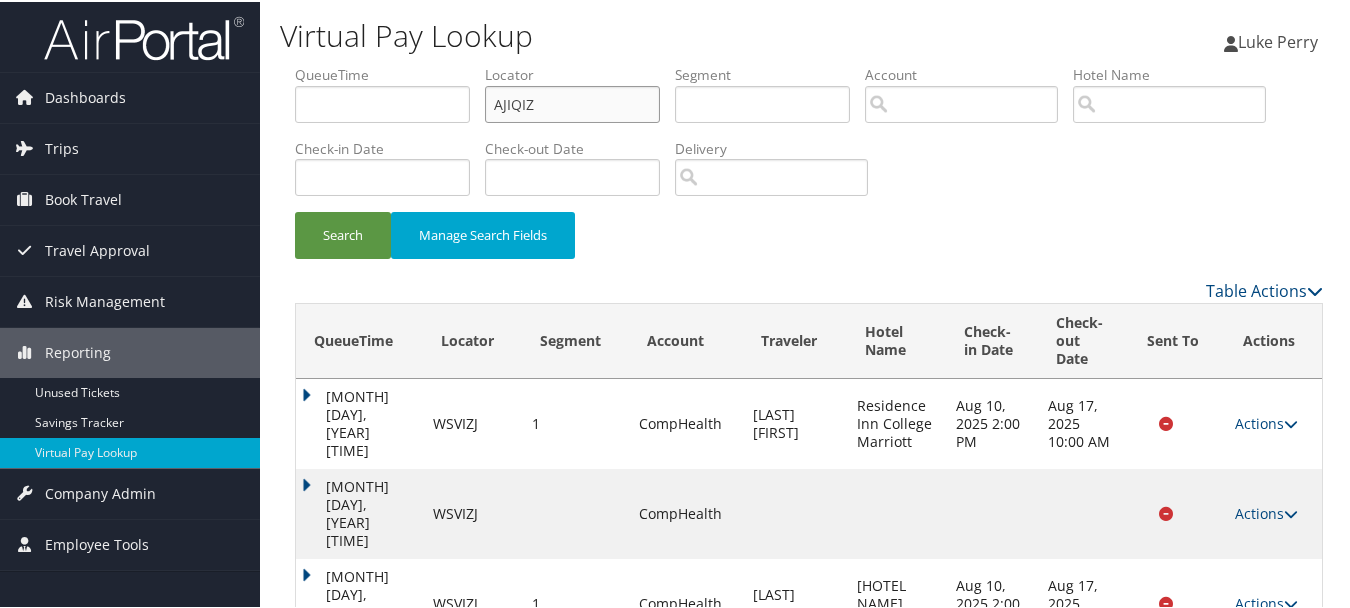 scroll, scrollTop: 146, scrollLeft: 0, axis: vertical 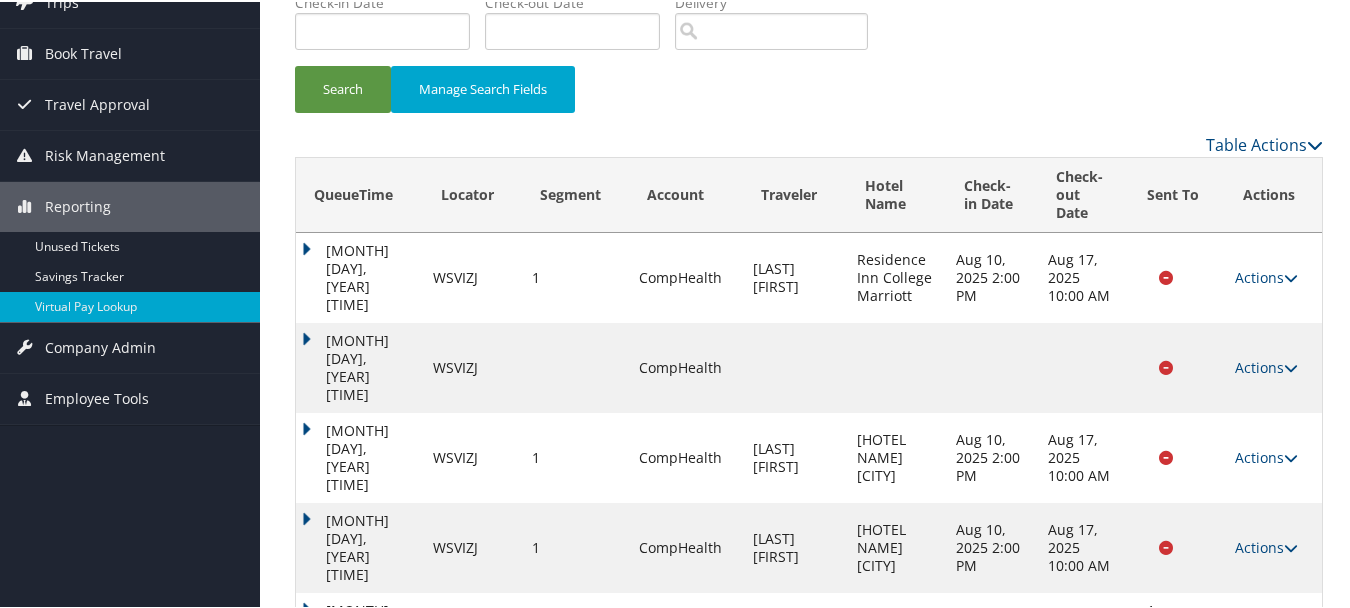 click on "Actions" at bounding box center [1266, 635] 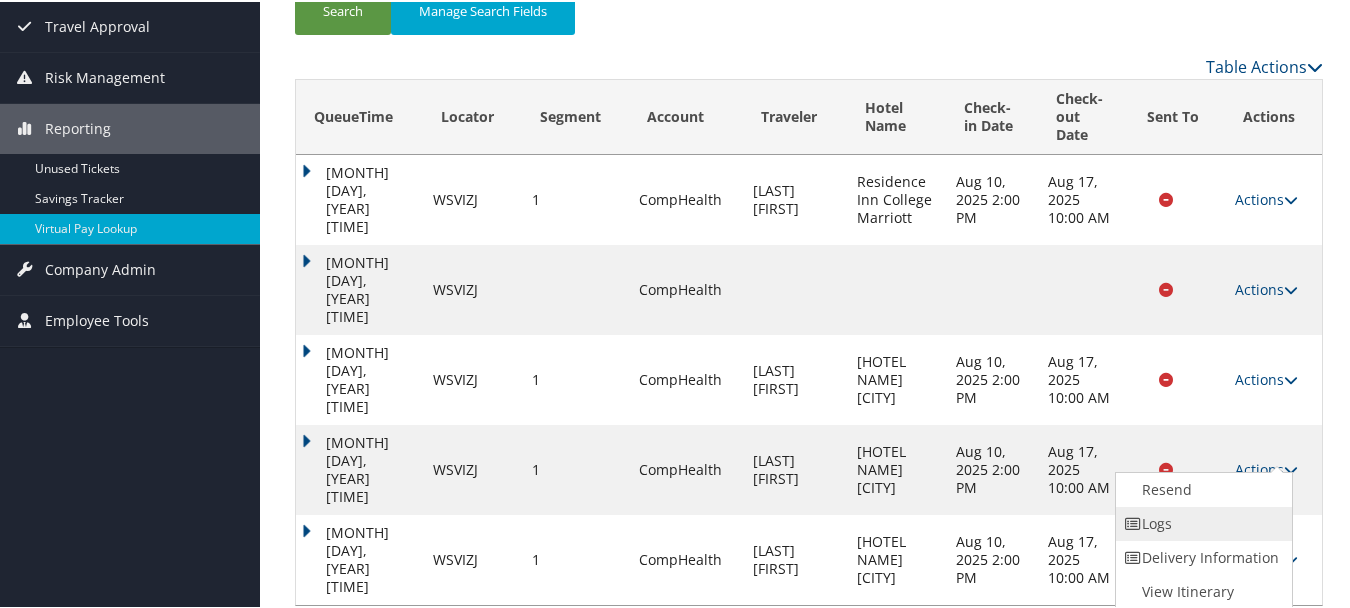 click on "Logs" at bounding box center [1201, 522] 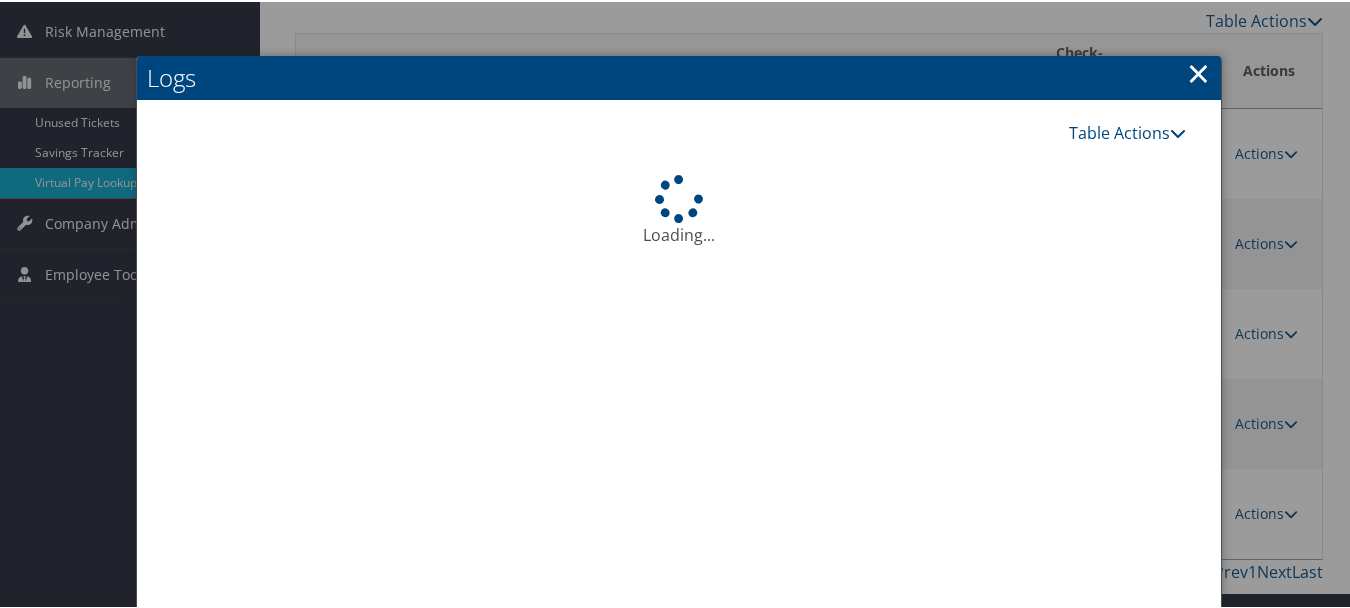 scroll, scrollTop: 369, scrollLeft: 0, axis: vertical 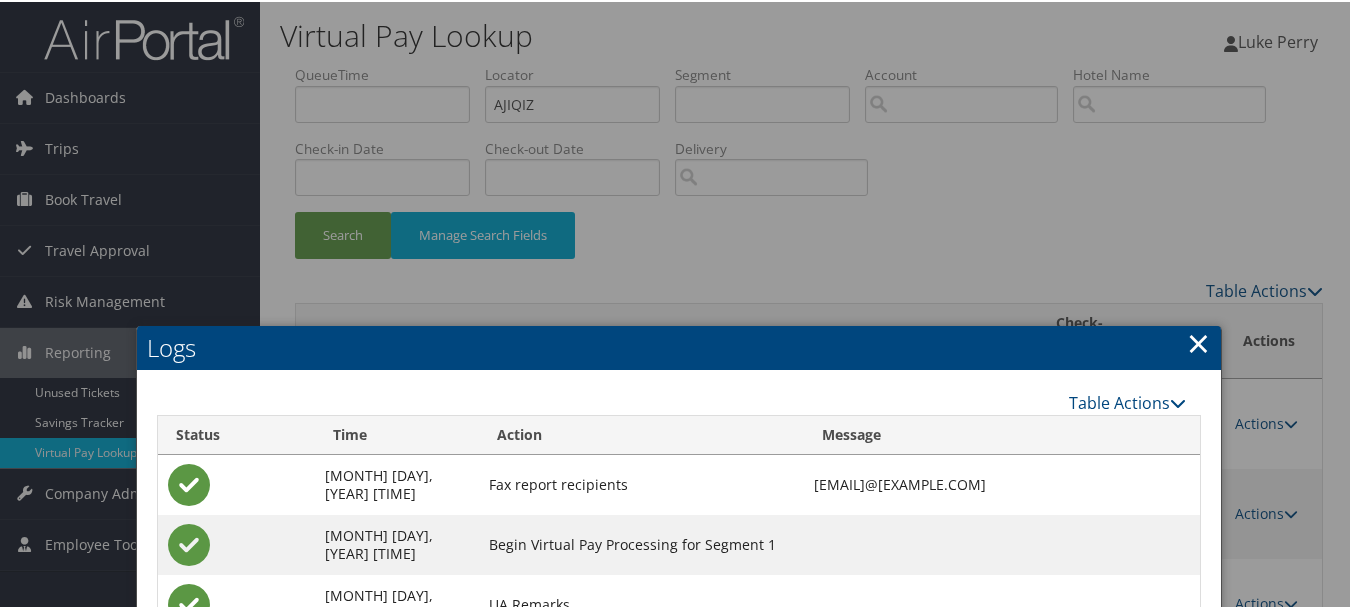 click on "×" at bounding box center [1198, 341] 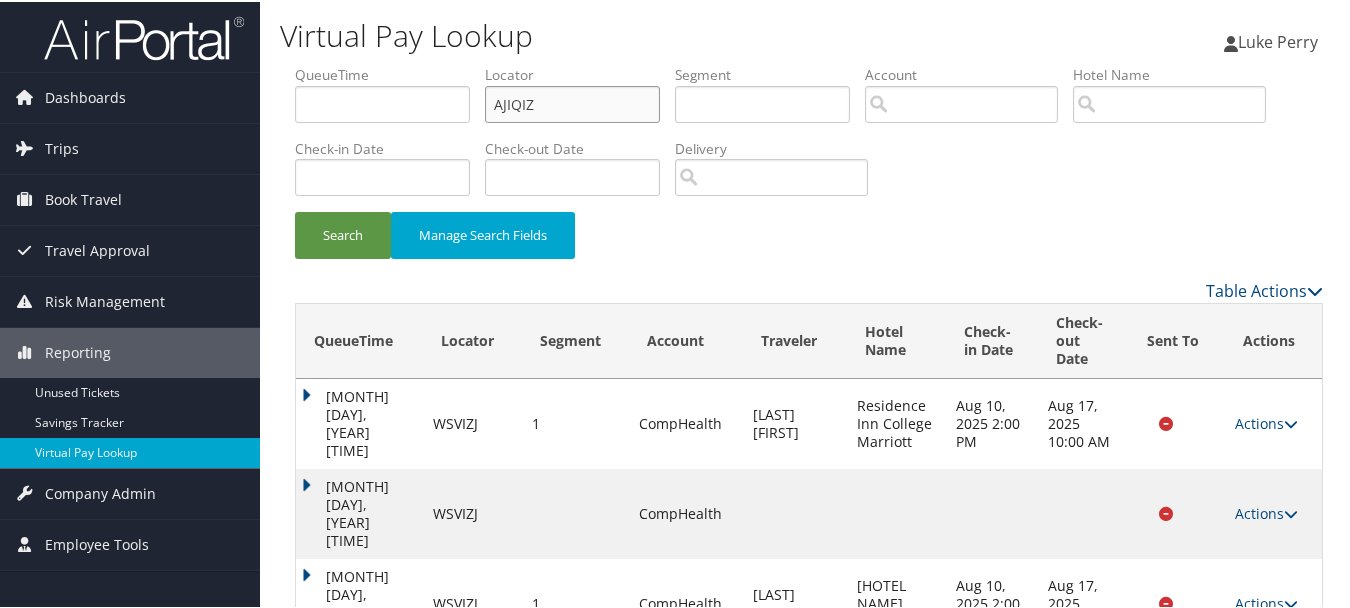 drag, startPoint x: 564, startPoint y: 109, endPoint x: 354, endPoint y: 96, distance: 210.402 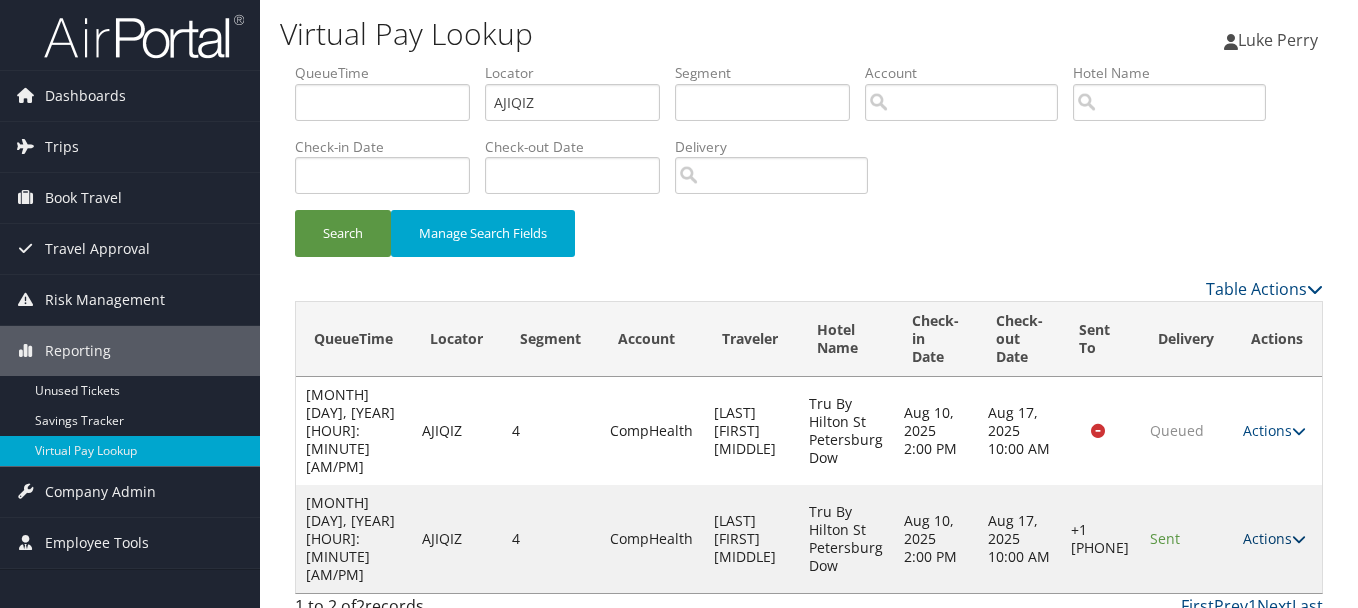 click on "Actions" at bounding box center (1274, 538) 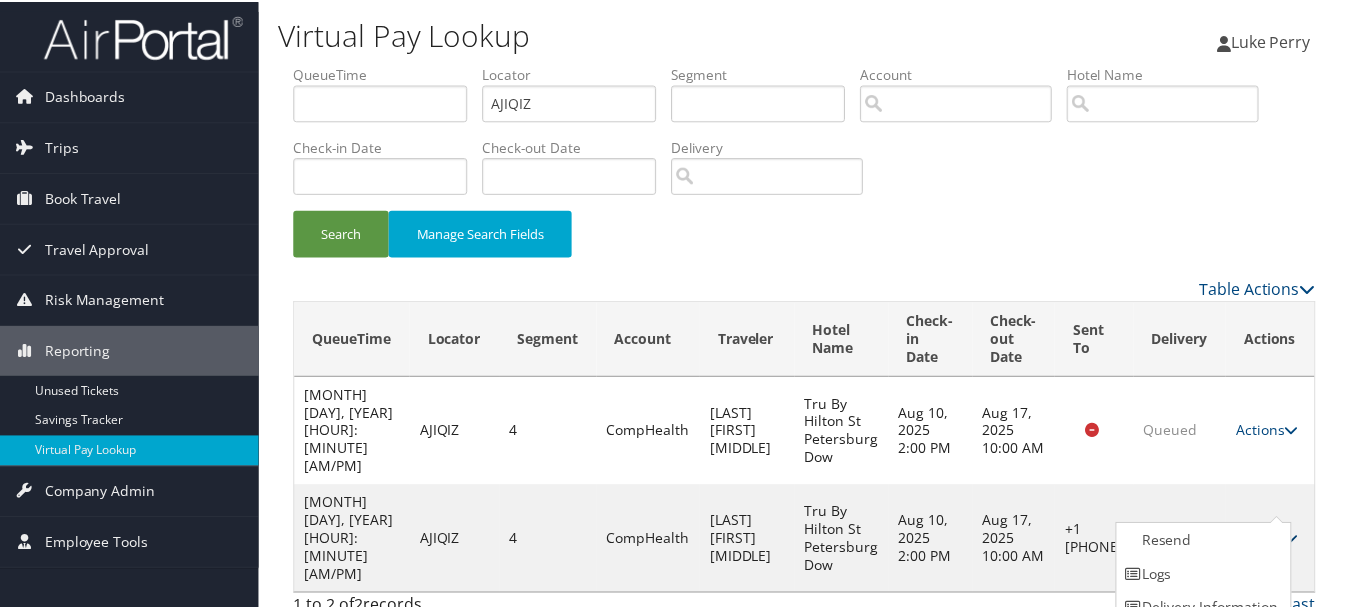 scroll, scrollTop: 53, scrollLeft: 0, axis: vertical 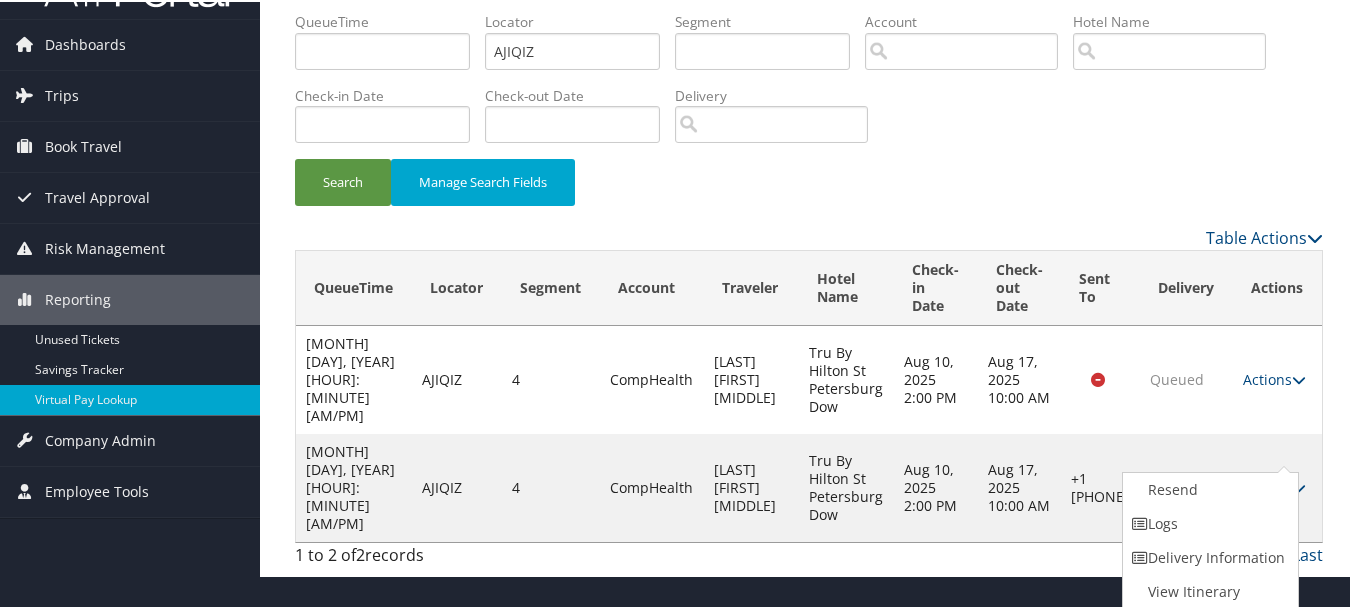 click on "Logs" at bounding box center [1208, 522] 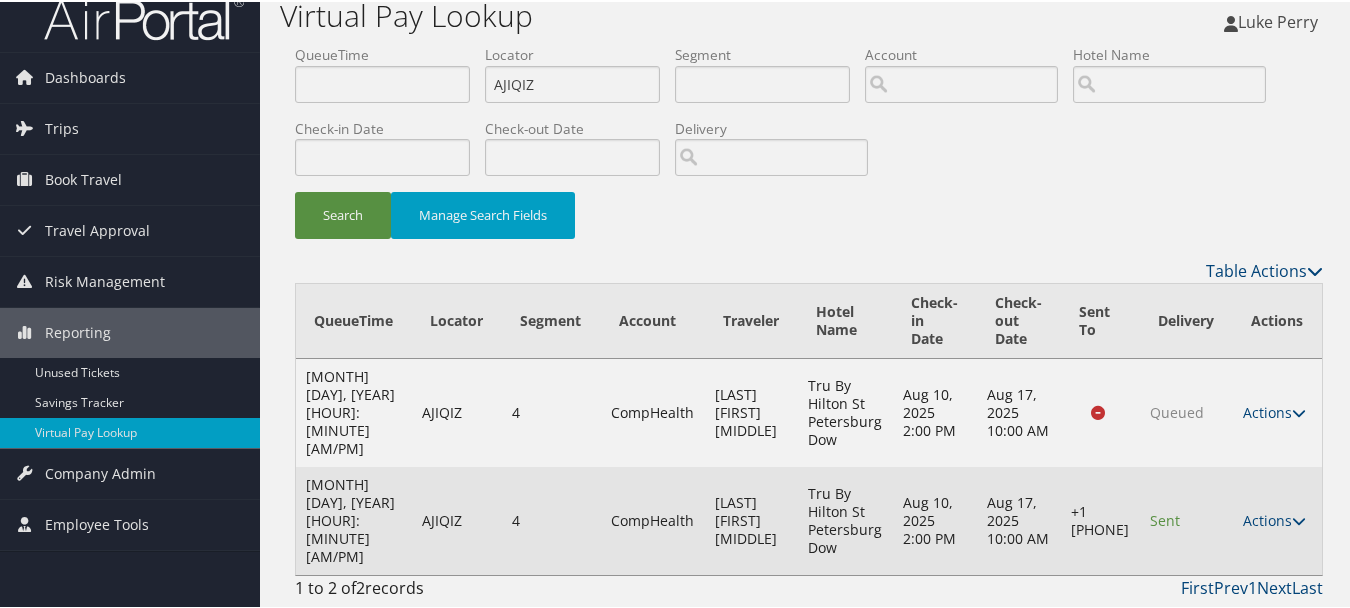 scroll, scrollTop: 0, scrollLeft: 0, axis: both 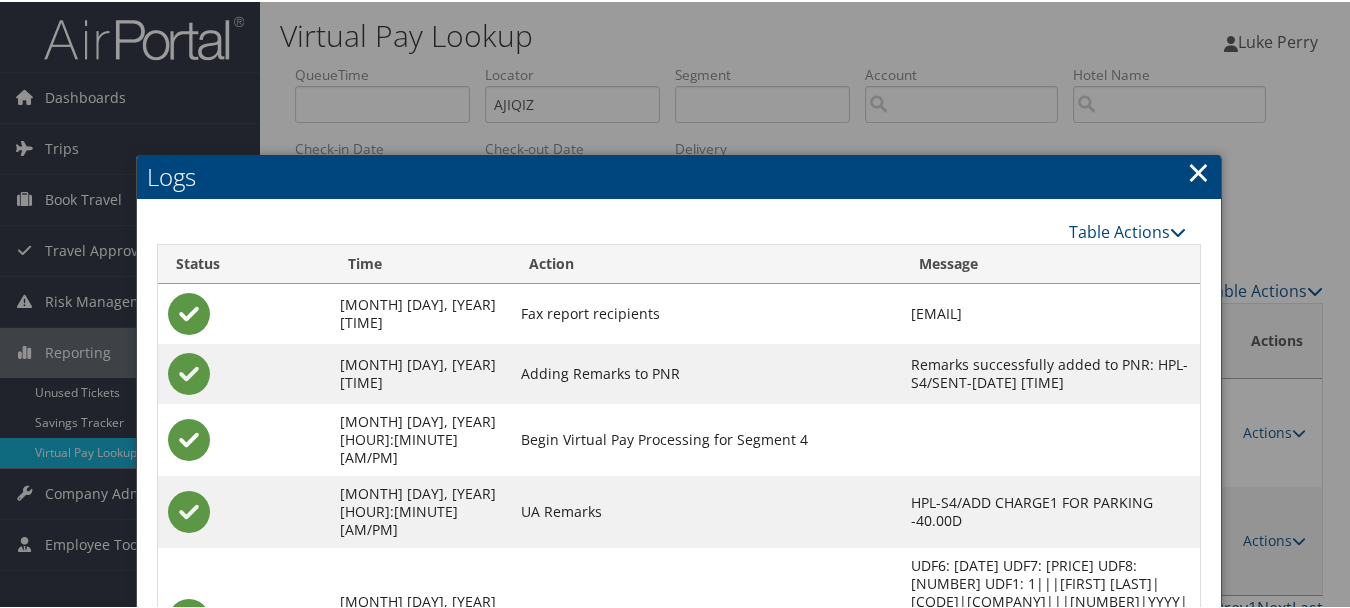 click on "×" at bounding box center [1198, 170] 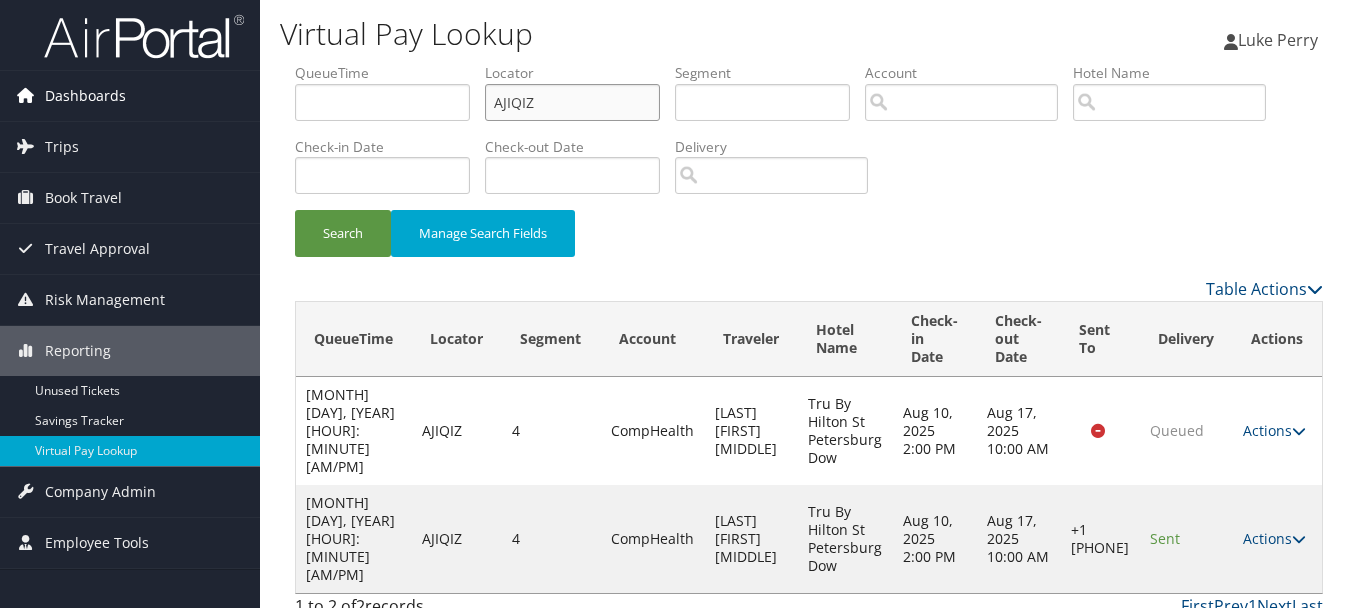 drag, startPoint x: 620, startPoint y: 111, endPoint x: 222, endPoint y: 110, distance: 398.00125 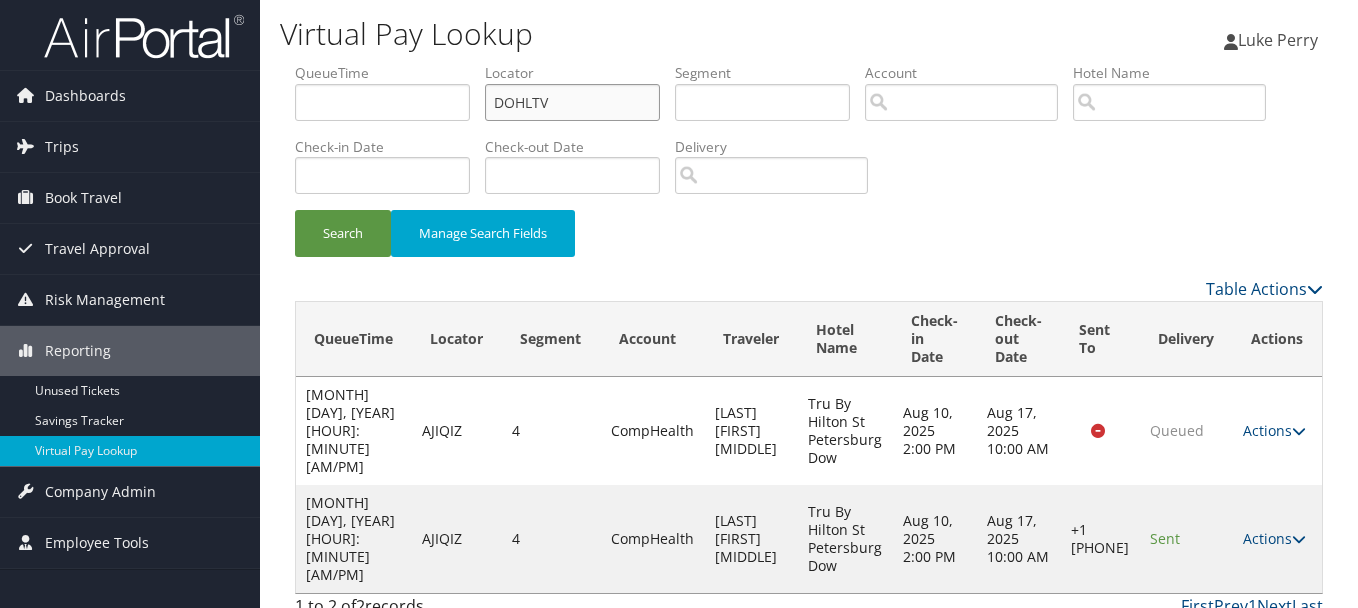 click on "DOHLTV" at bounding box center [572, 102] 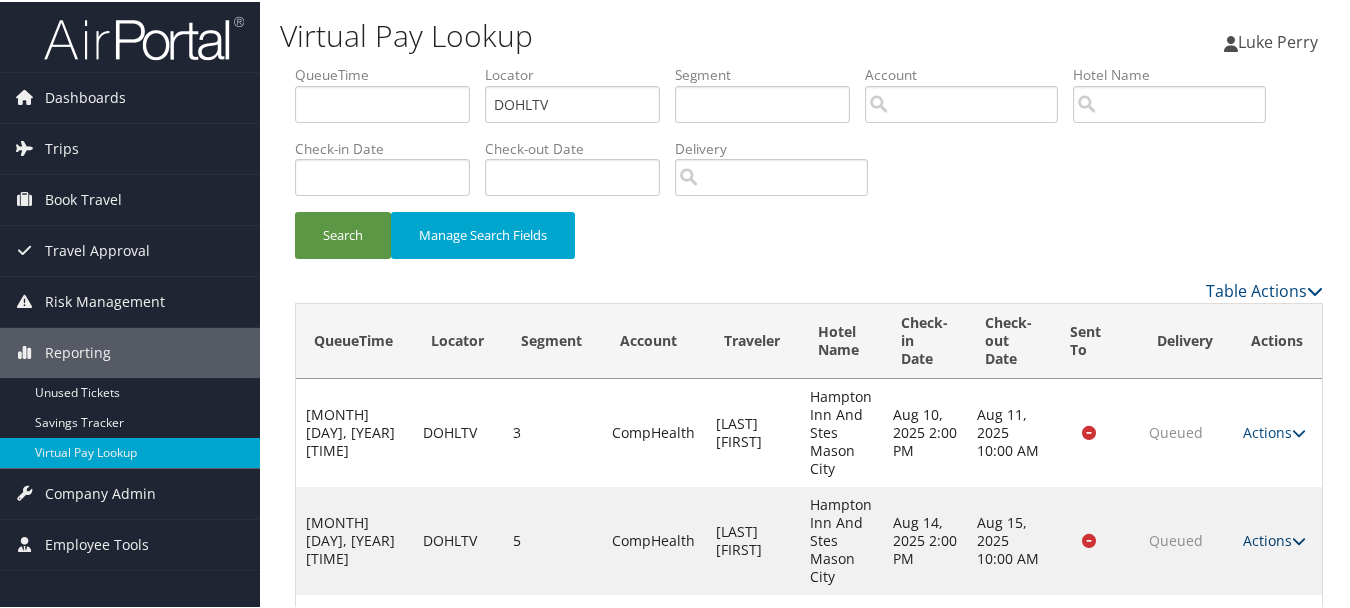 click on "Actions" at bounding box center (1274, 538) 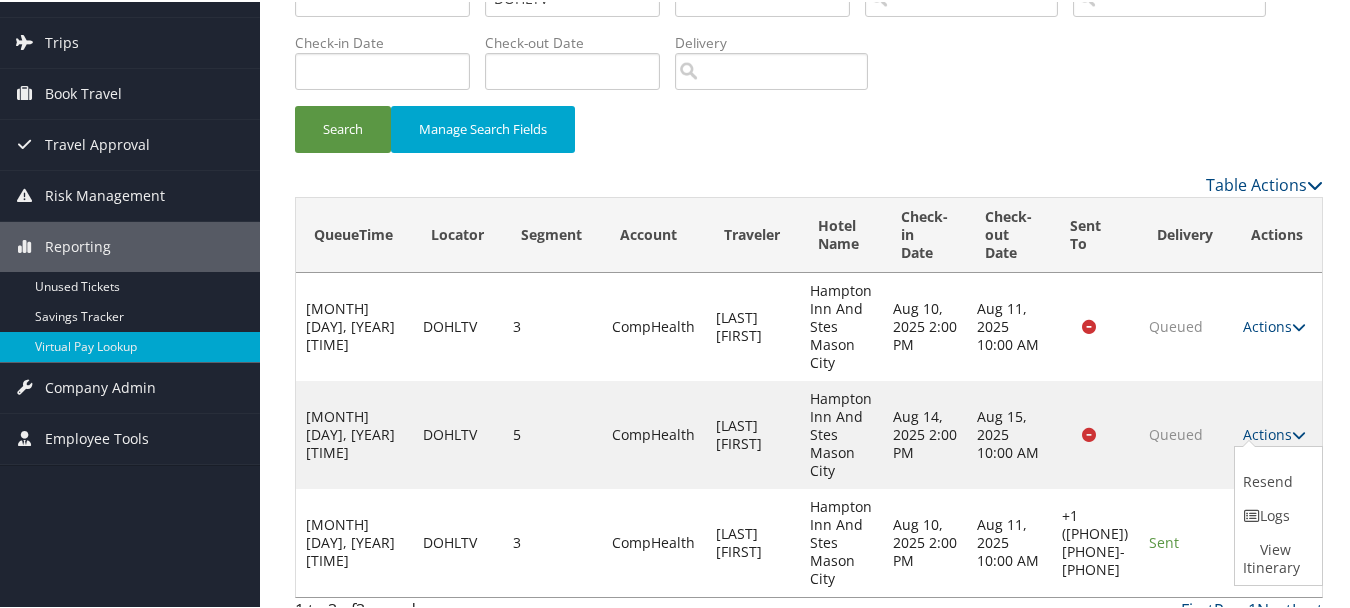 scroll, scrollTop: 128, scrollLeft: 0, axis: vertical 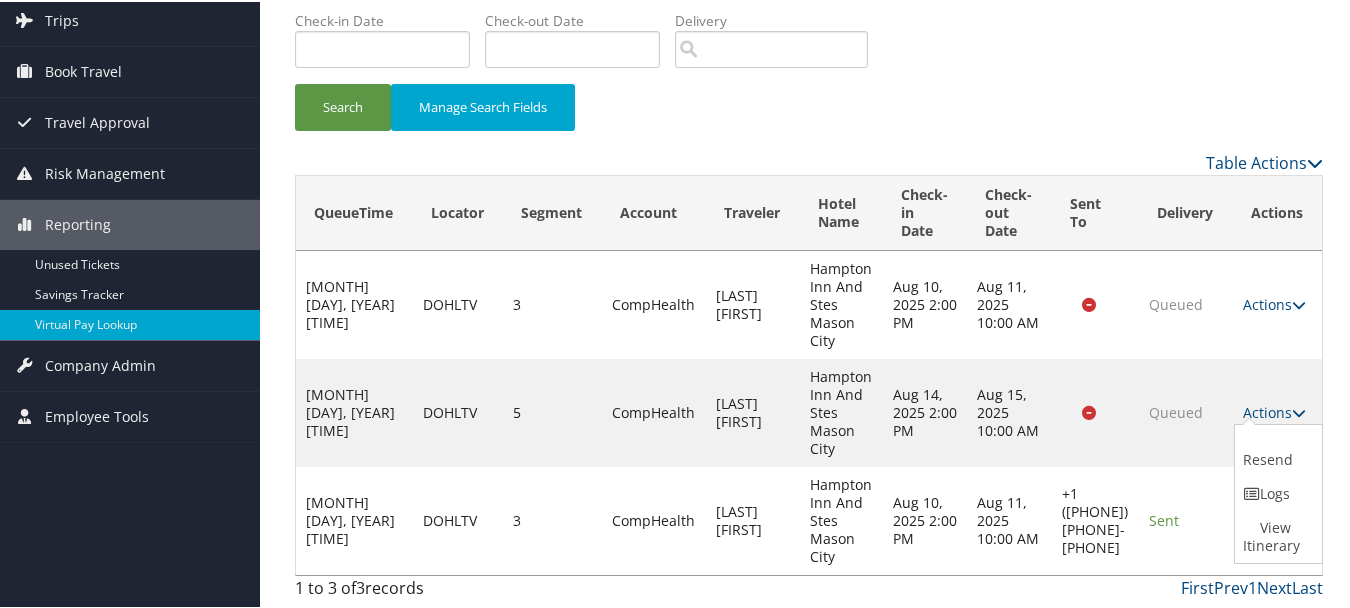 click on "Sent" at bounding box center [1185, 519] 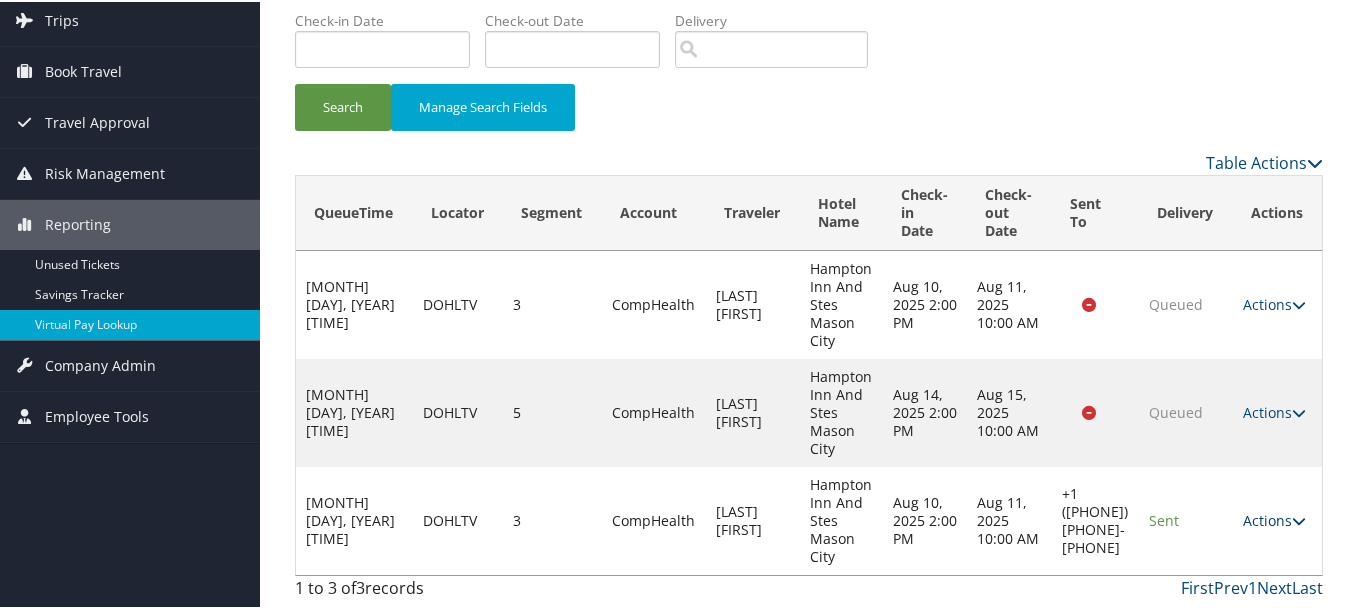 click on "Actions" at bounding box center (1274, 518) 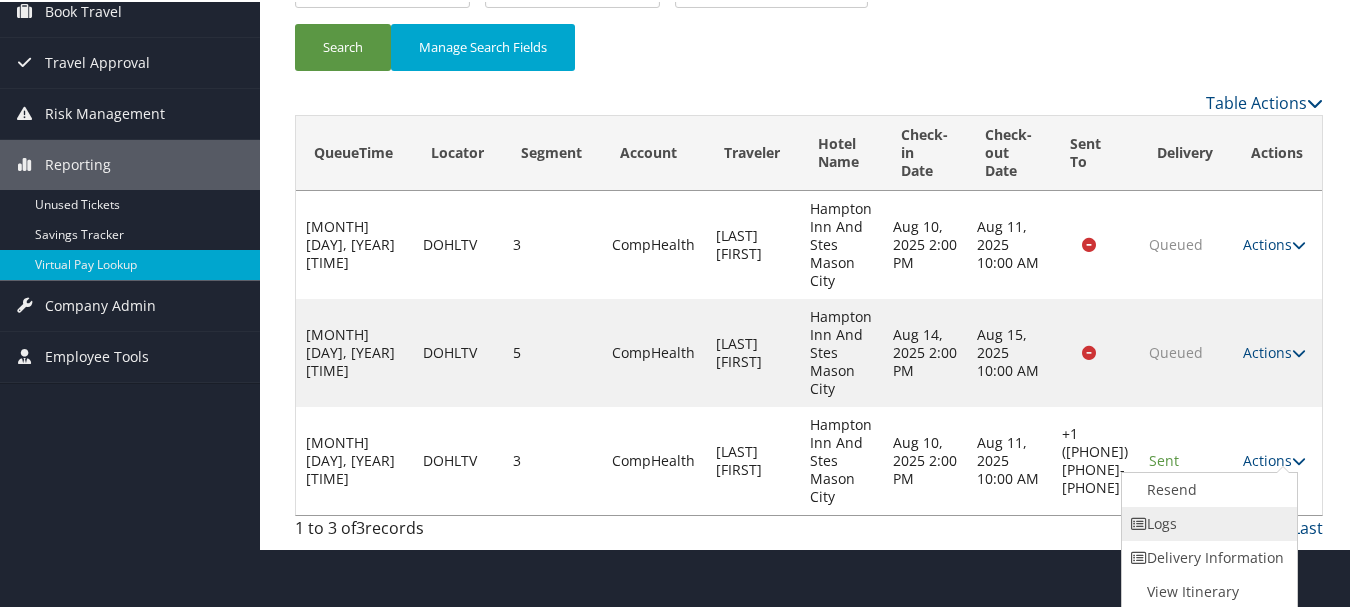 click on "Logs" at bounding box center (1207, 522) 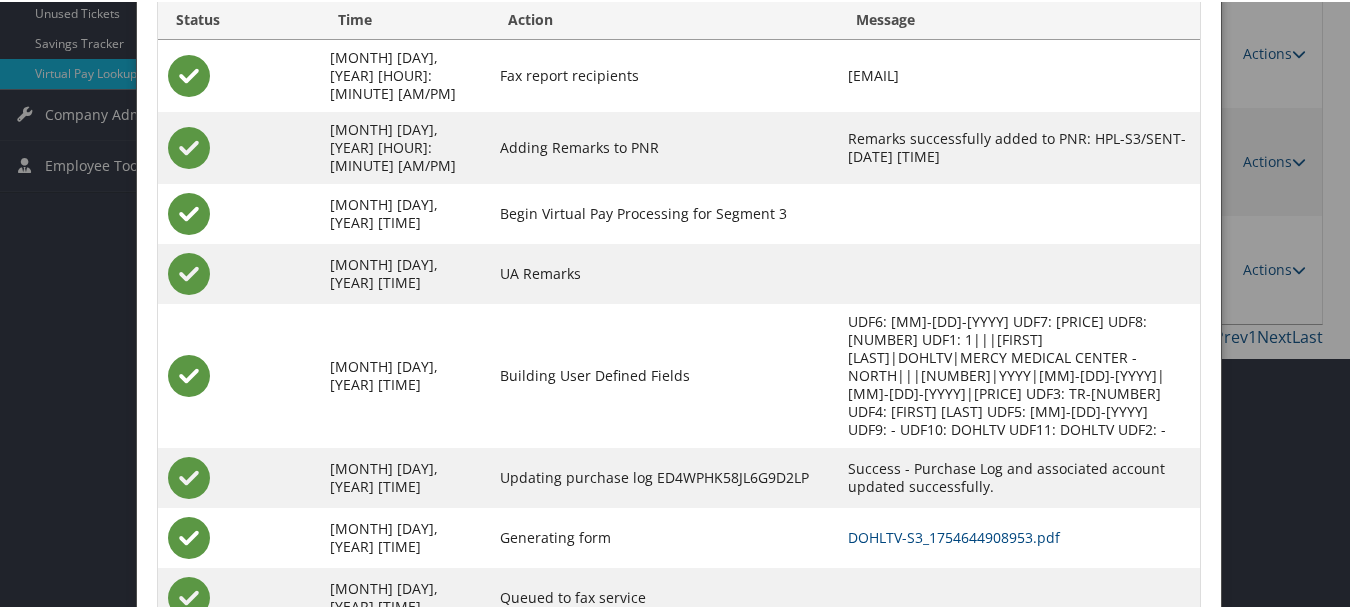 scroll, scrollTop: 393, scrollLeft: 0, axis: vertical 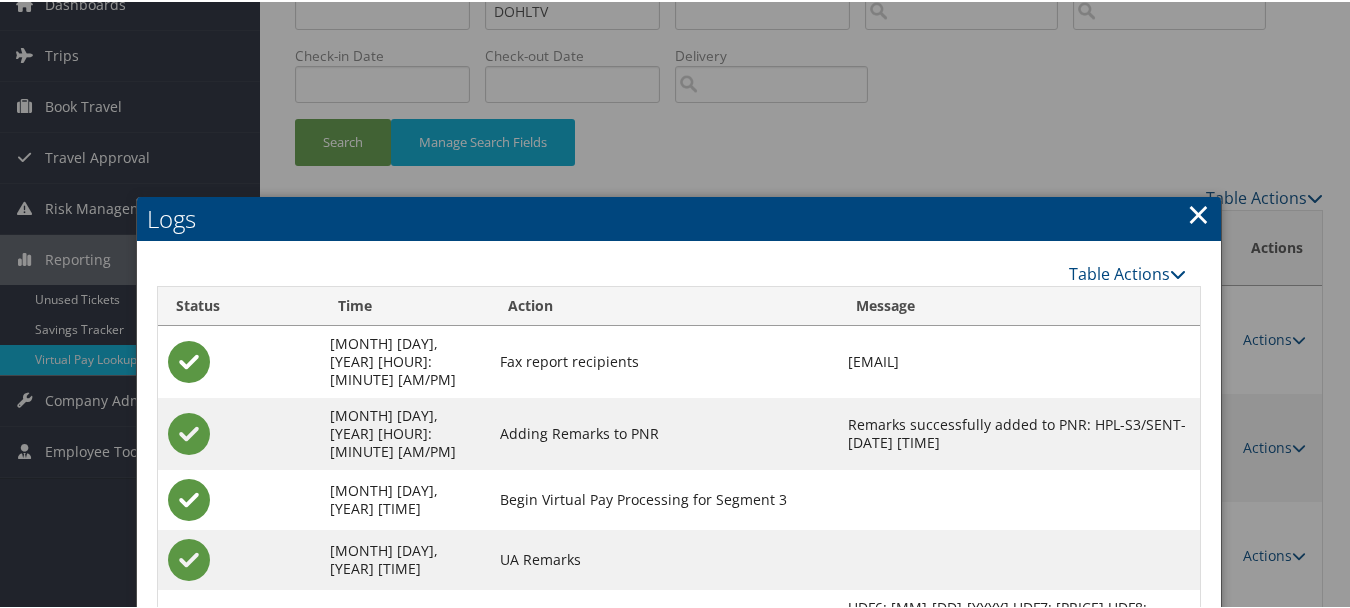 click on "×" at bounding box center [1198, 212] 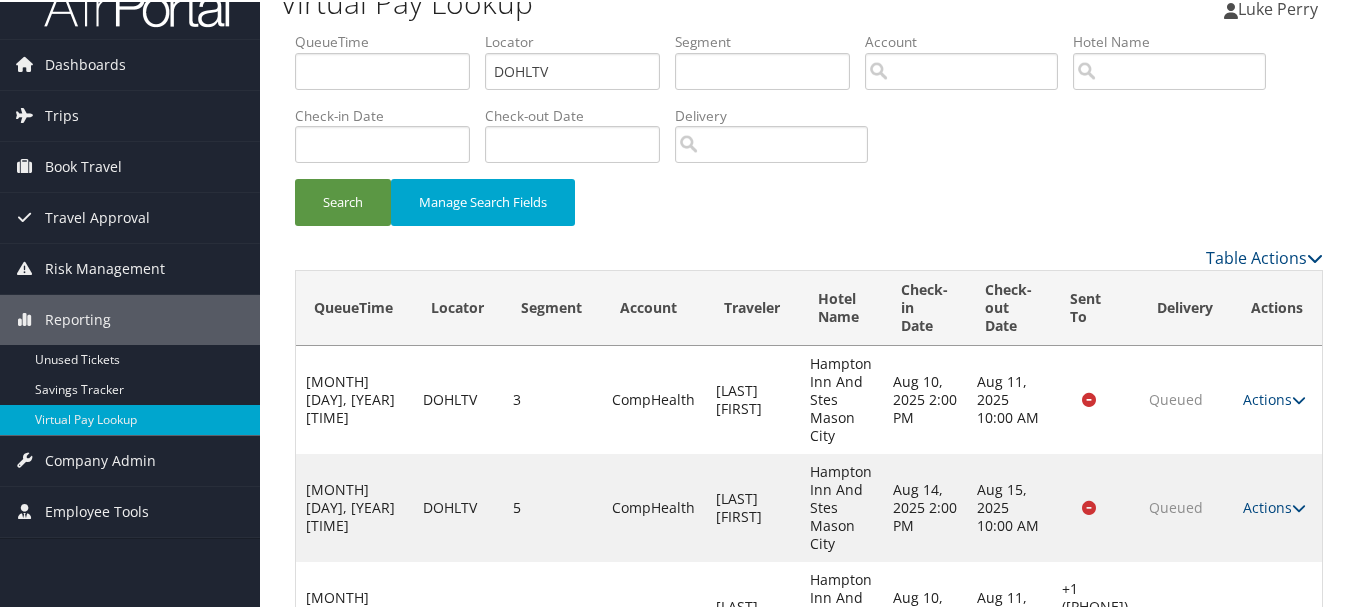 scroll, scrollTop: 0, scrollLeft: 0, axis: both 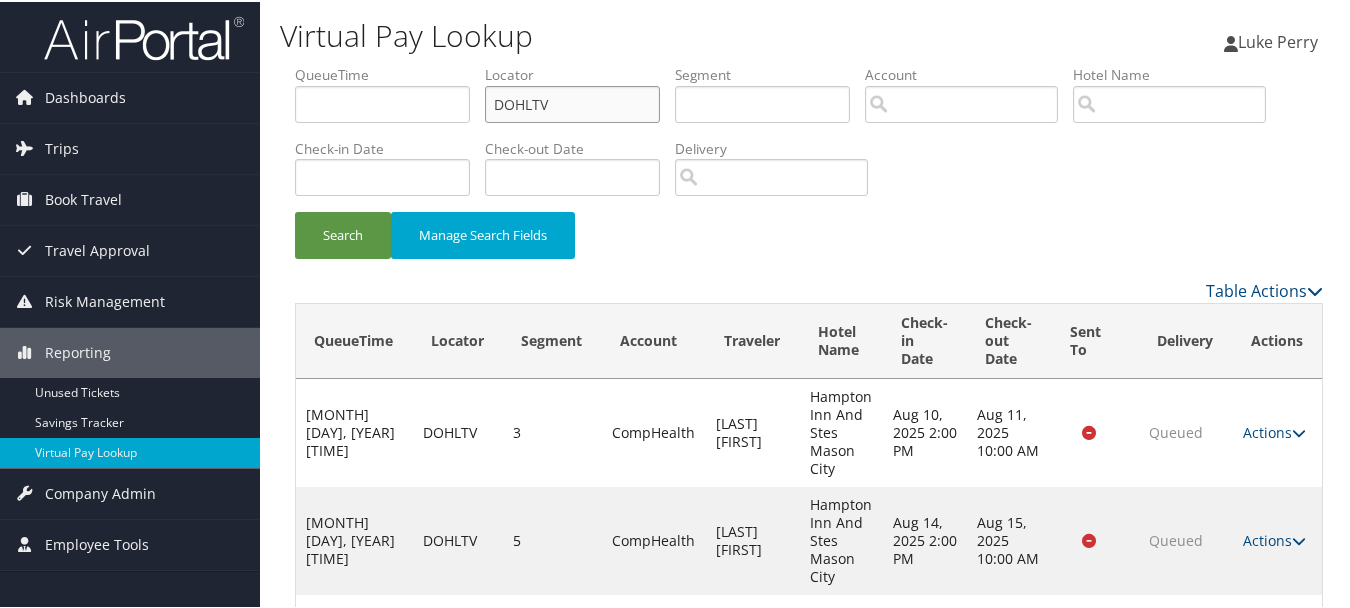 drag, startPoint x: 563, startPoint y: 116, endPoint x: 421, endPoint y: 116, distance: 142 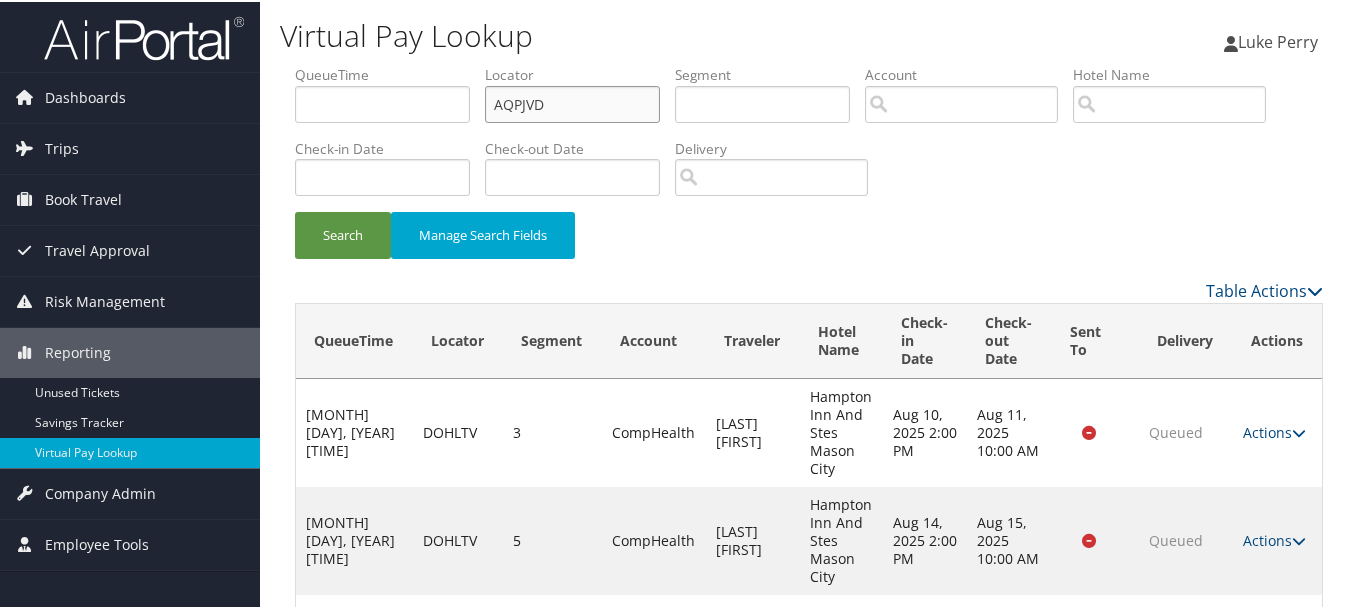 click on "Search" at bounding box center [343, 233] 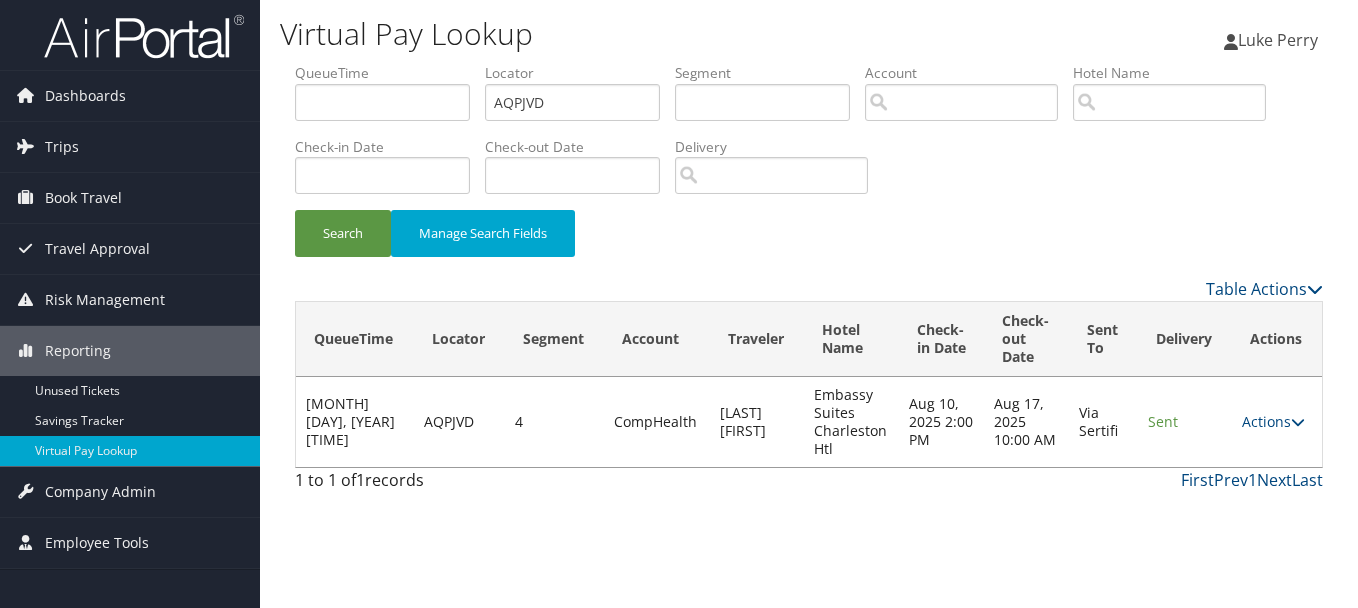 click on "Actions   Resend  Logs  View Itinerary" at bounding box center [1277, 422] 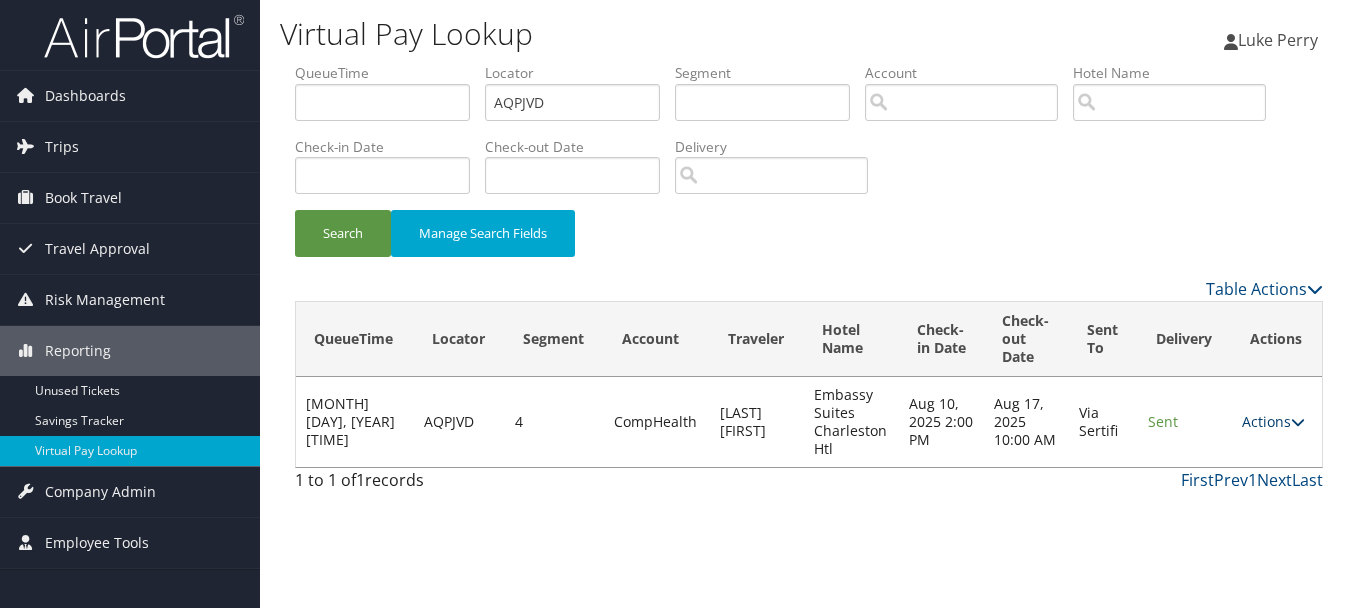 click on "Actions" at bounding box center (1273, 421) 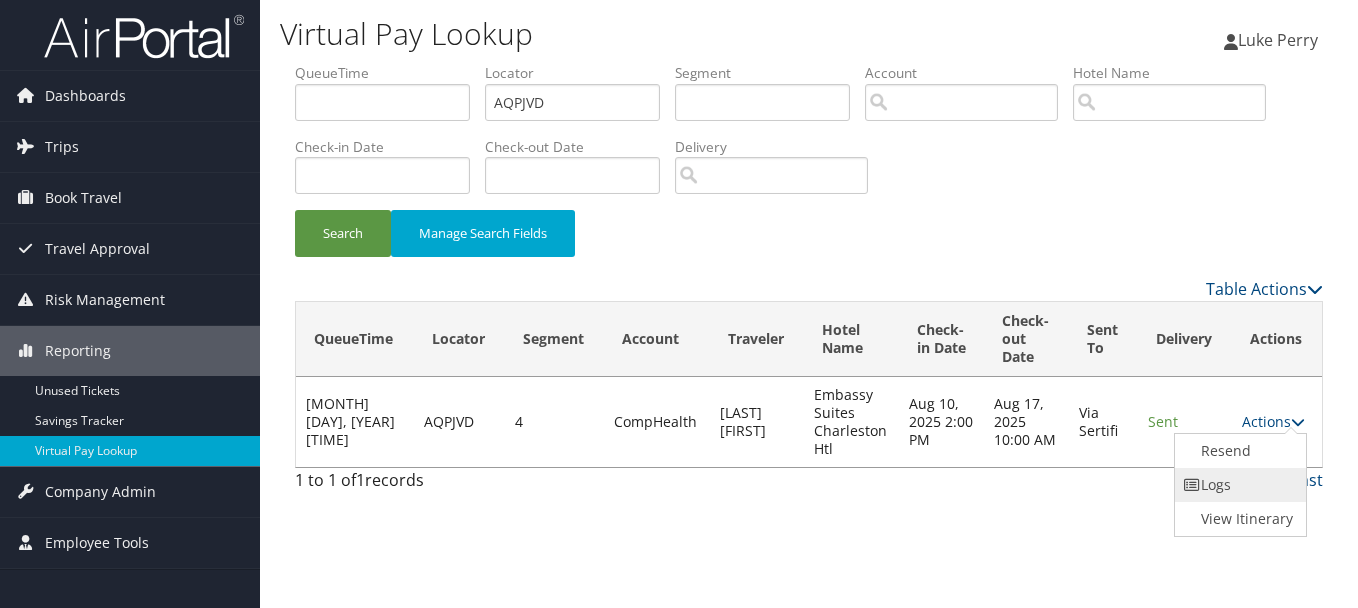 click on "Logs" at bounding box center (1238, 485) 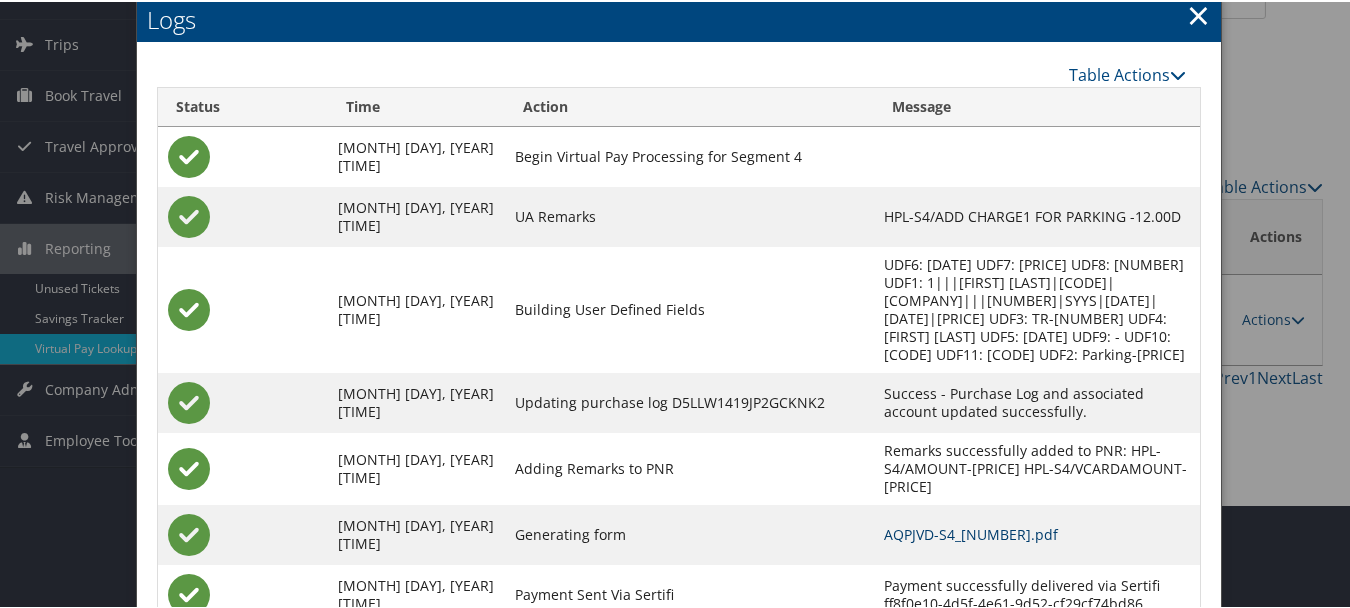 scroll, scrollTop: 205, scrollLeft: 0, axis: vertical 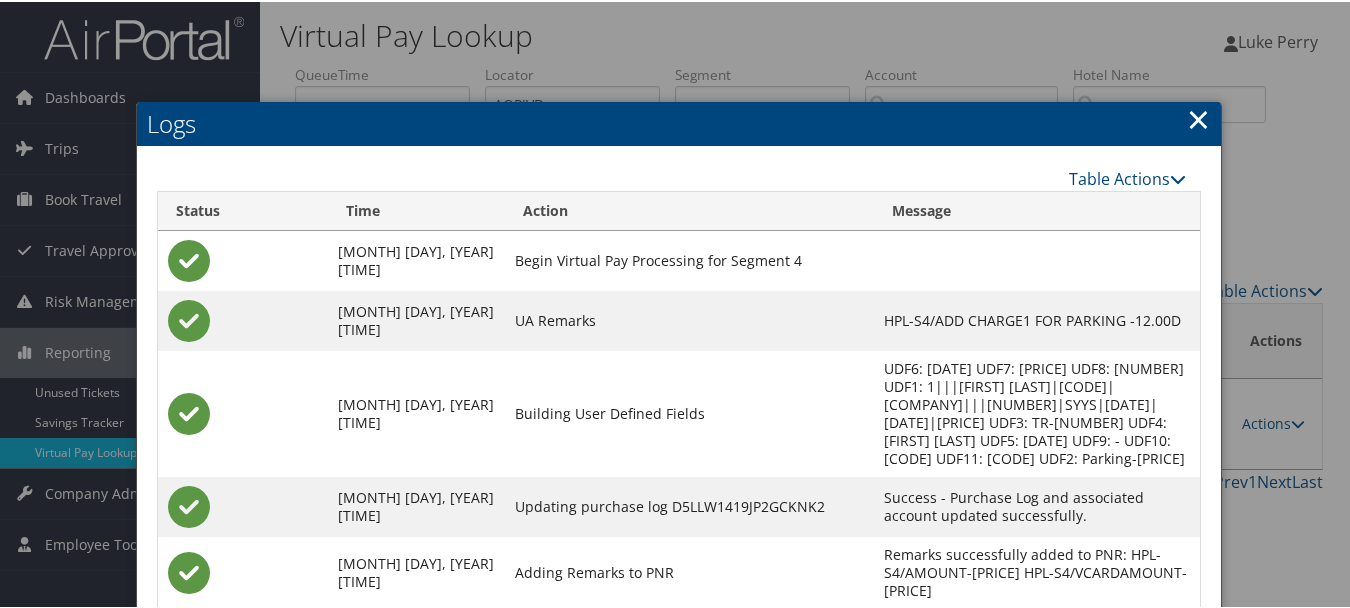 click on "×" at bounding box center (1198, 117) 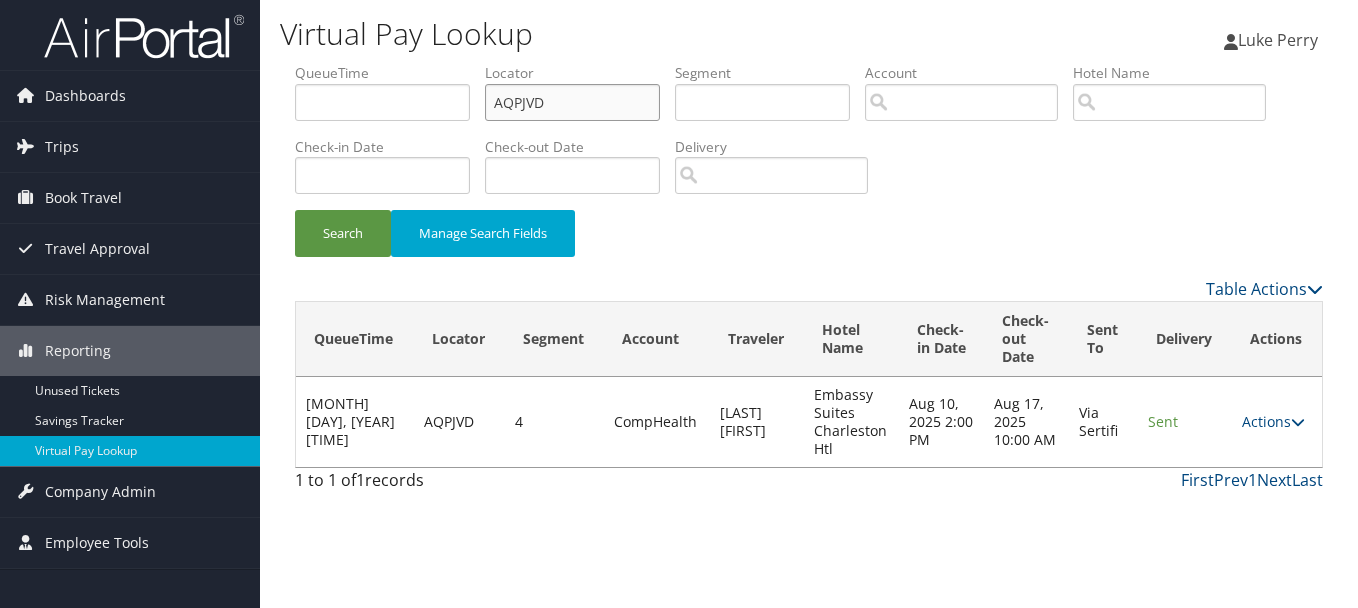 drag, startPoint x: 628, startPoint y: 111, endPoint x: 306, endPoint y: 126, distance: 322.34918 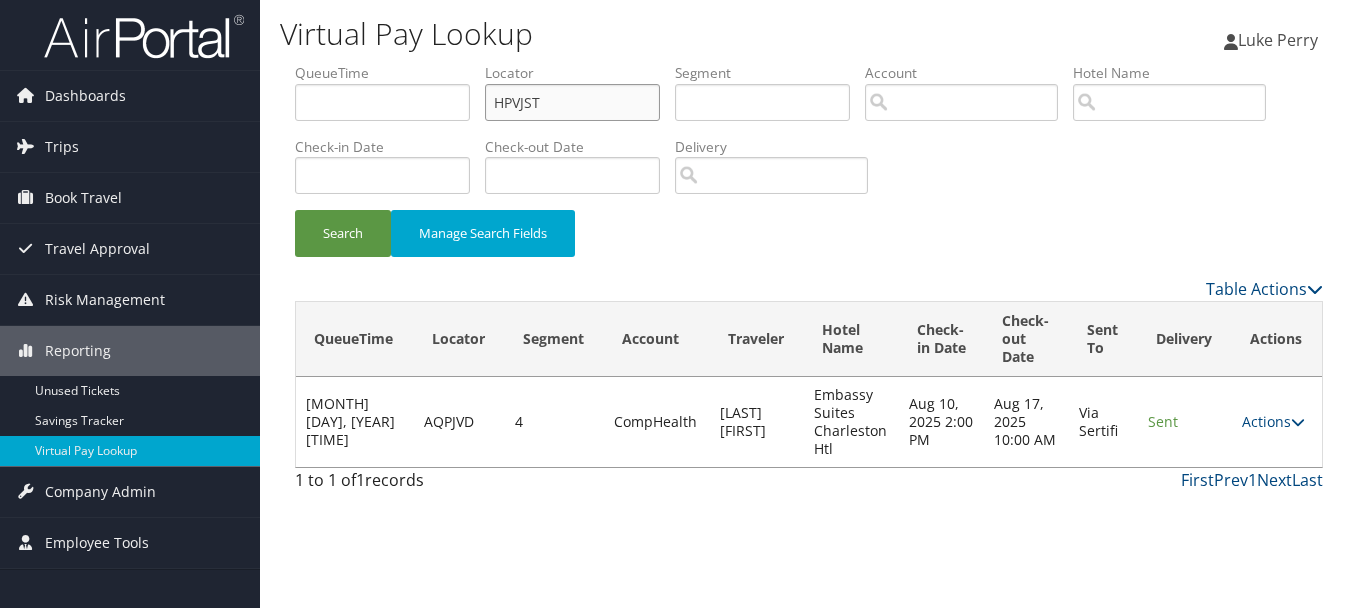 type on "HPVJST" 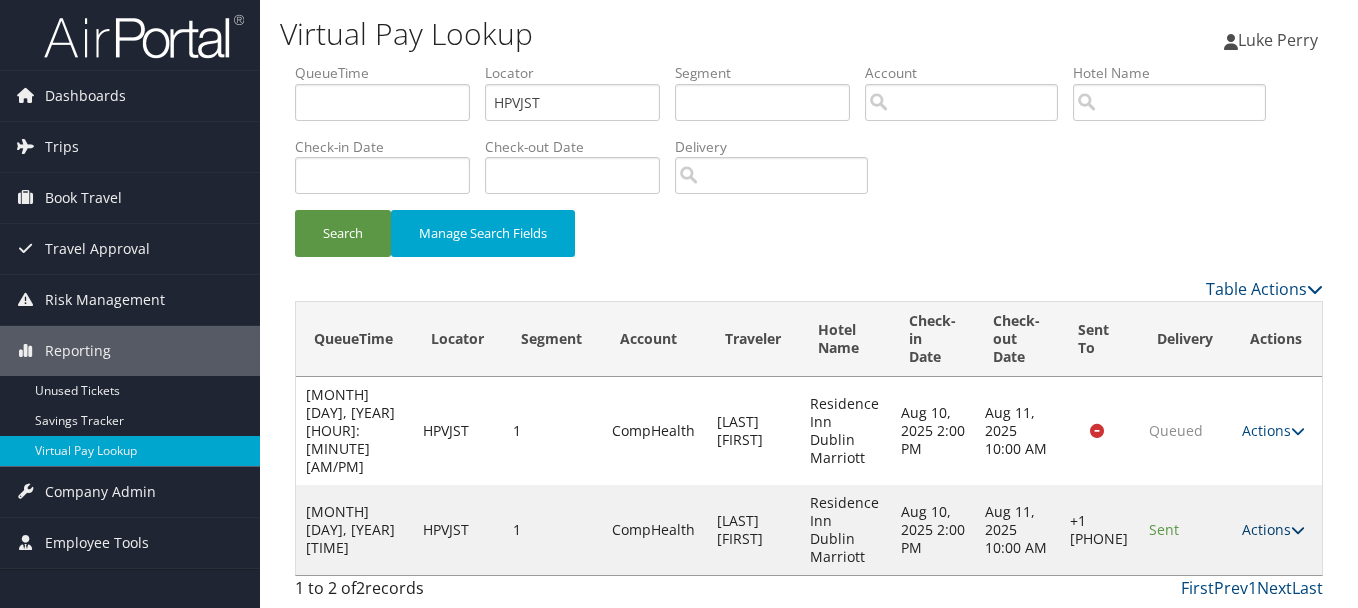 click on "Actions" at bounding box center [1273, 529] 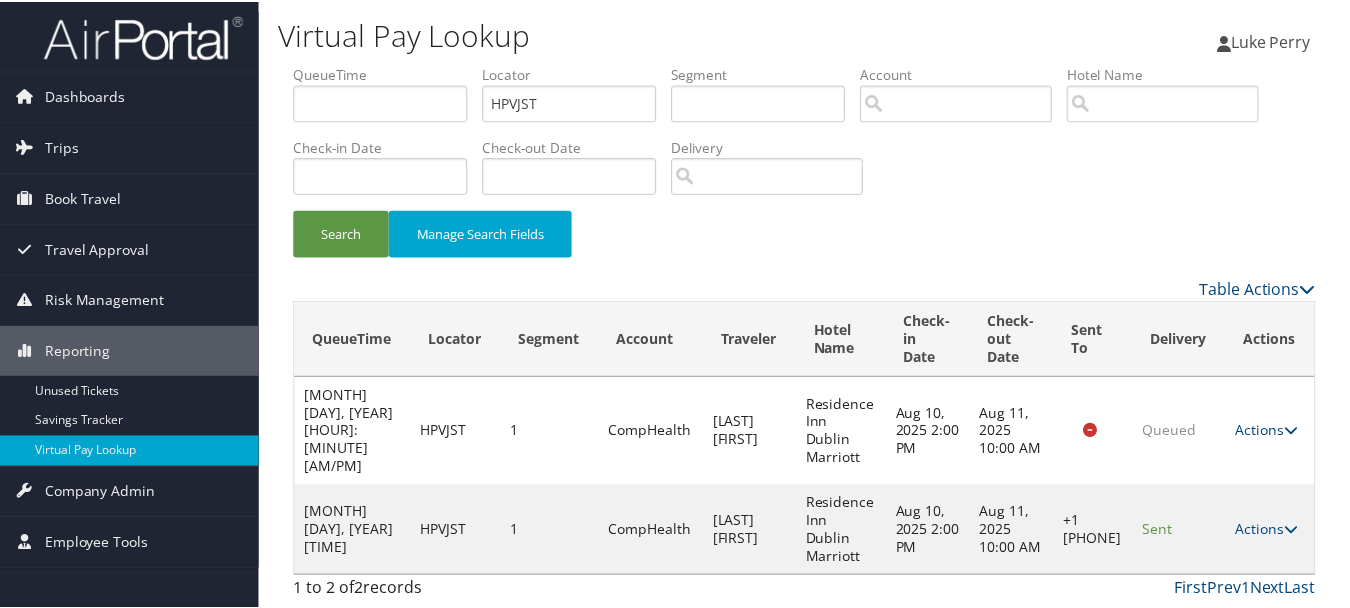 scroll, scrollTop: 35, scrollLeft: 0, axis: vertical 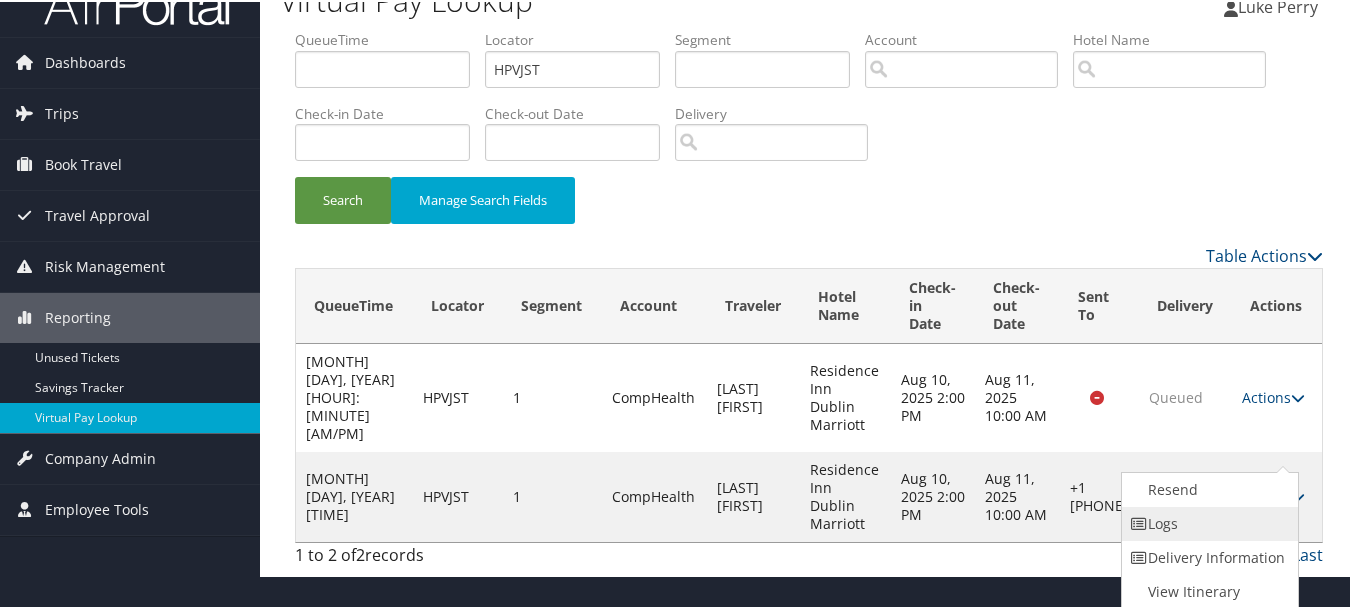 click on "Logs" at bounding box center (1207, 522) 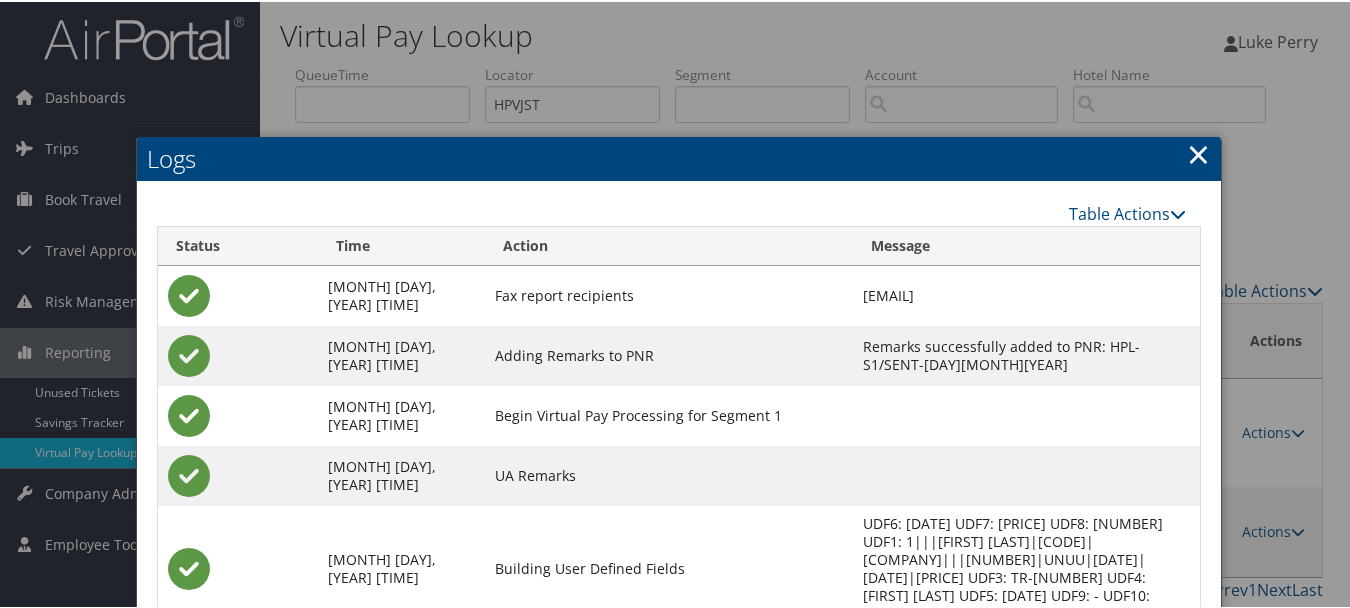 scroll, scrollTop: 240, scrollLeft: 0, axis: vertical 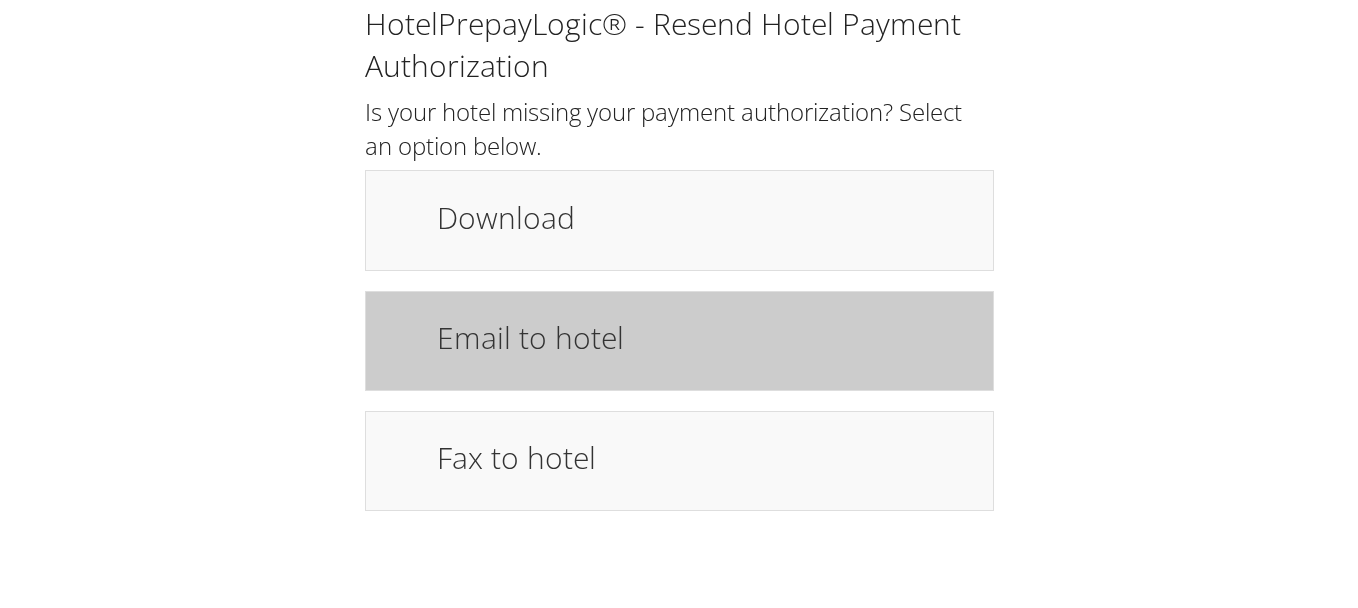 click on "Email to hotel" at bounding box center [705, 337] 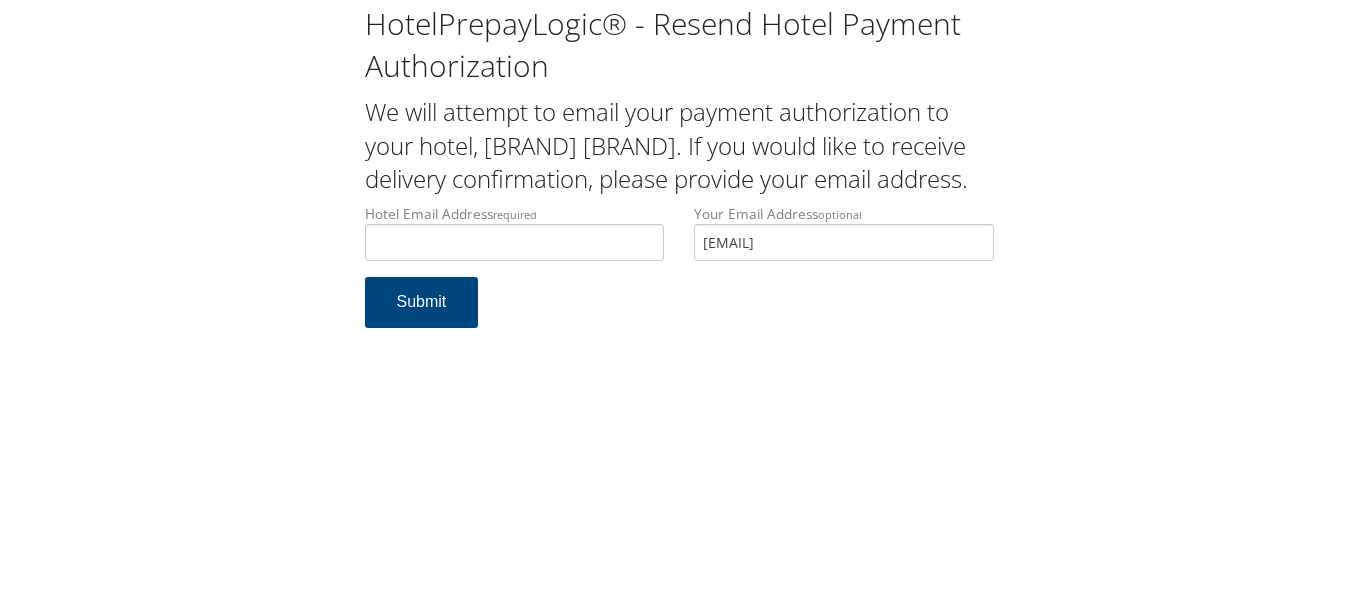scroll, scrollTop: 0, scrollLeft: 0, axis: both 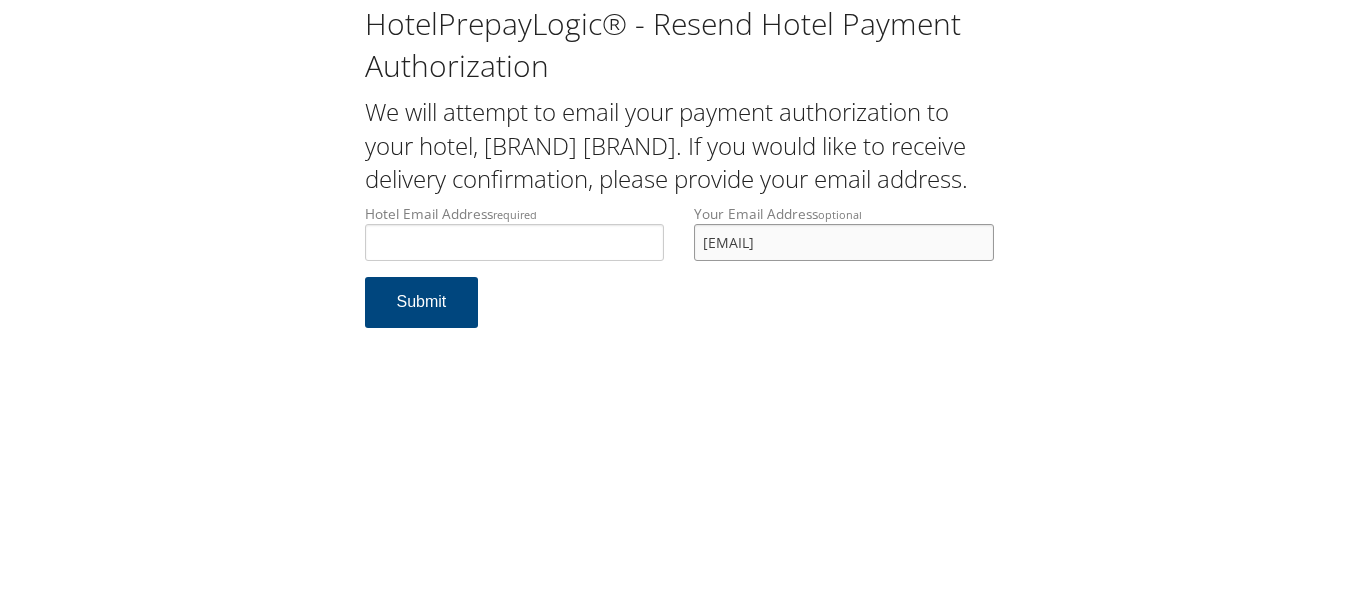drag, startPoint x: 884, startPoint y: 282, endPoint x: 495, endPoint y: 272, distance: 389.1285 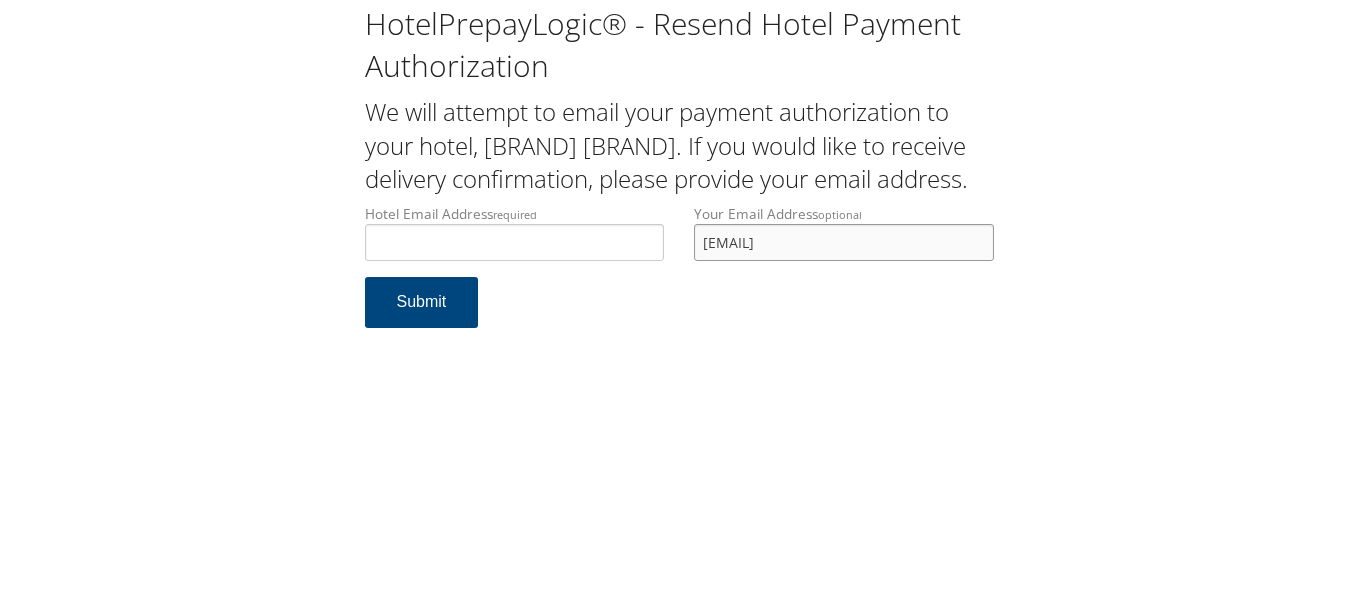 click on "Hotel Email Address  required
Hotel email address is required
Your Email Address  optional
ericdhyun@gmail.com" at bounding box center (679, 240) 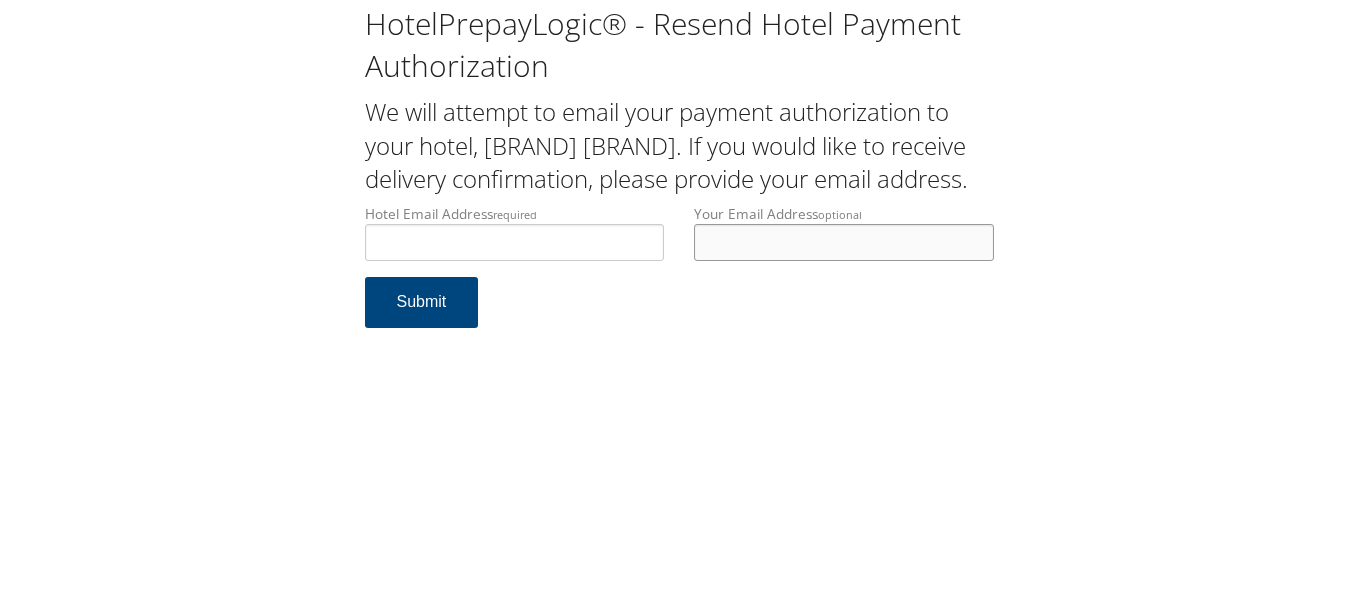 type 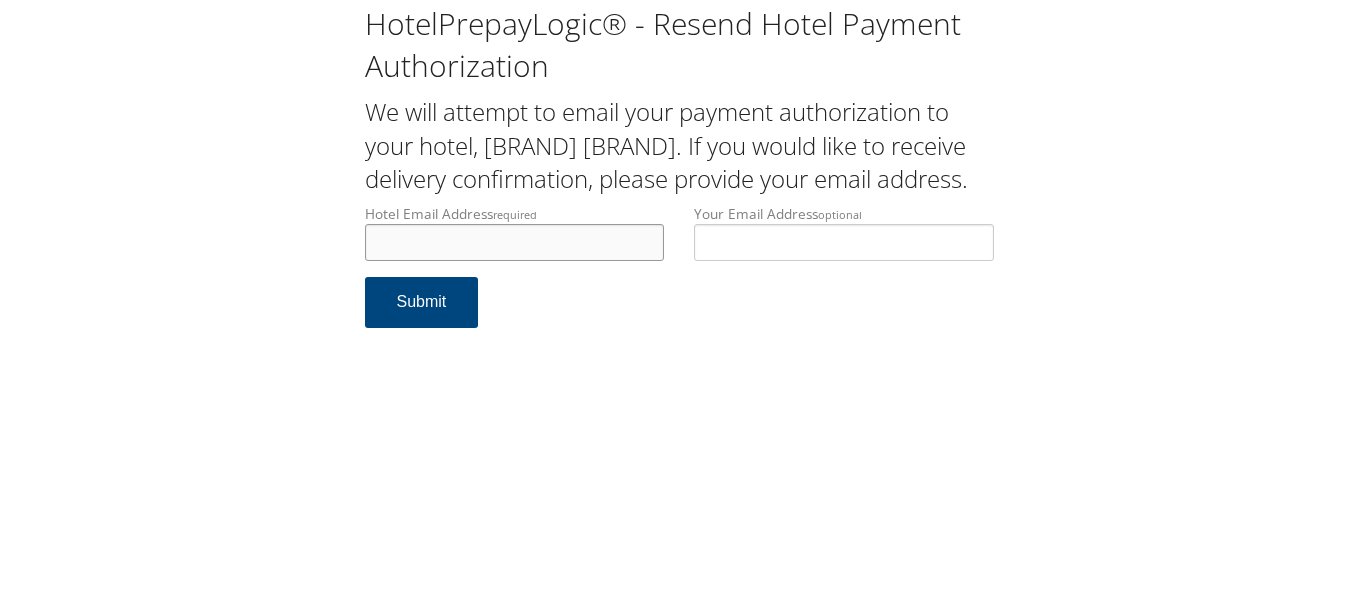 click on "Hotel Email Address  required" at bounding box center [515, 242] 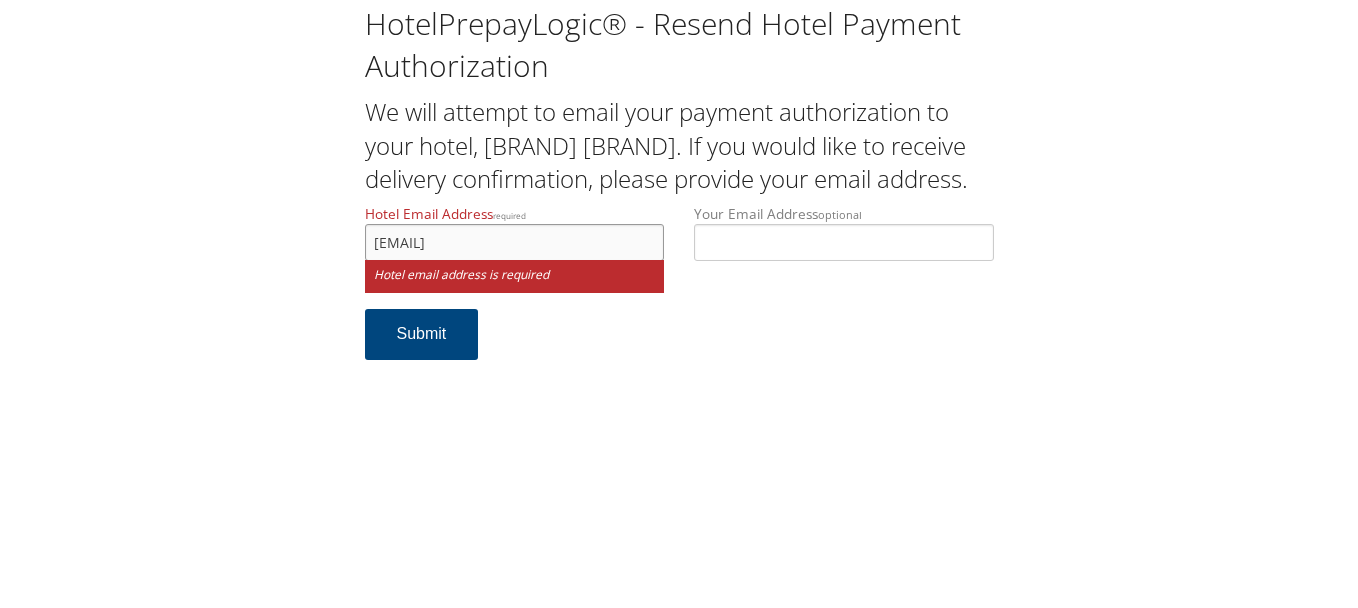 type on "residenceinncr.south@gmail.com" 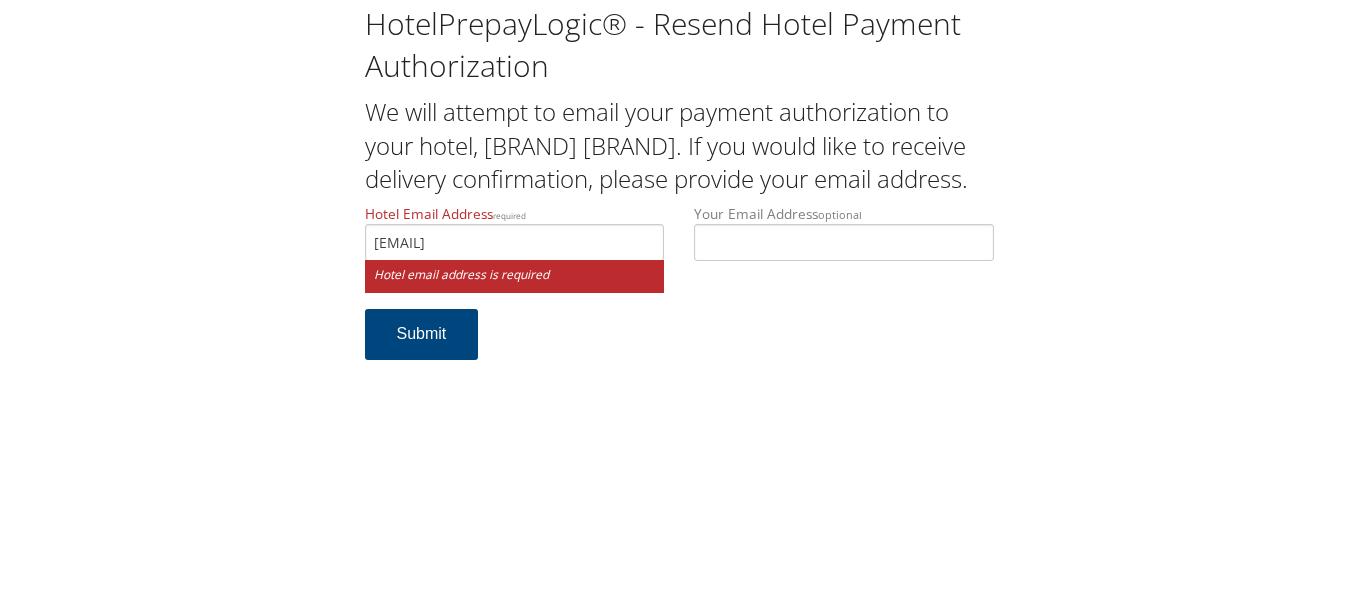 click on "HotelPrepayLogic® - Resend Hotel Payment Authorization
We will attempt to email your payment authorization to your hotel, Residence Inn South Marriott.
If you would like to receive delivery confirmation, please provide your email address.
Hotel Email Address  required
residenceinncr.south@gmail.com
Hotel email address is required
Your Email Address  optional
Submit" at bounding box center [679, 304] 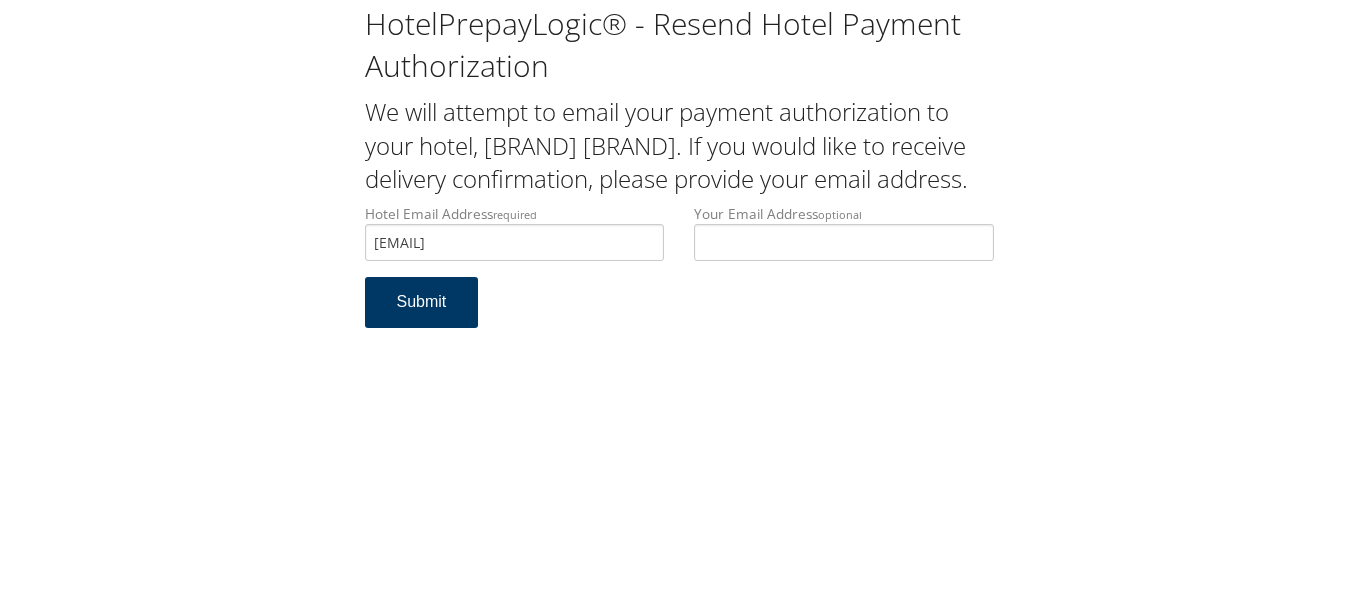 click on "Submit" at bounding box center [422, 302] 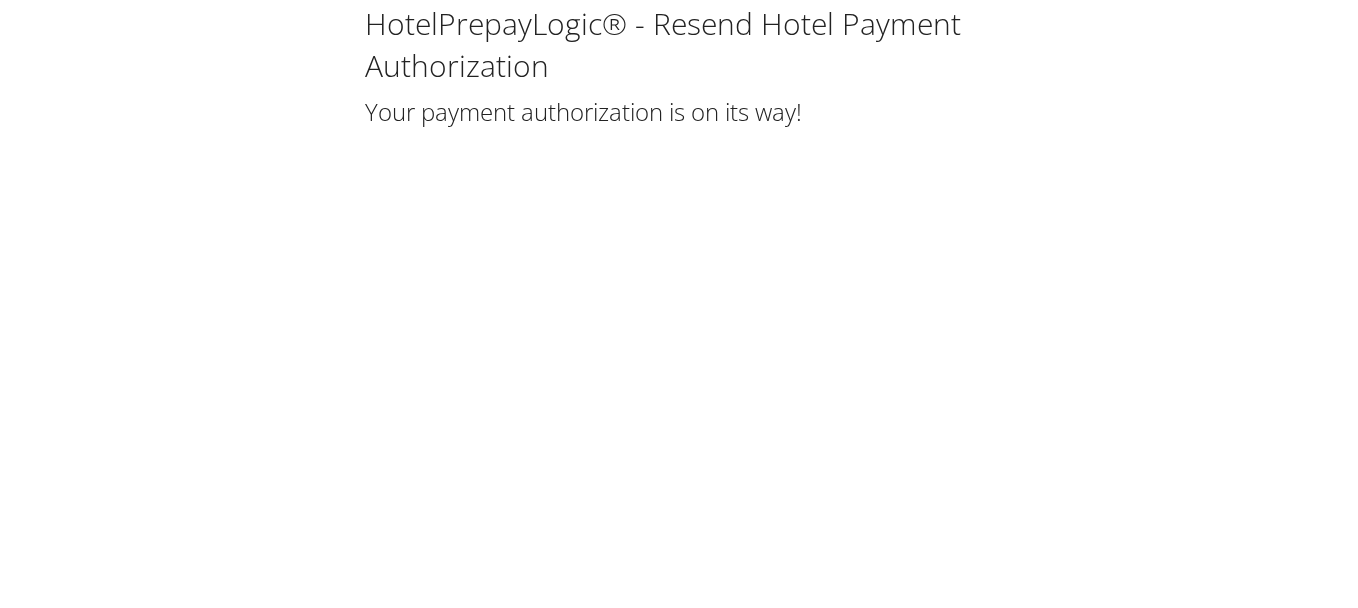 scroll, scrollTop: 0, scrollLeft: 0, axis: both 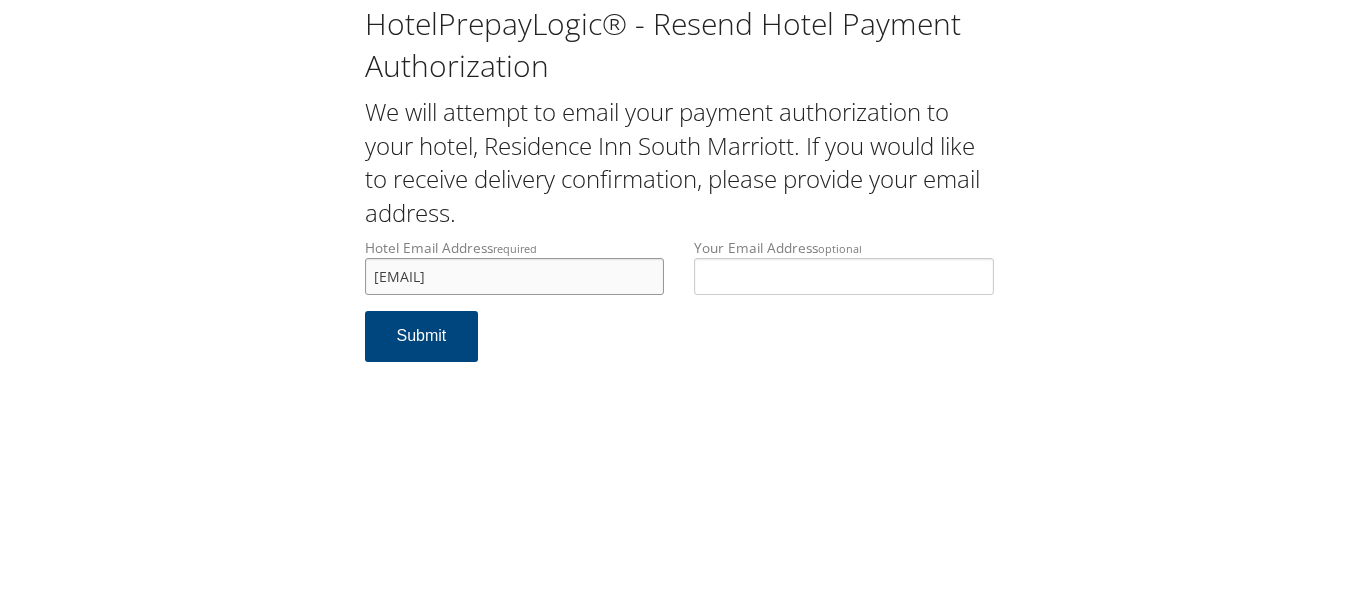 drag, startPoint x: 625, startPoint y: 284, endPoint x: 335, endPoint y: 277, distance: 290.08447 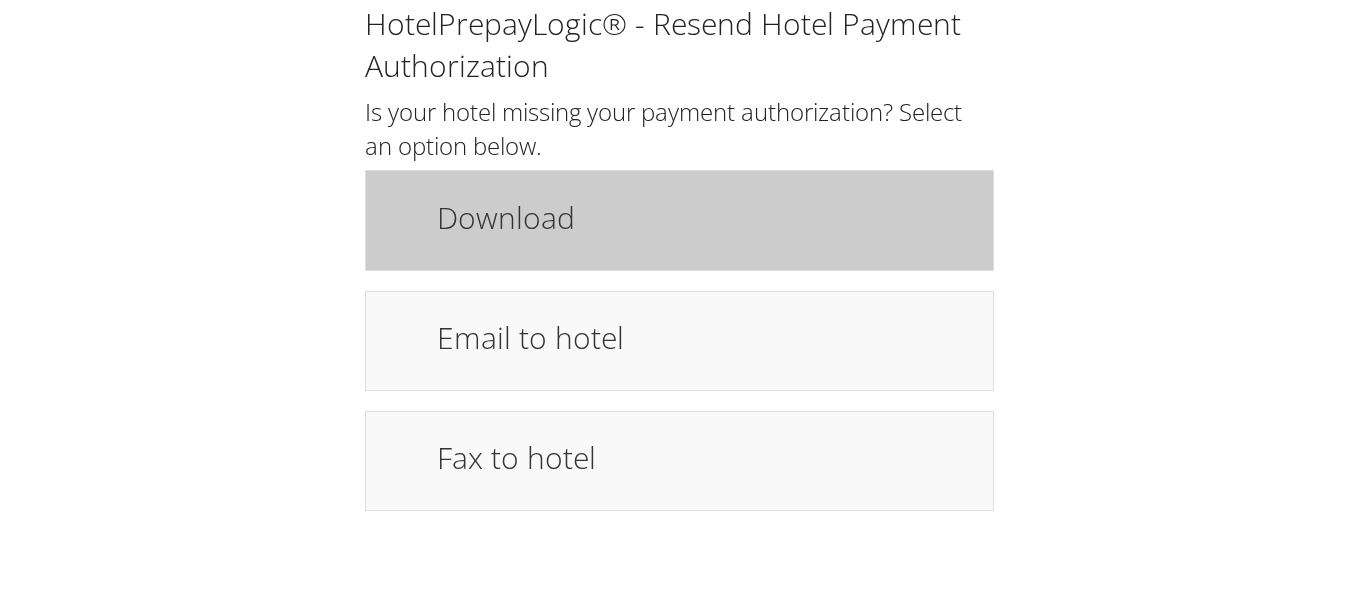 scroll, scrollTop: 0, scrollLeft: 0, axis: both 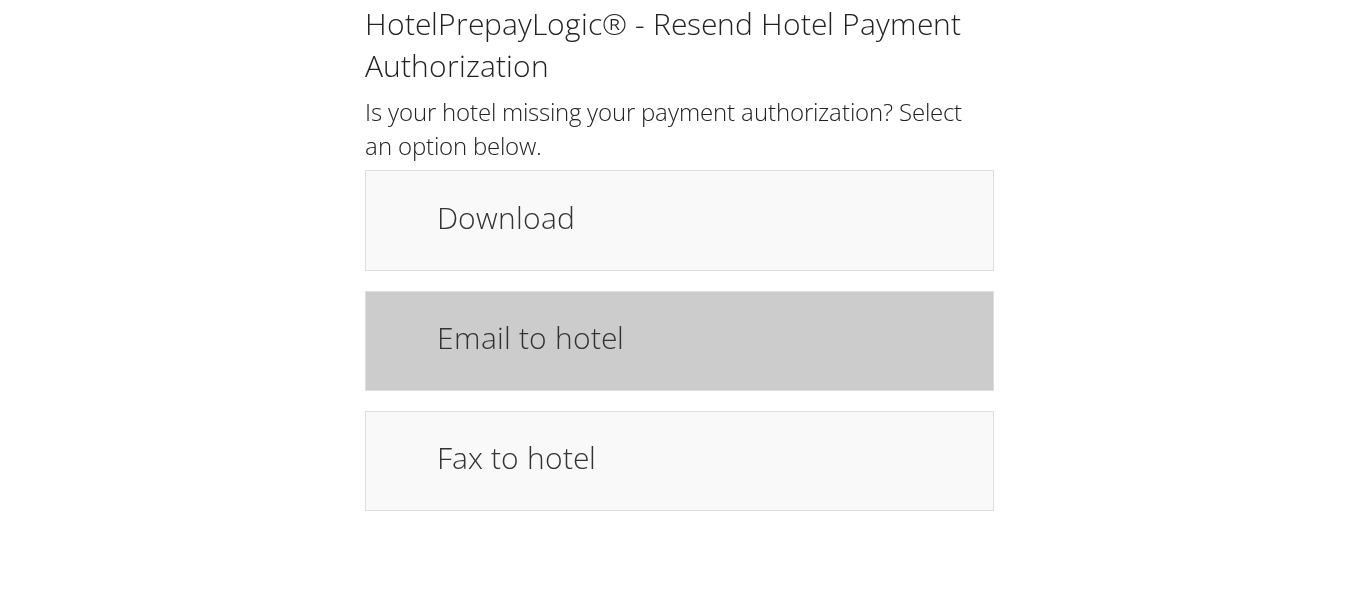 click on "Email to hotel" at bounding box center [705, 341] 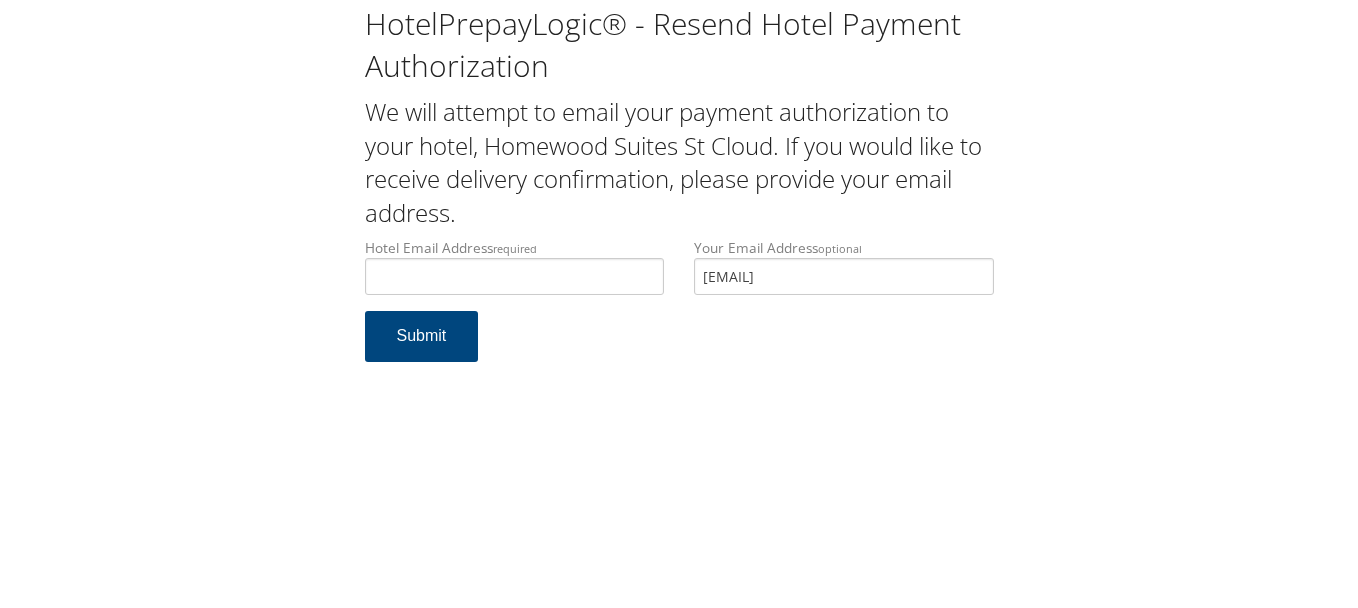 scroll, scrollTop: 0, scrollLeft: 0, axis: both 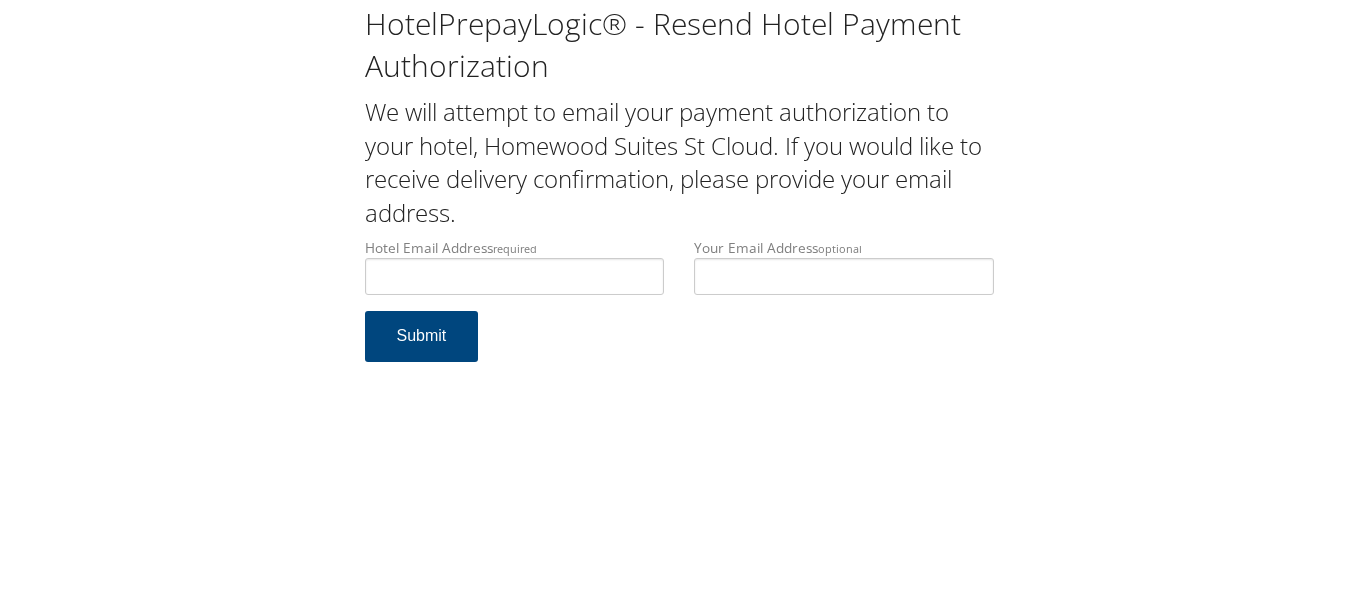 type 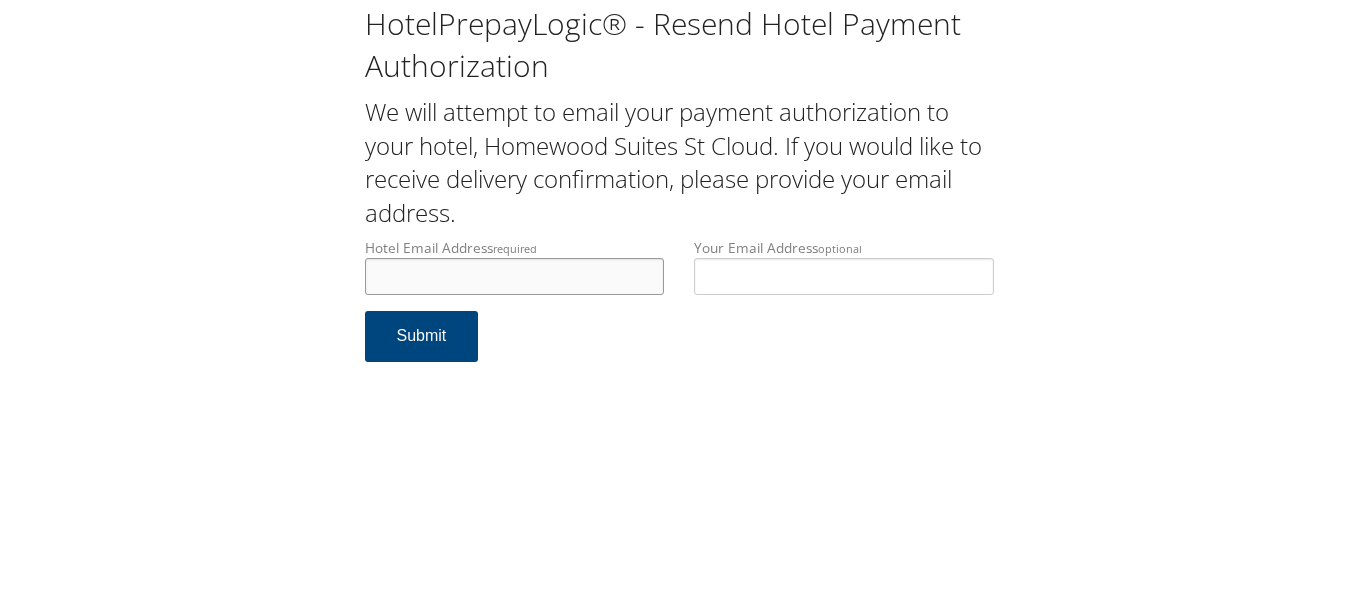click on "Hotel Email Address  required" at bounding box center (515, 276) 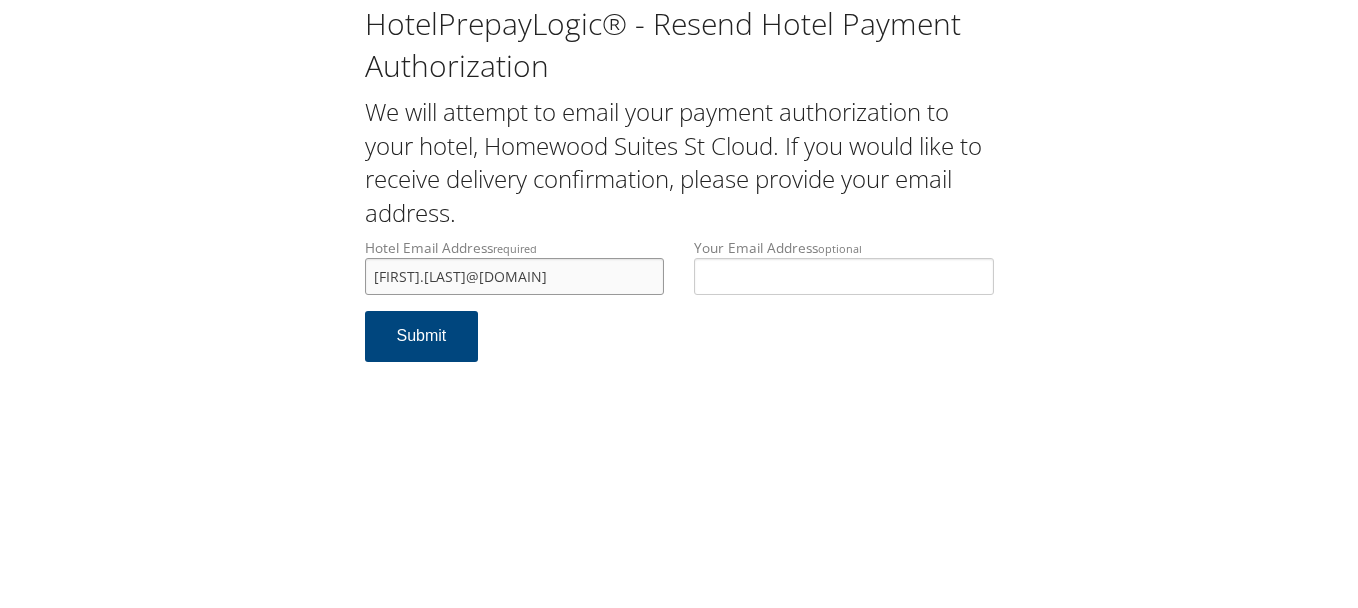 type on "[FIRST].[LAST]@[DOMAIN]" 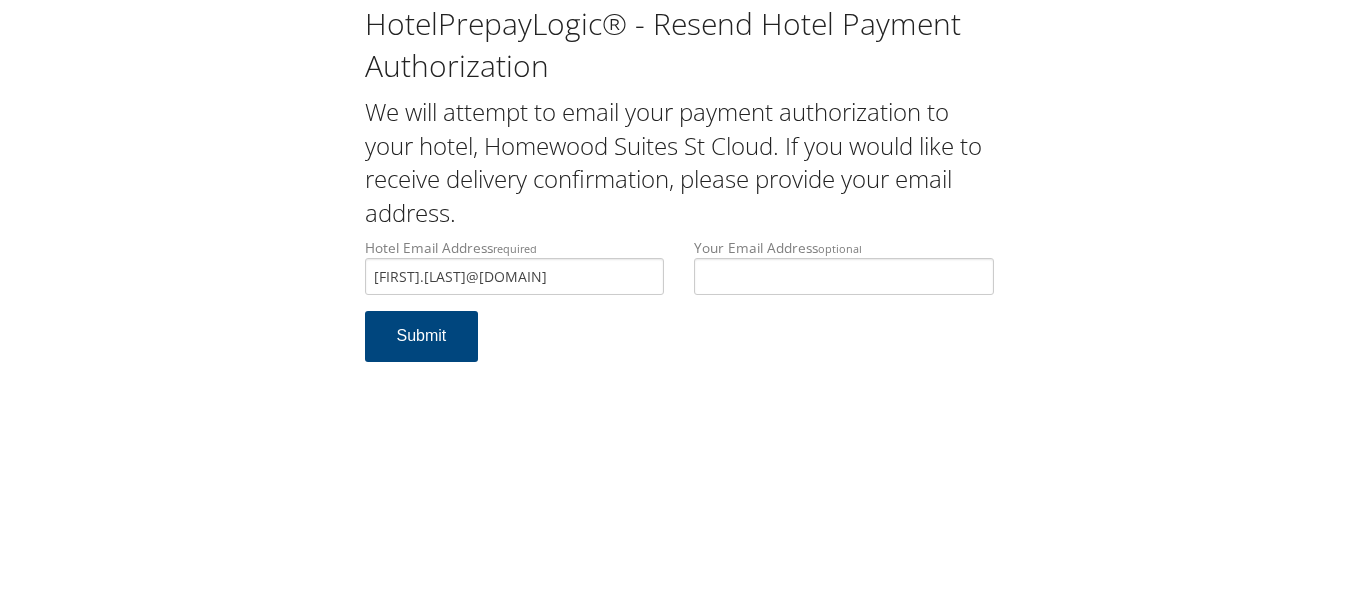 click on "Hotel Email Address  required
[EMAIL]
Hotel email address is required
Your Email Address  optional
Submit" at bounding box center [679, 310] 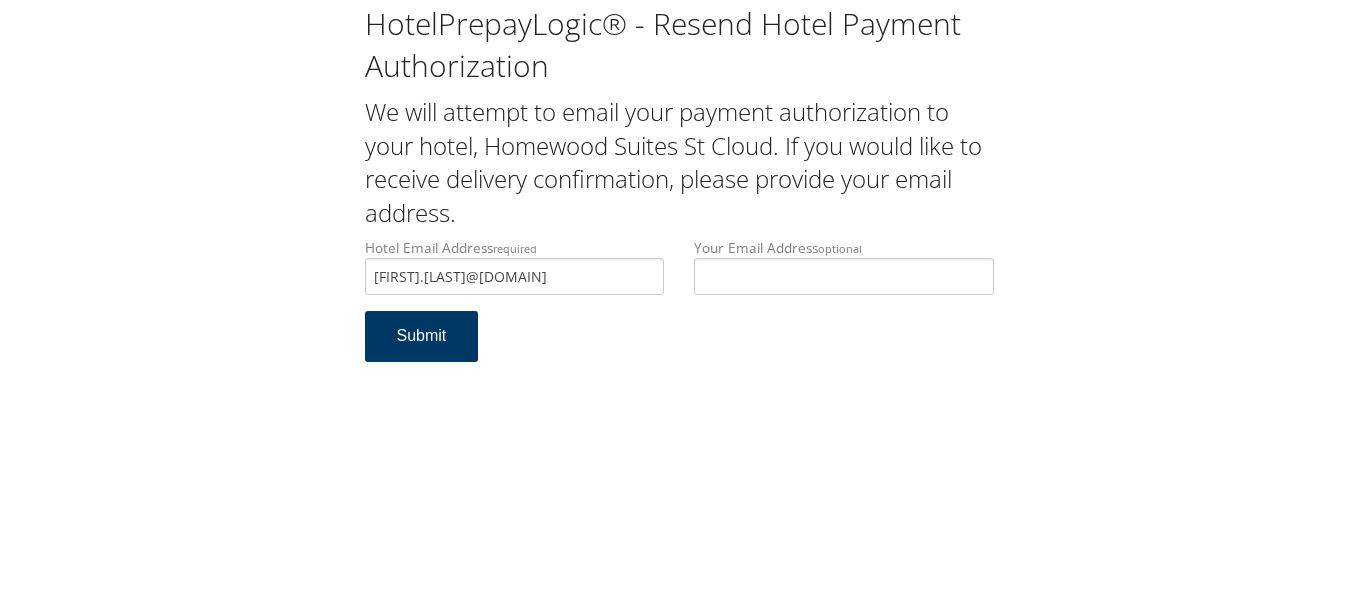 click on "Submit" at bounding box center (422, 336) 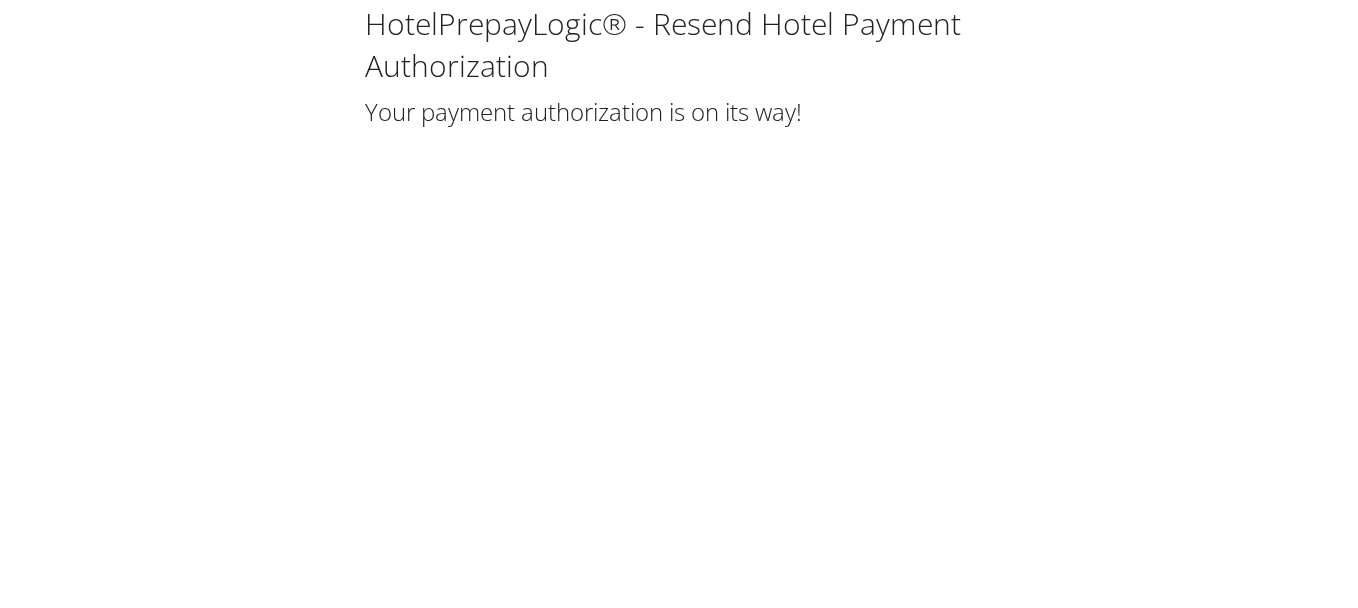 scroll, scrollTop: 0, scrollLeft: 0, axis: both 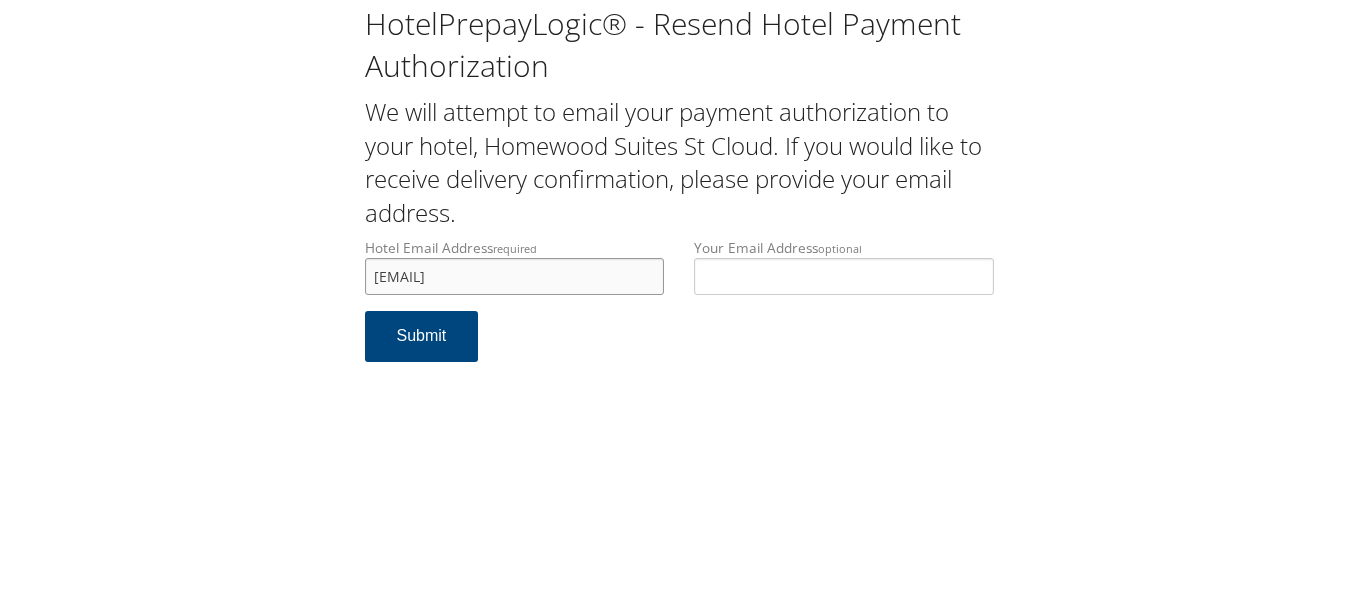 drag, startPoint x: 636, startPoint y: 271, endPoint x: 318, endPoint y: 288, distance: 318.45407 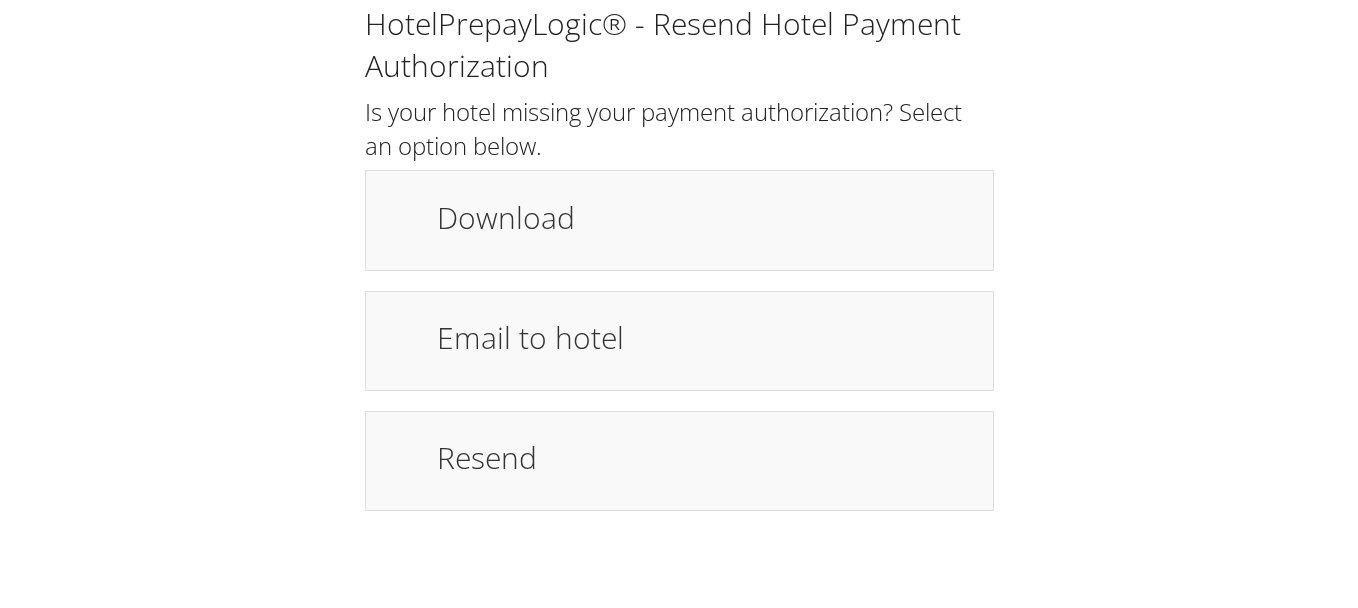 scroll, scrollTop: 0, scrollLeft: 0, axis: both 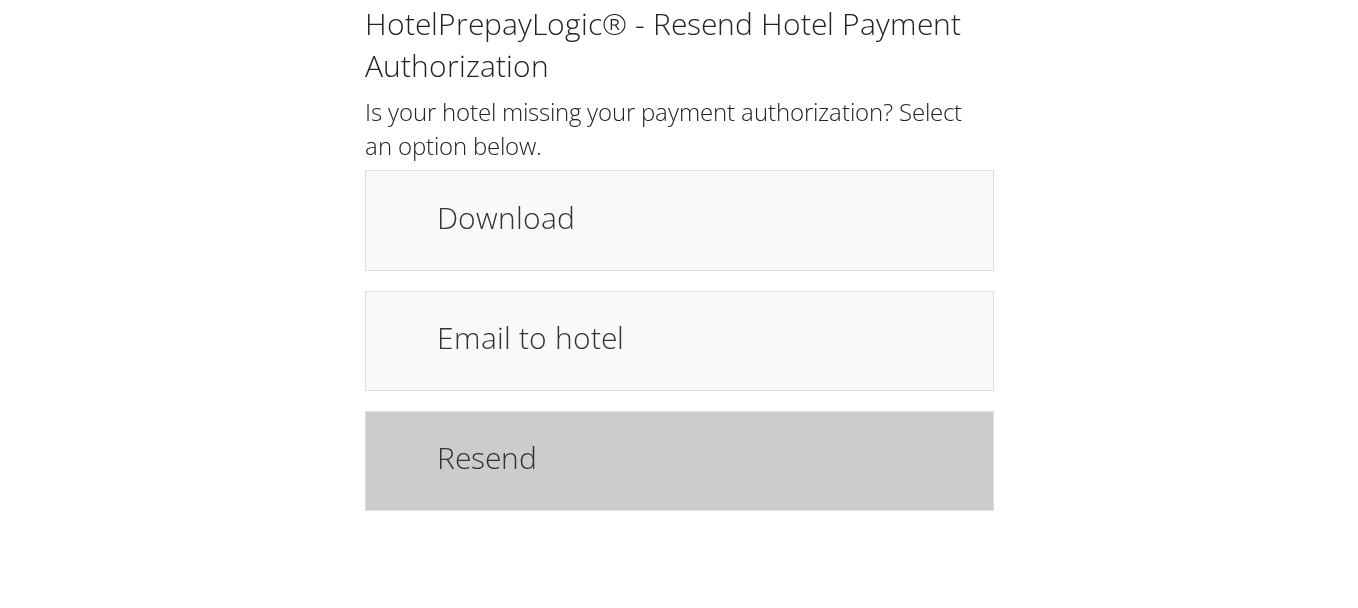 click on "Resend" at bounding box center [705, 457] 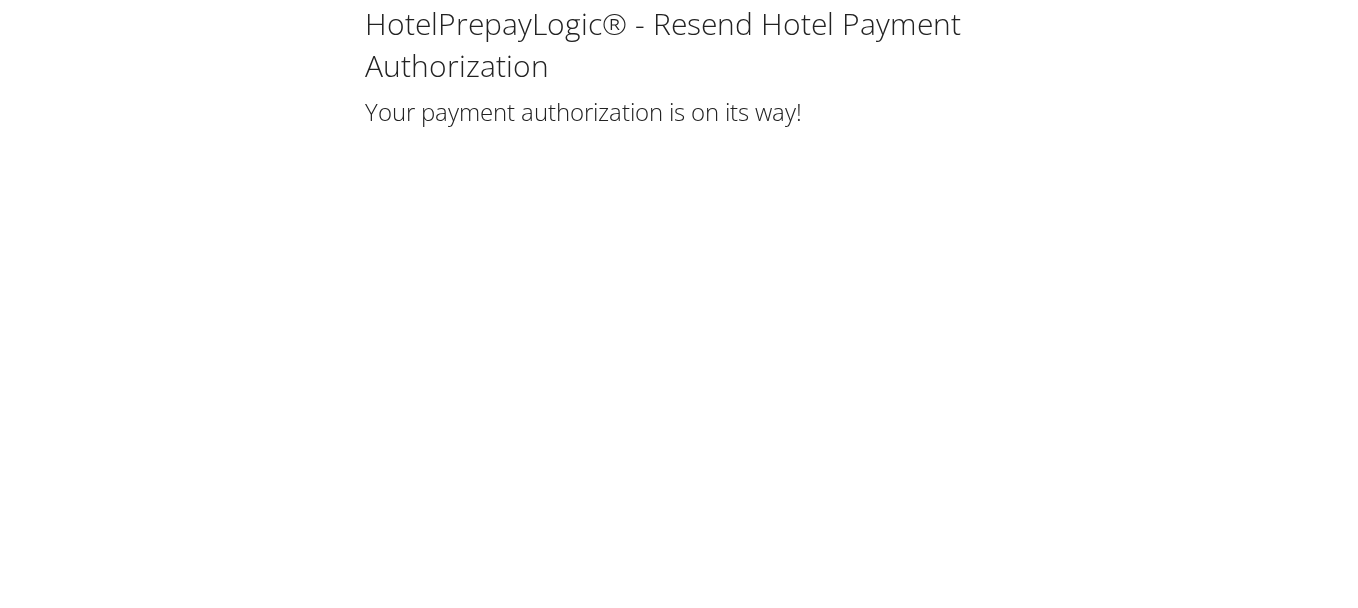 scroll, scrollTop: 0, scrollLeft: 0, axis: both 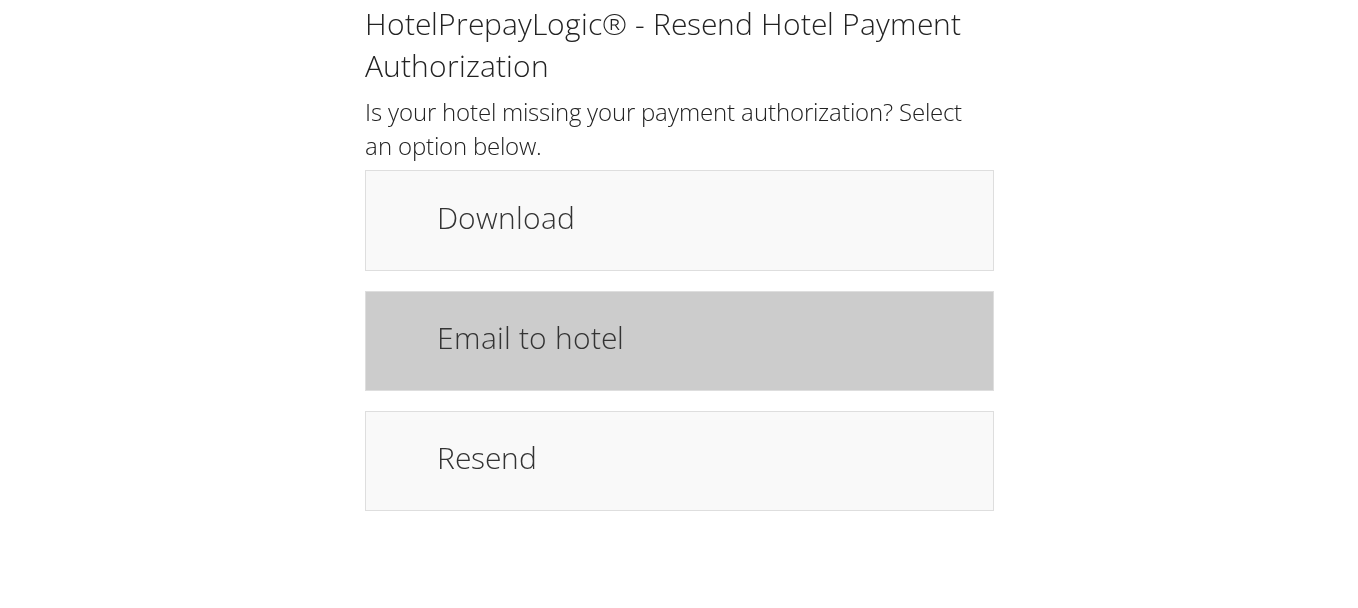 click on "Email to hotel" at bounding box center (705, 337) 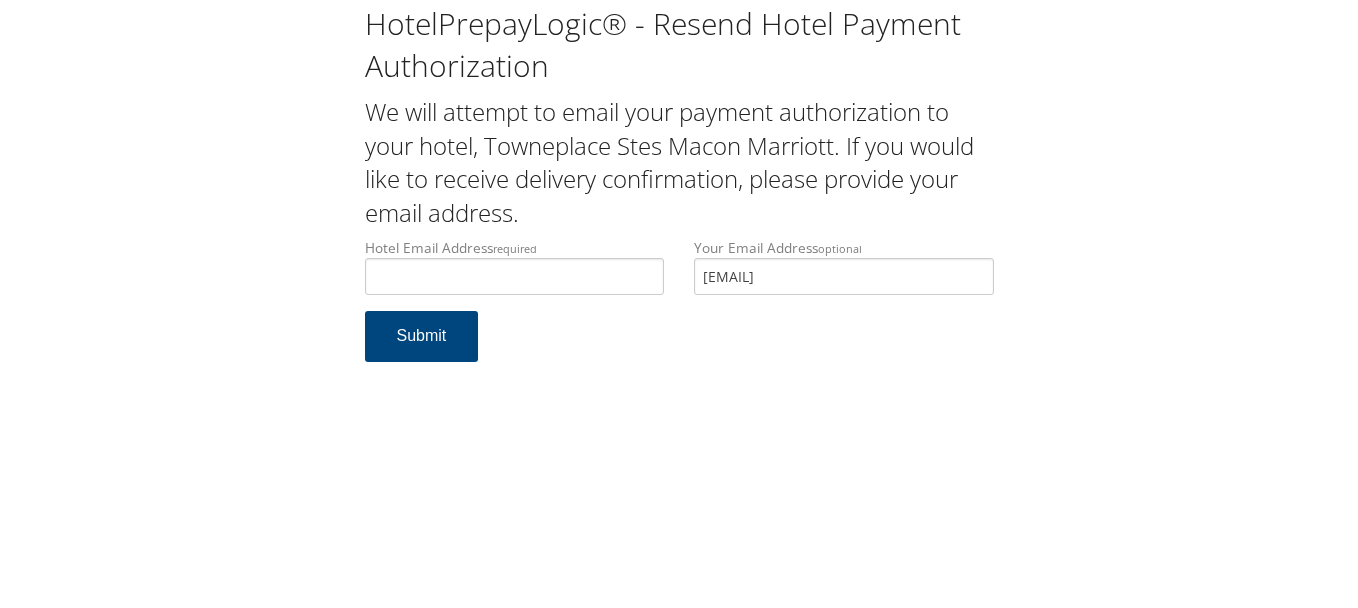 scroll, scrollTop: 0, scrollLeft: 0, axis: both 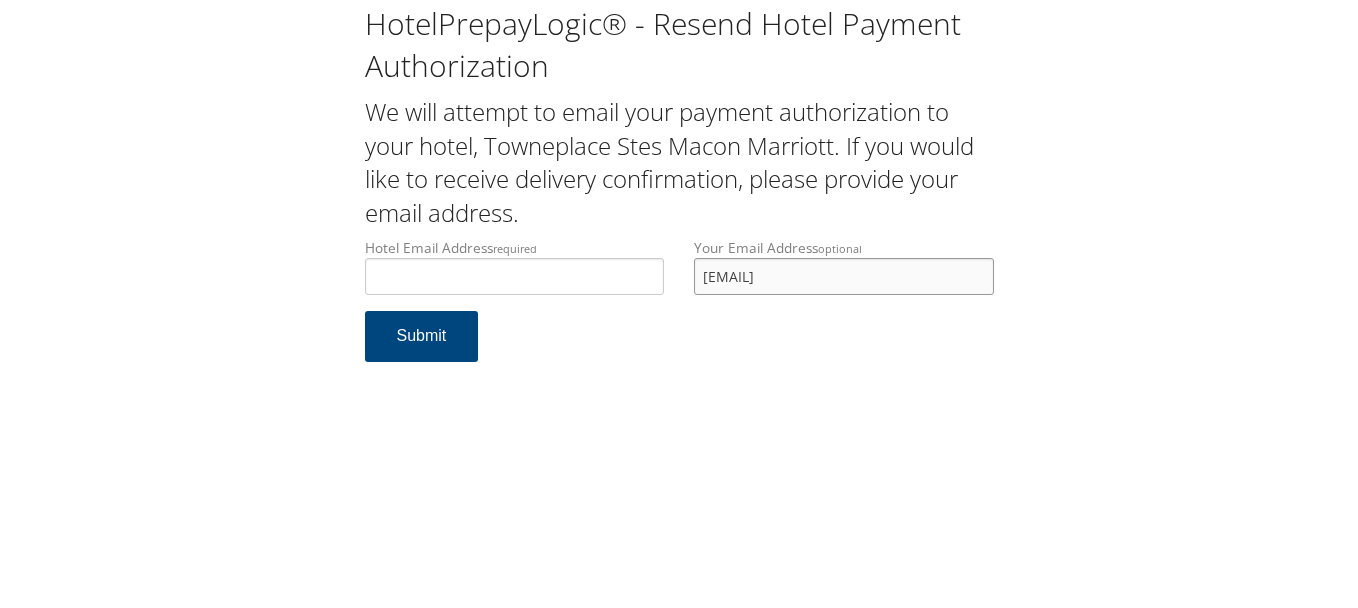 drag, startPoint x: 934, startPoint y: 269, endPoint x: 685, endPoint y: 274, distance: 249.0502 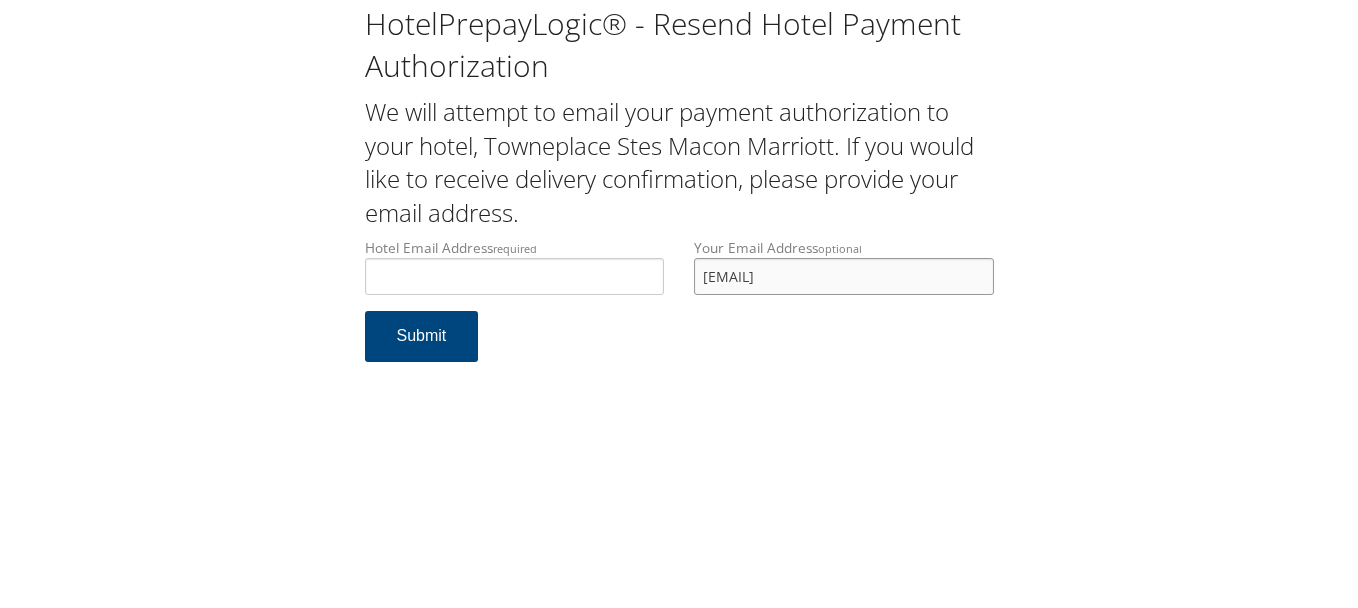 click on "Your Email Address  optional
[EMAIL]" at bounding box center [844, 274] 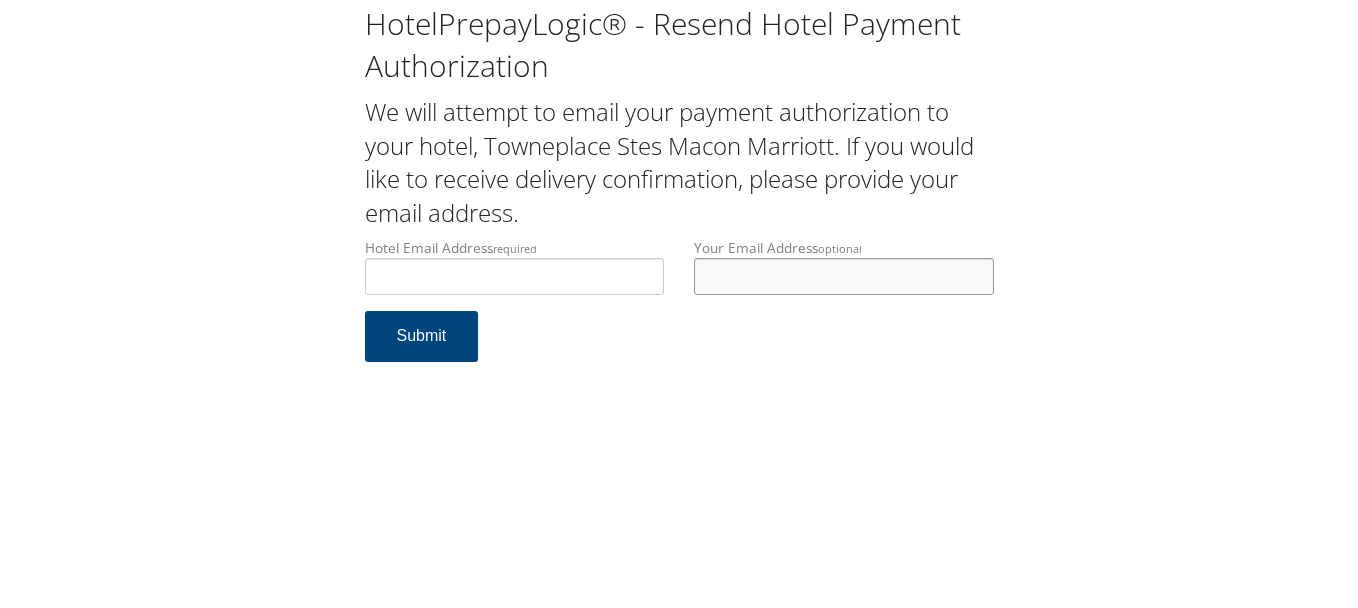type 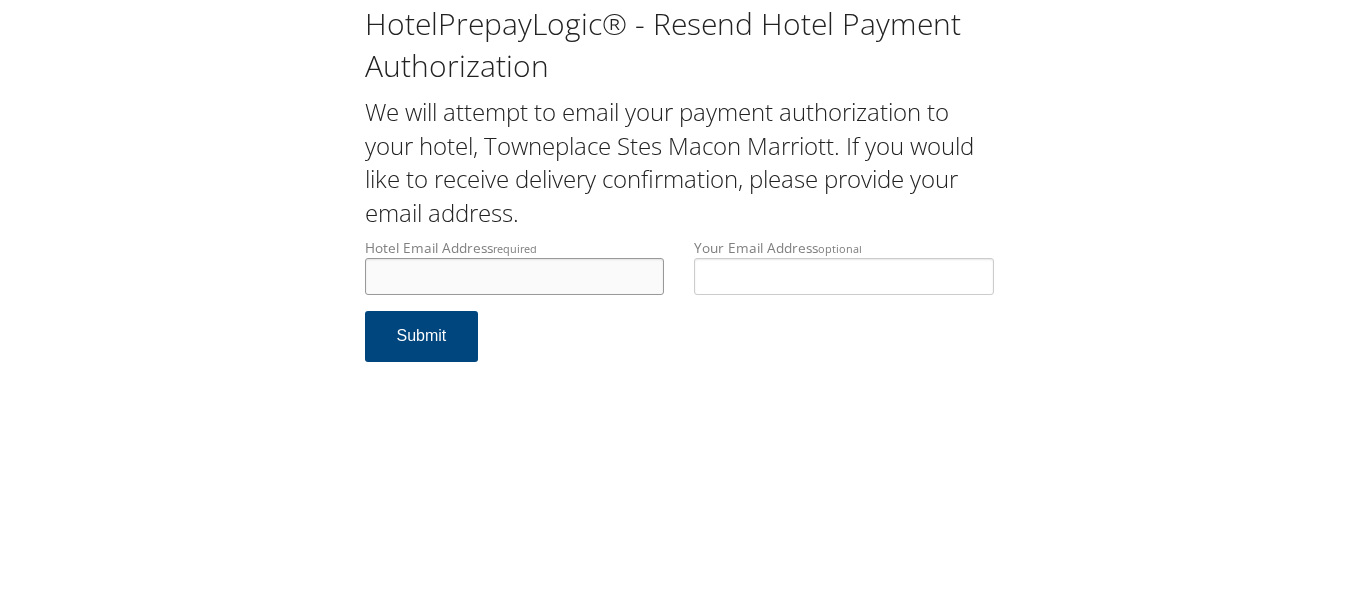 click on "Hotel Email Address  required" at bounding box center (515, 276) 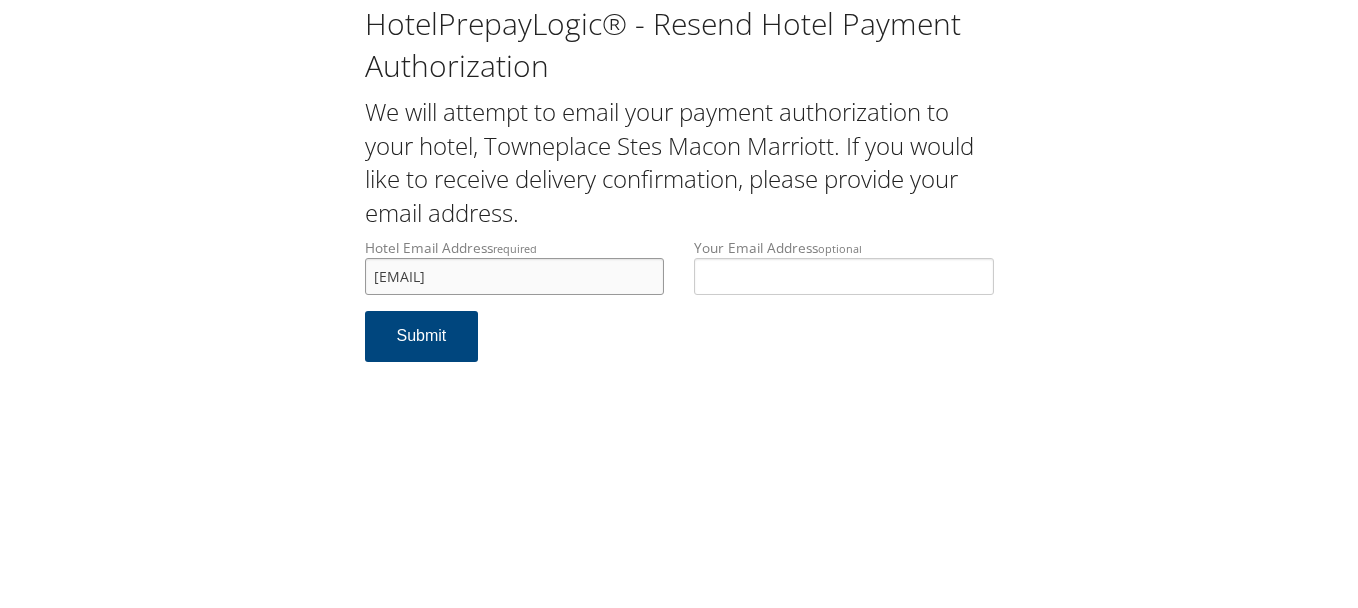 type on "[EMAIL]" 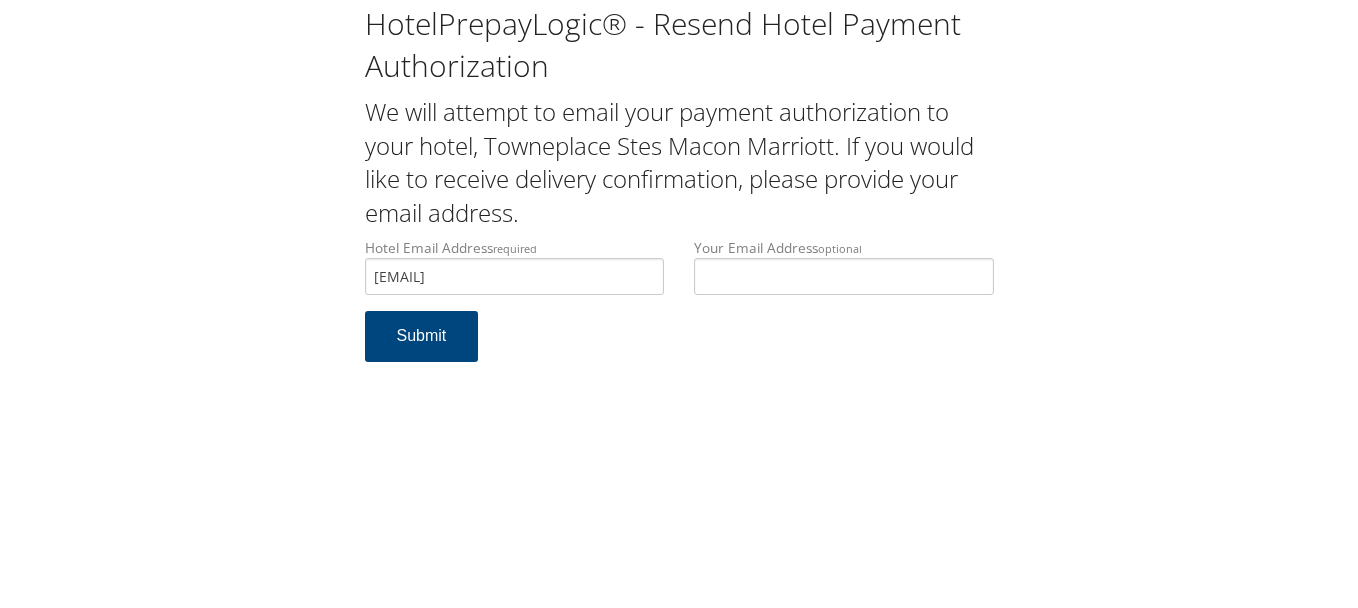 click on "Hotel Email Address  required
gretchen.king@marriott.com
Hotel email address is required
Your Email Address  optional
Submit" at bounding box center [679, 310] 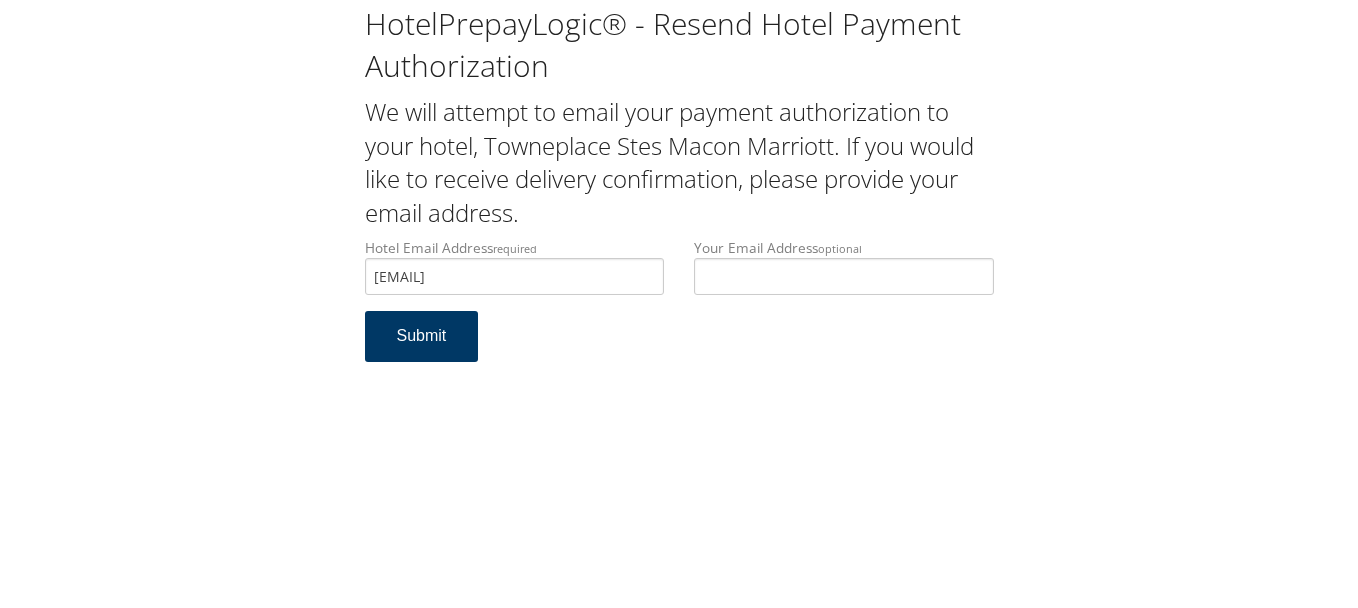 click on "Submit" at bounding box center (422, 336) 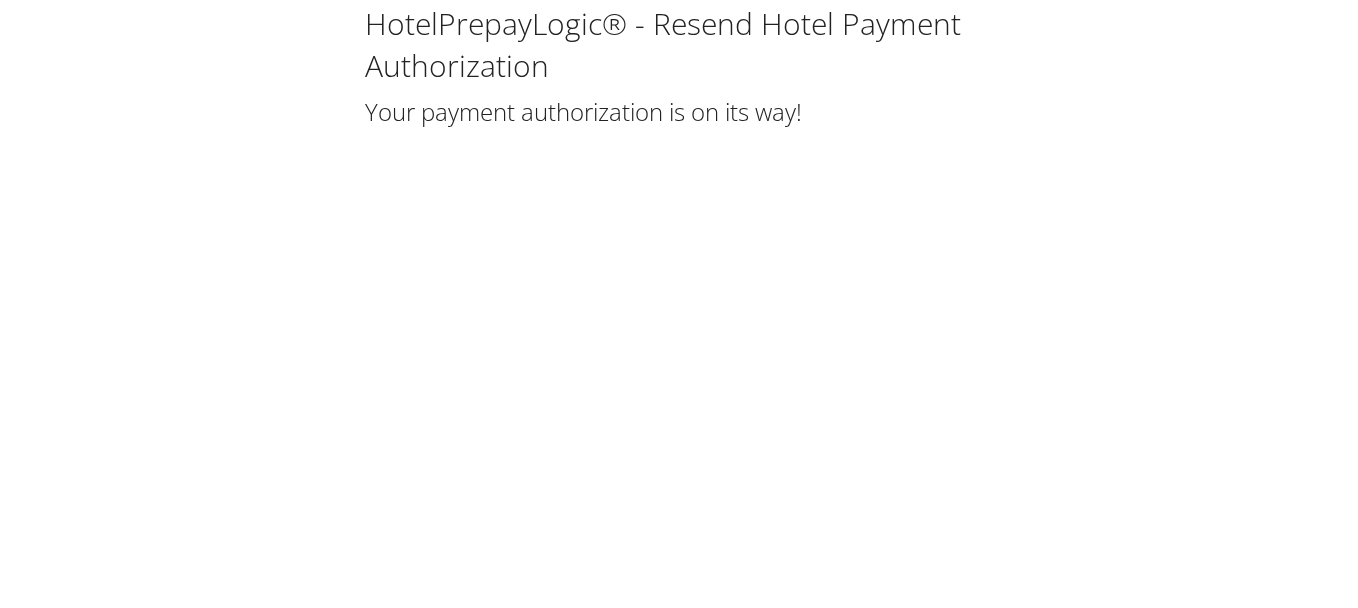 scroll, scrollTop: 0, scrollLeft: 0, axis: both 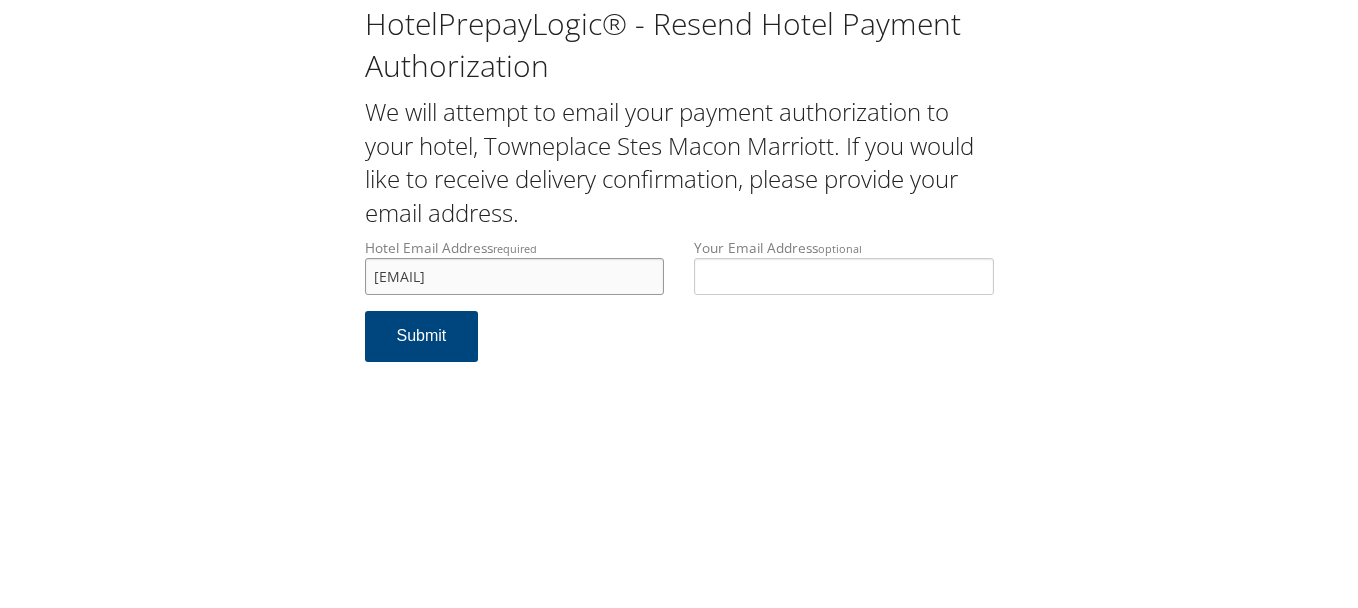 drag, startPoint x: 607, startPoint y: 268, endPoint x: 290, endPoint y: 285, distance: 317.4555 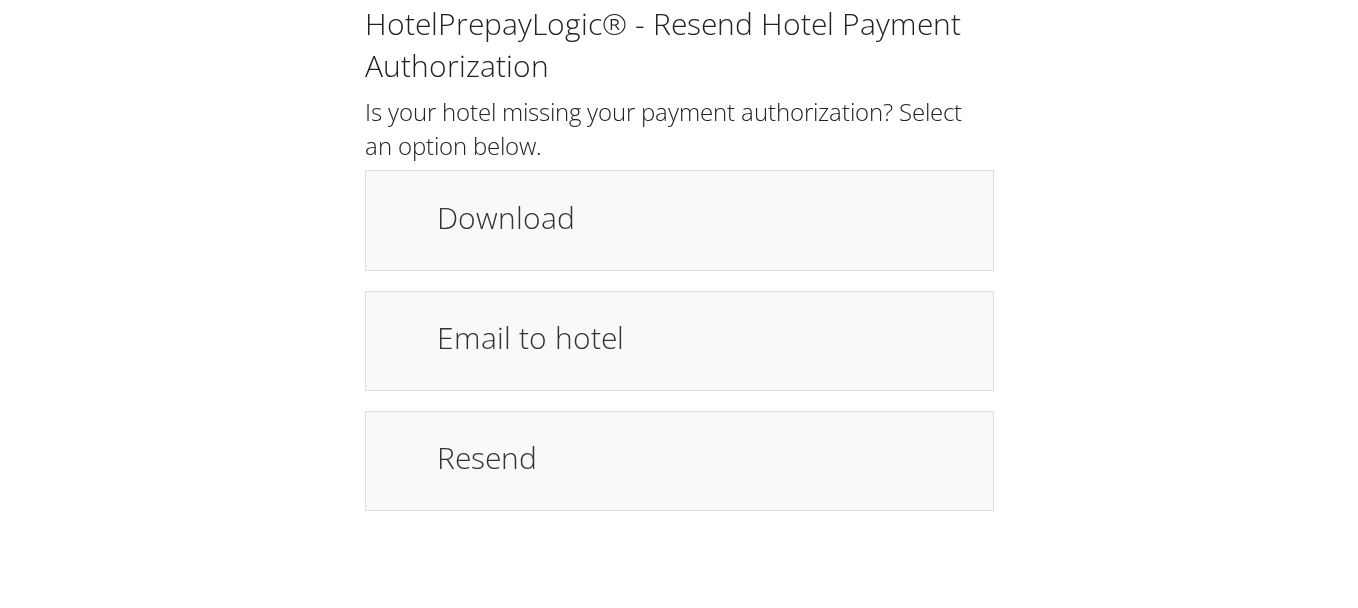 scroll, scrollTop: 0, scrollLeft: 0, axis: both 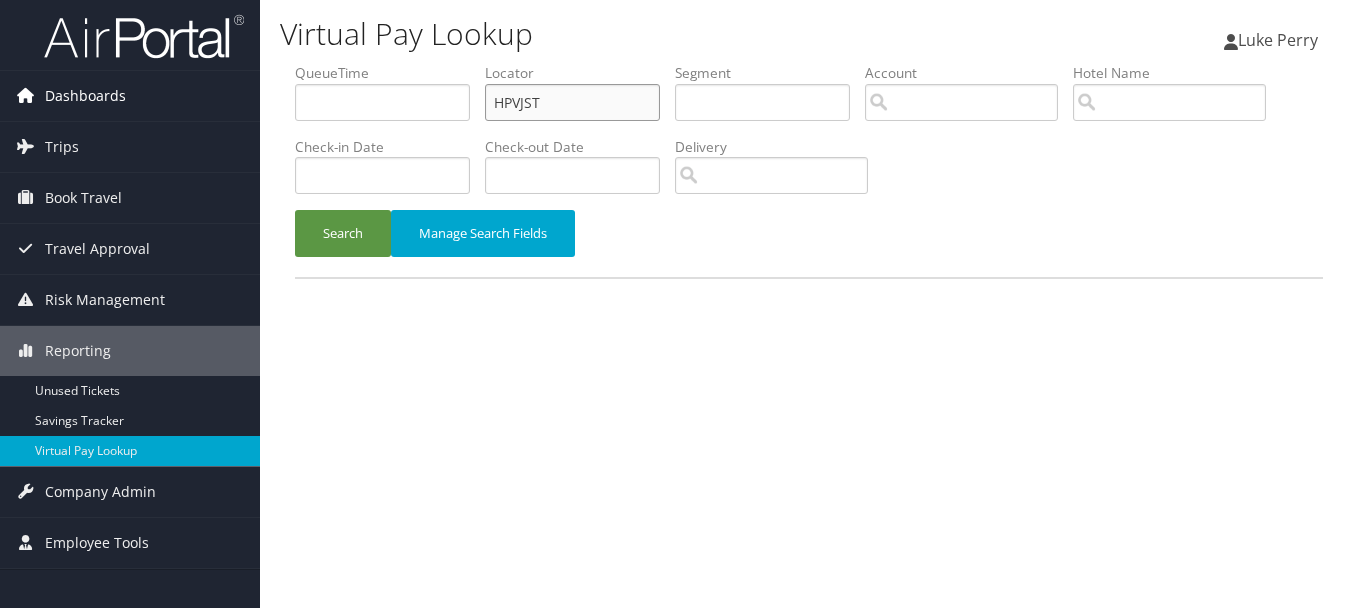 drag, startPoint x: 593, startPoint y: 103, endPoint x: 243, endPoint y: 103, distance: 350 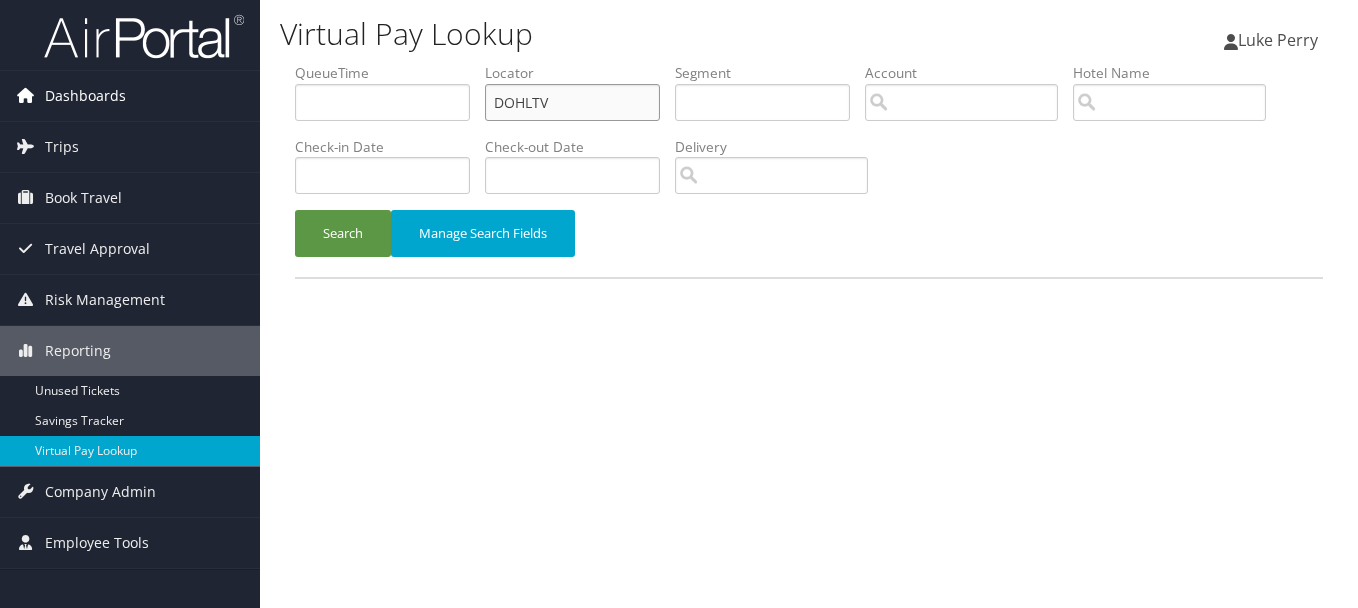 click on "Search" at bounding box center [343, 233] 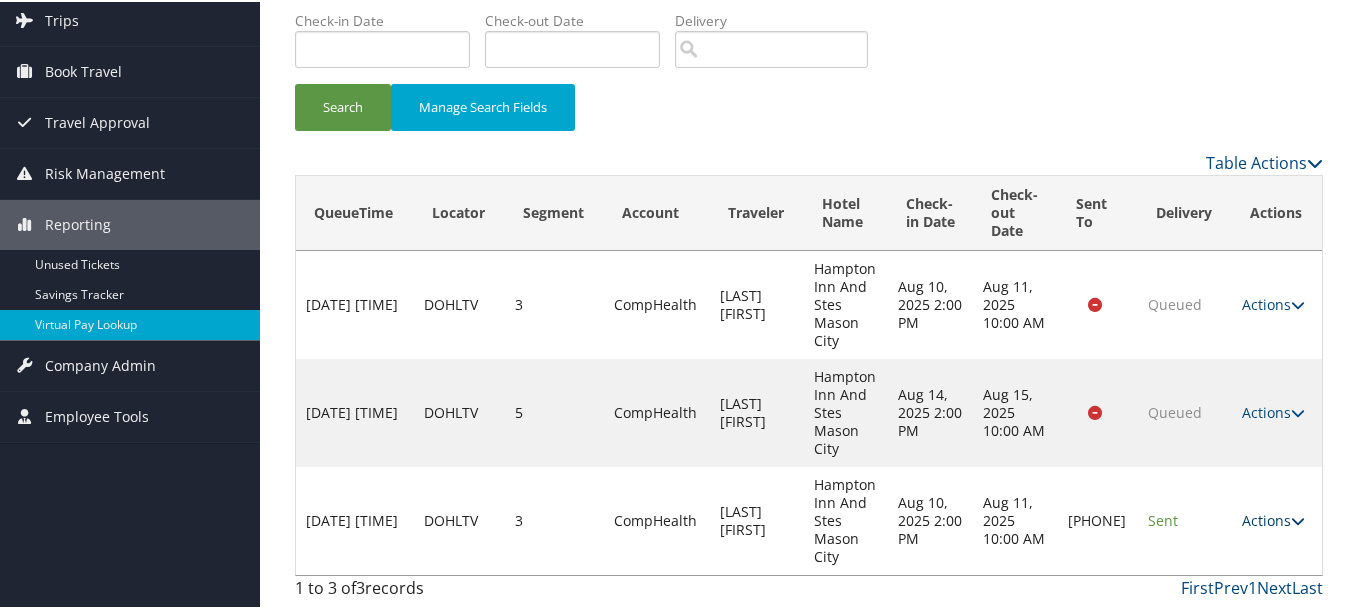 click on "Actions" at bounding box center (1273, 518) 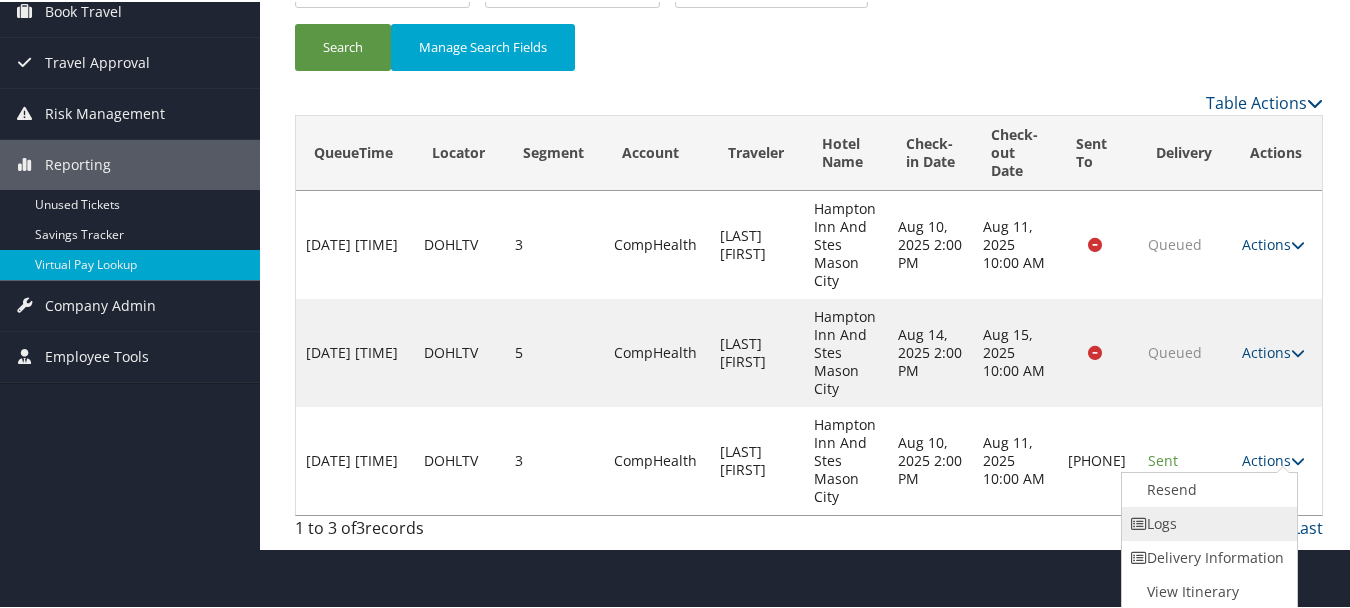 click on "Logs" at bounding box center [1207, 522] 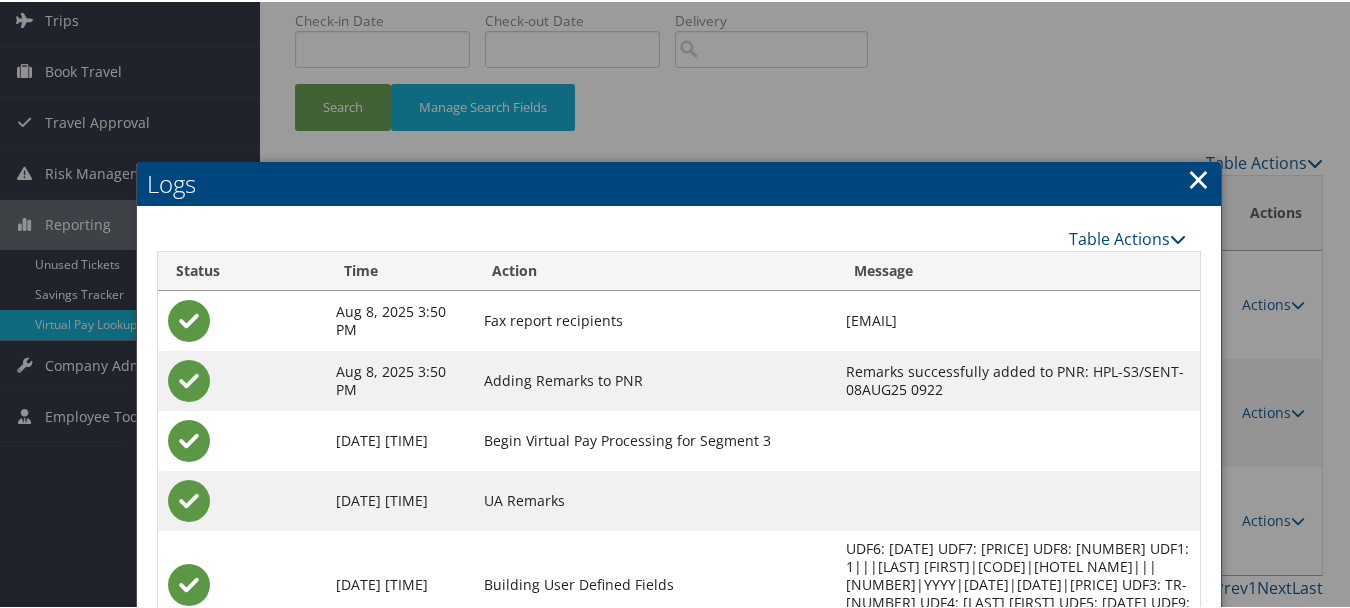 scroll, scrollTop: 393, scrollLeft: 0, axis: vertical 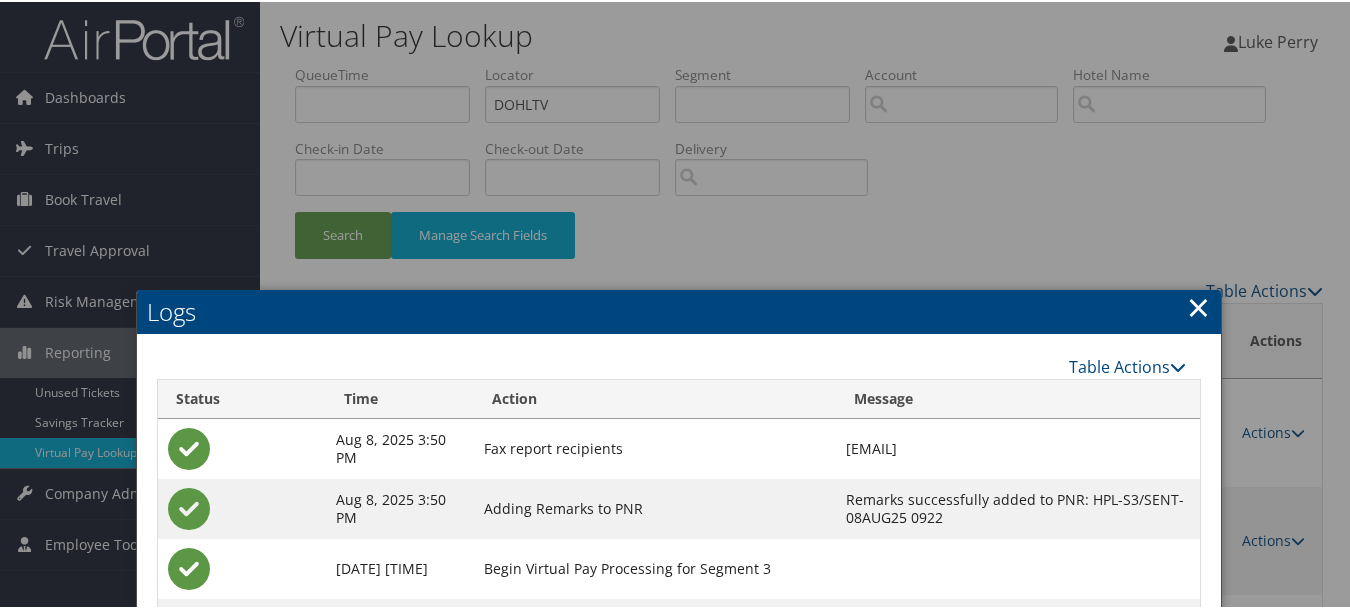 click on "×" at bounding box center [1198, 305] 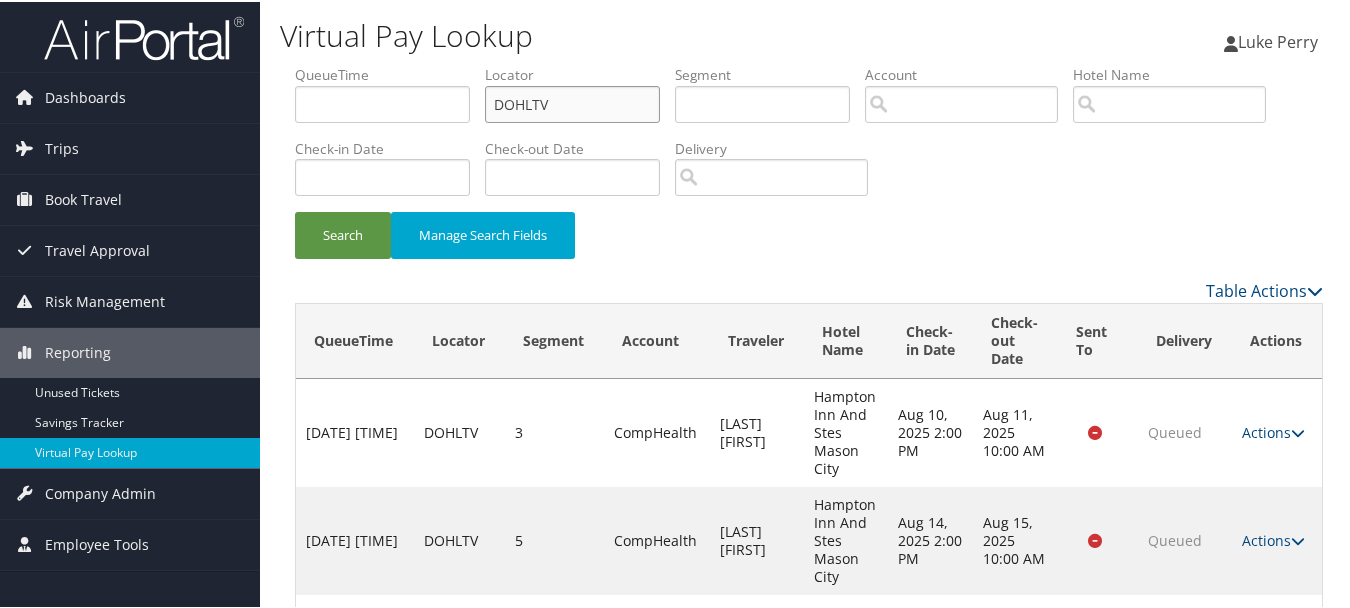 drag, startPoint x: 609, startPoint y: 115, endPoint x: 281, endPoint y: 110, distance: 328.03812 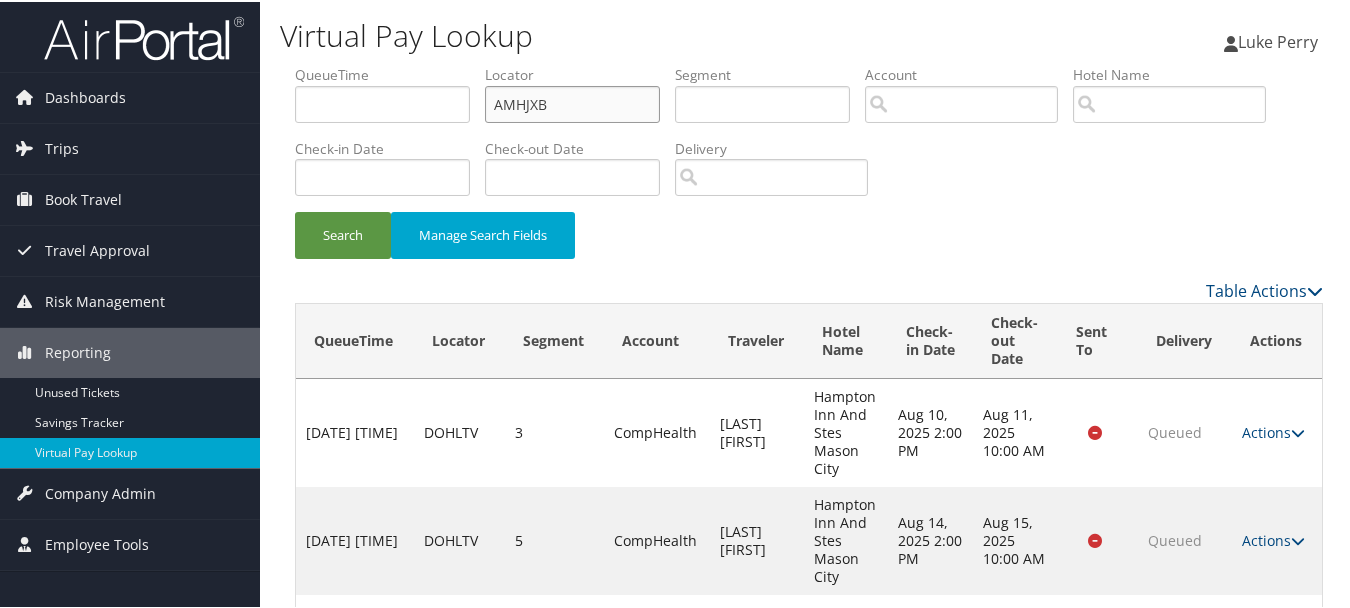 click on "Search" at bounding box center [343, 233] 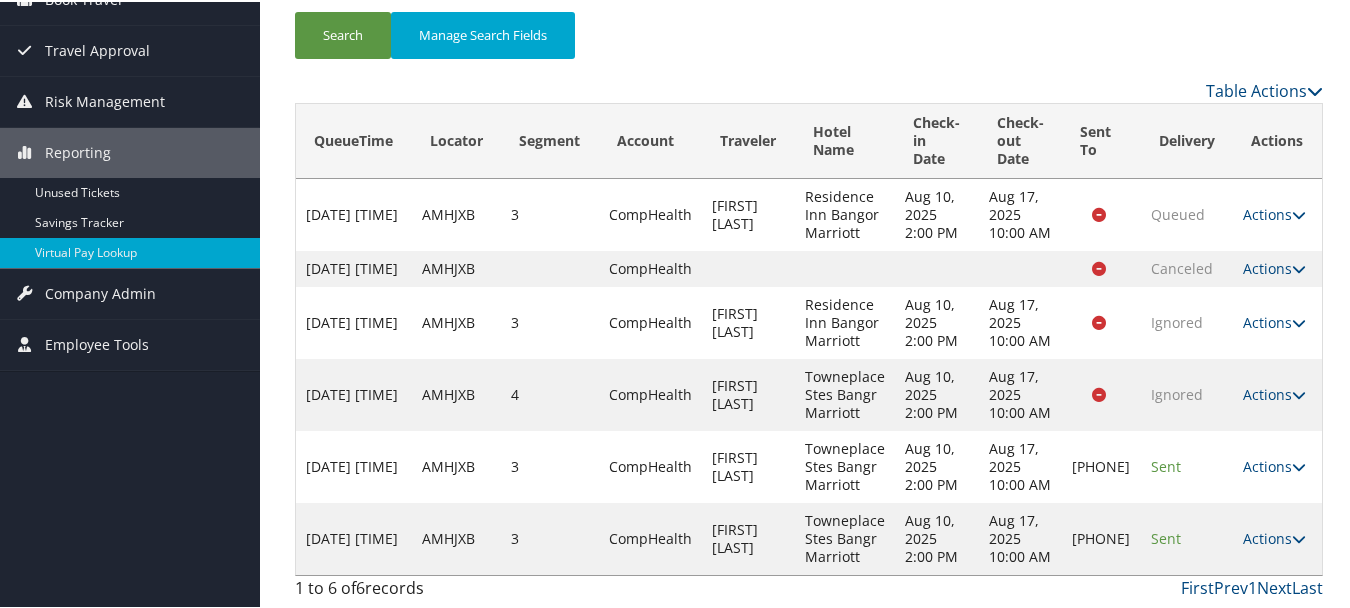 scroll, scrollTop: 254, scrollLeft: 0, axis: vertical 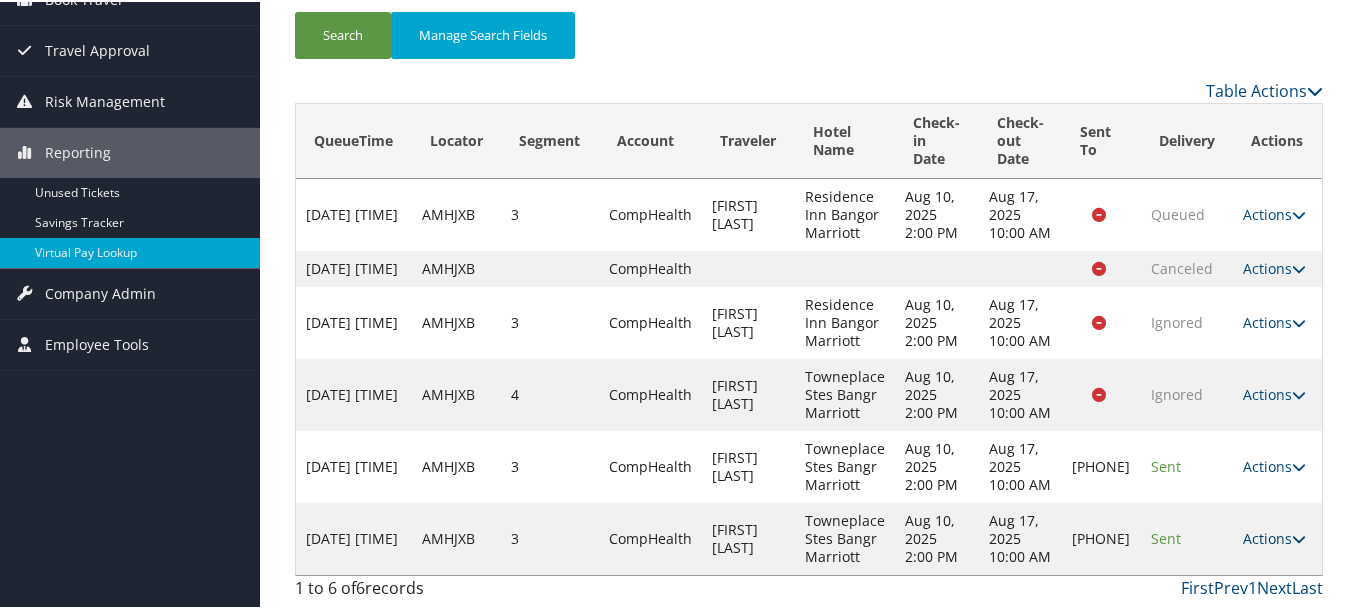 click on "Actions" at bounding box center (1274, 536) 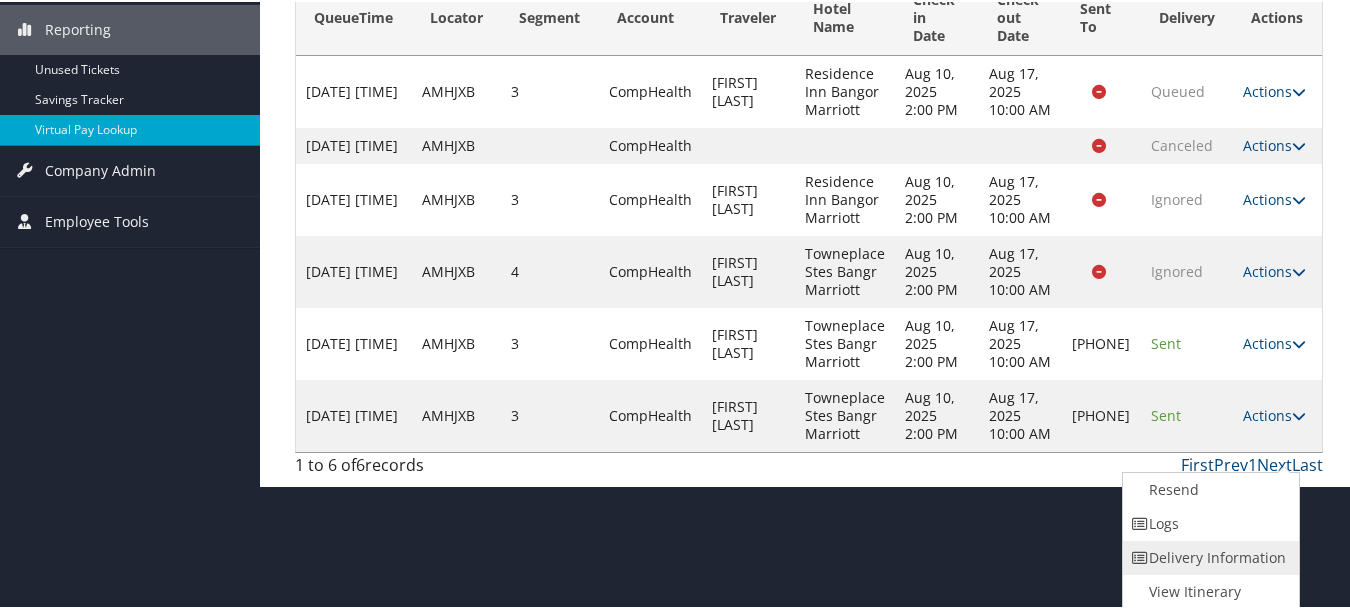 click on "Delivery Information" at bounding box center (1208, 556) 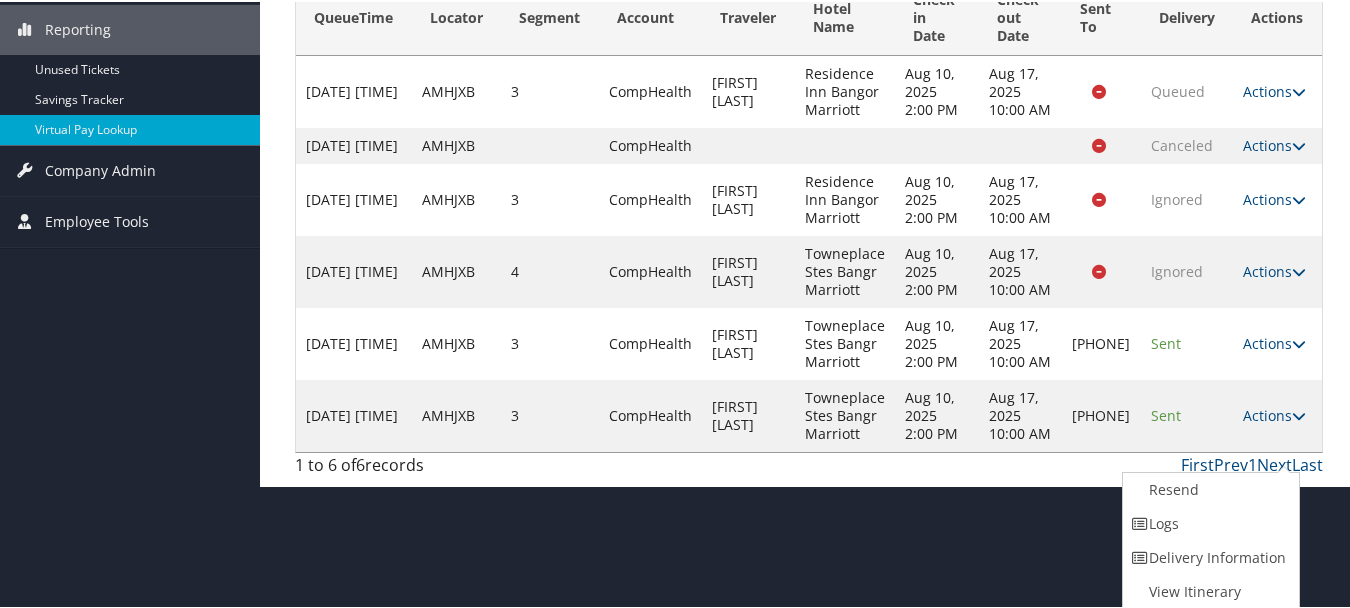 scroll, scrollTop: 254, scrollLeft: 0, axis: vertical 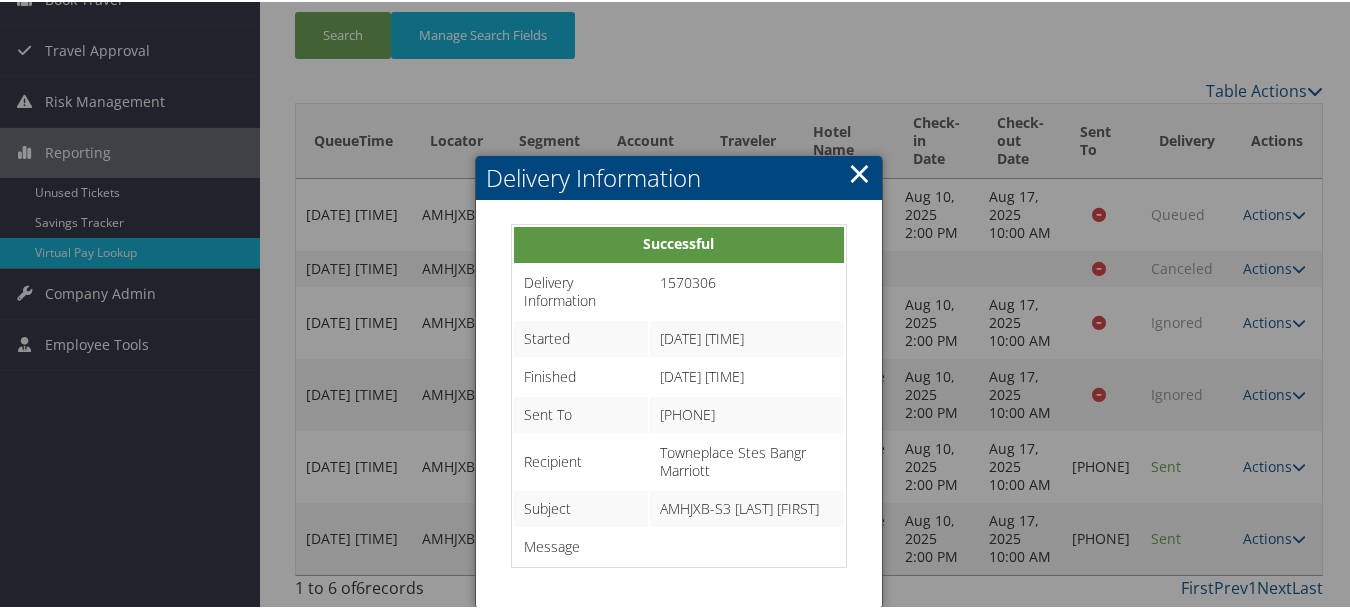 click on "×" at bounding box center [859, 171] 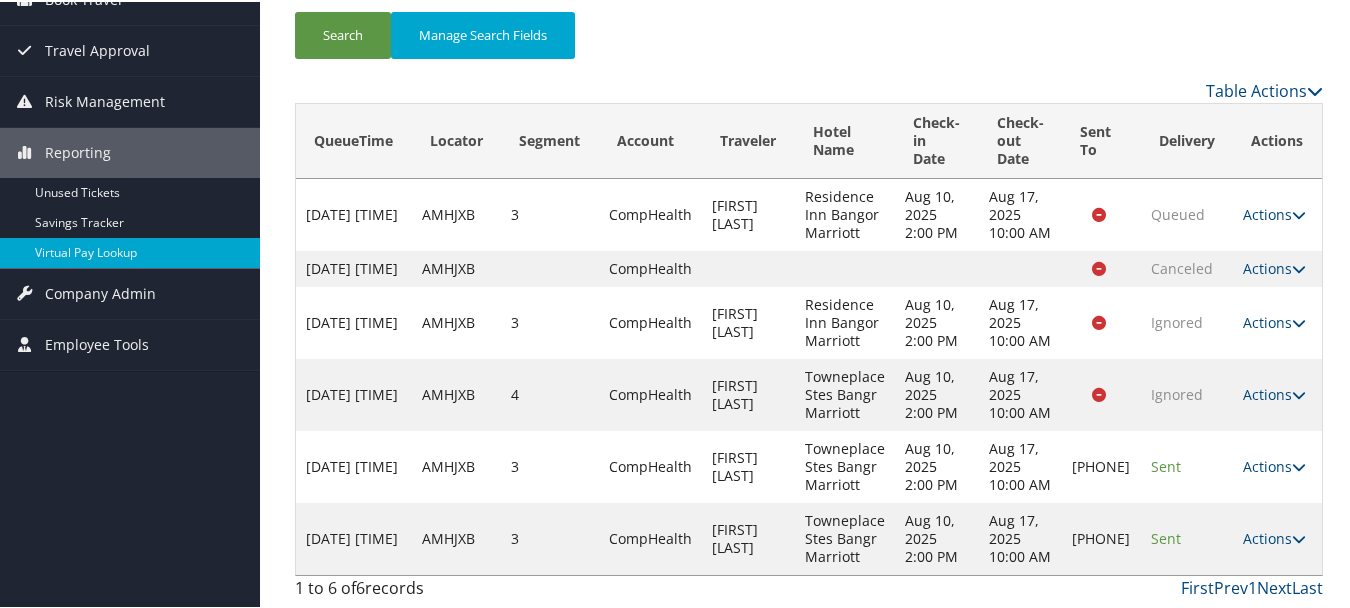 click on "Actions" at bounding box center (1274, 536) 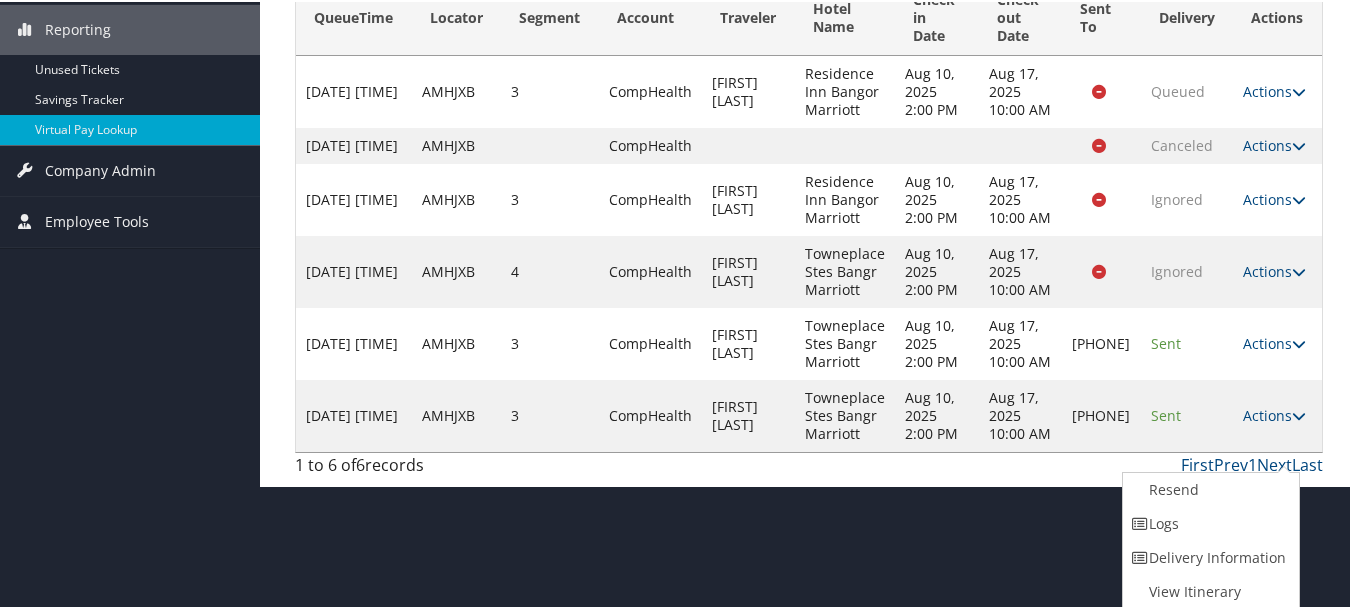 scroll, scrollTop: 23, scrollLeft: 0, axis: vertical 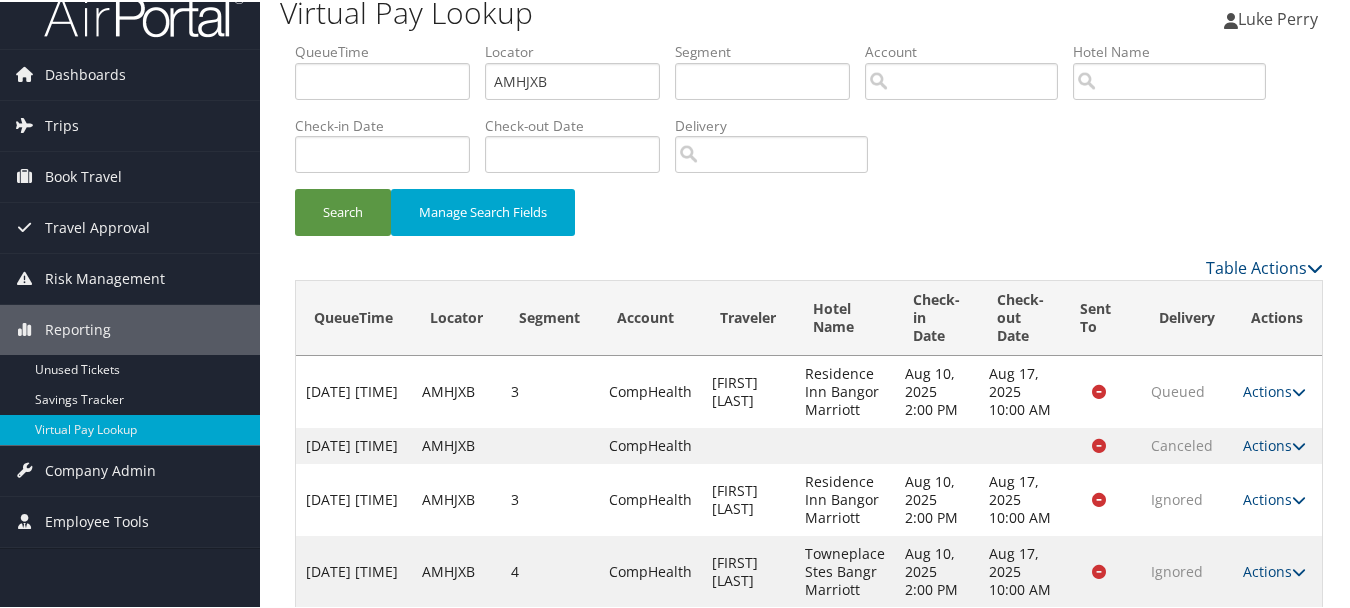 click on "Search Manage Search Fields" at bounding box center [809, 220] 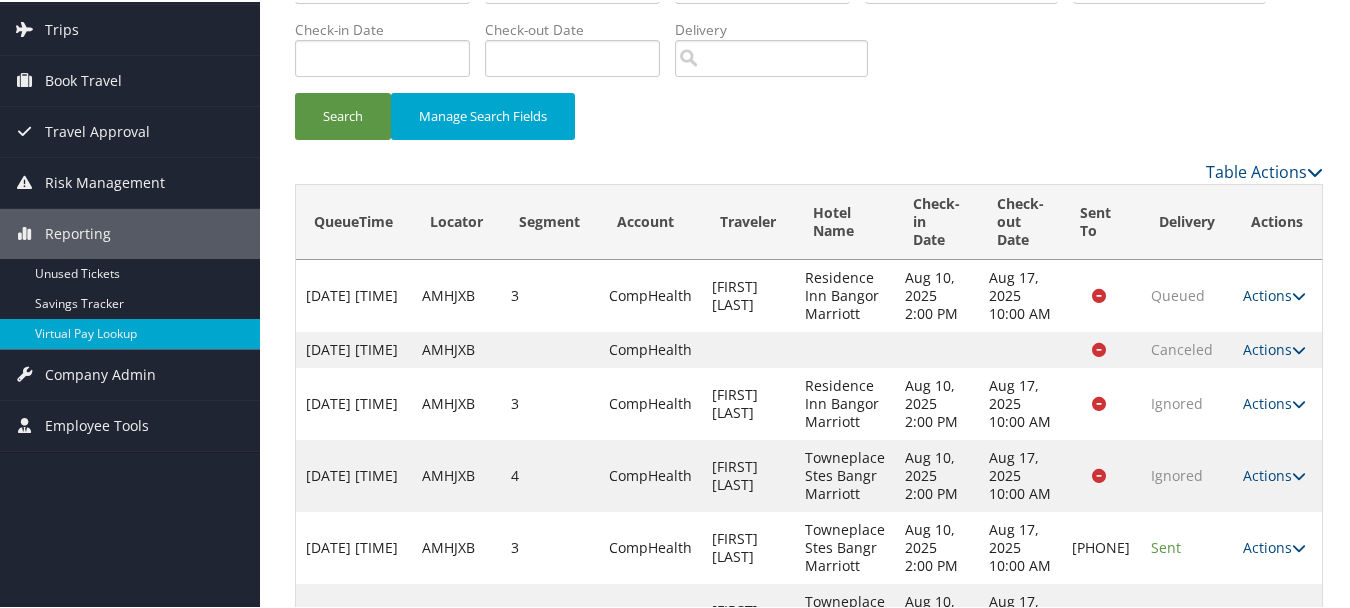 scroll, scrollTop: 254, scrollLeft: 0, axis: vertical 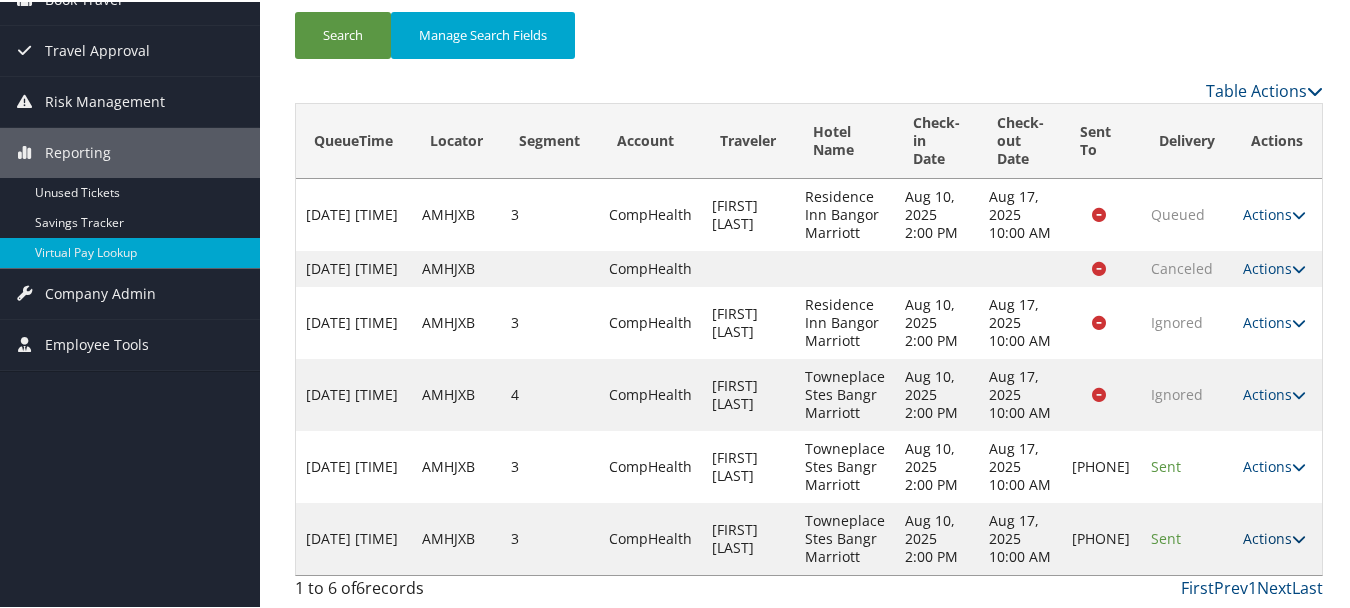 click on "Actions" at bounding box center [1274, 536] 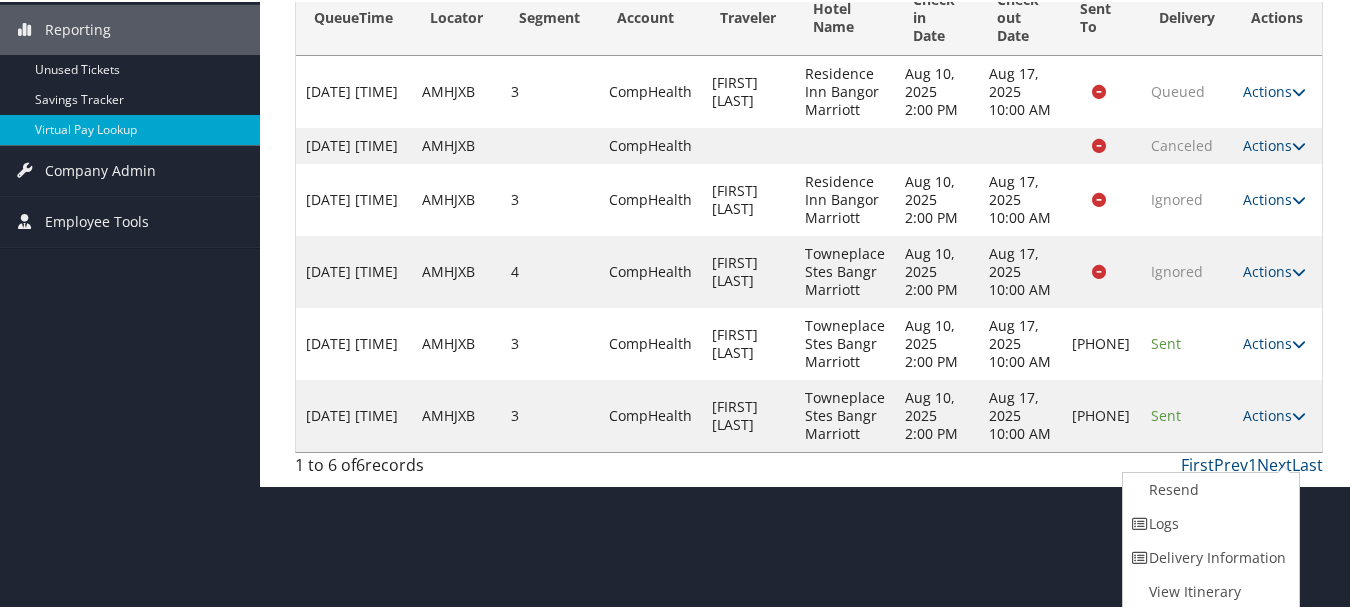 click on "Logs" at bounding box center (1208, 522) 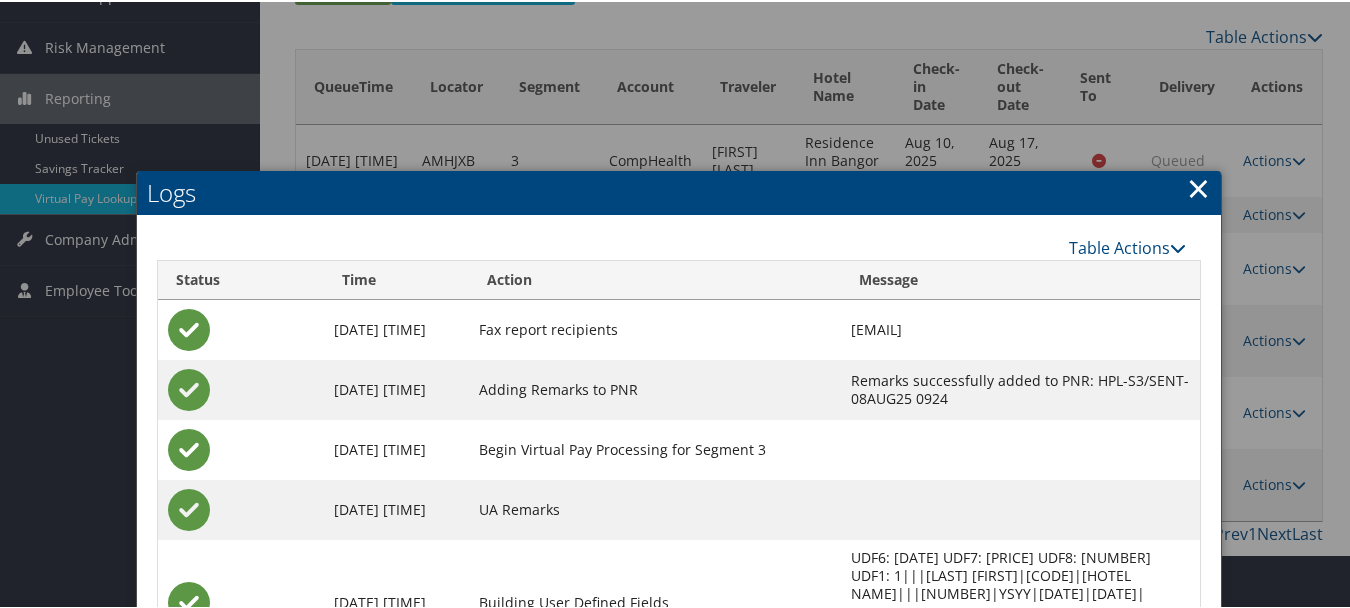 scroll, scrollTop: 546, scrollLeft: 0, axis: vertical 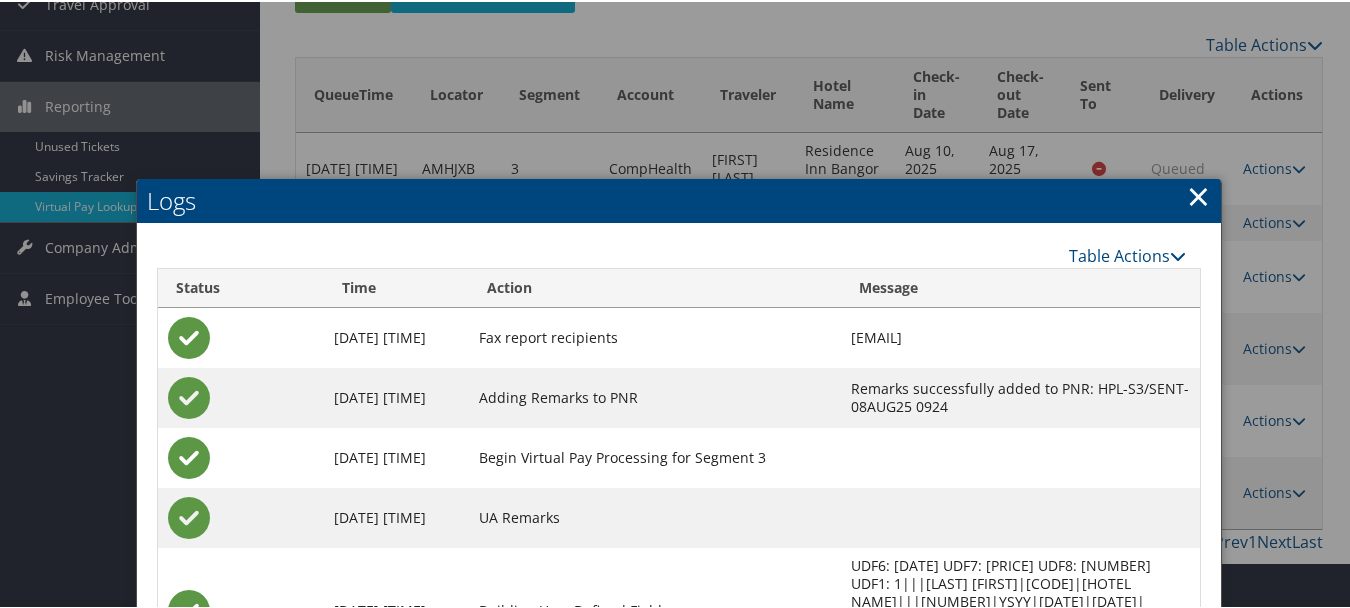 click on "×" at bounding box center (1198, 194) 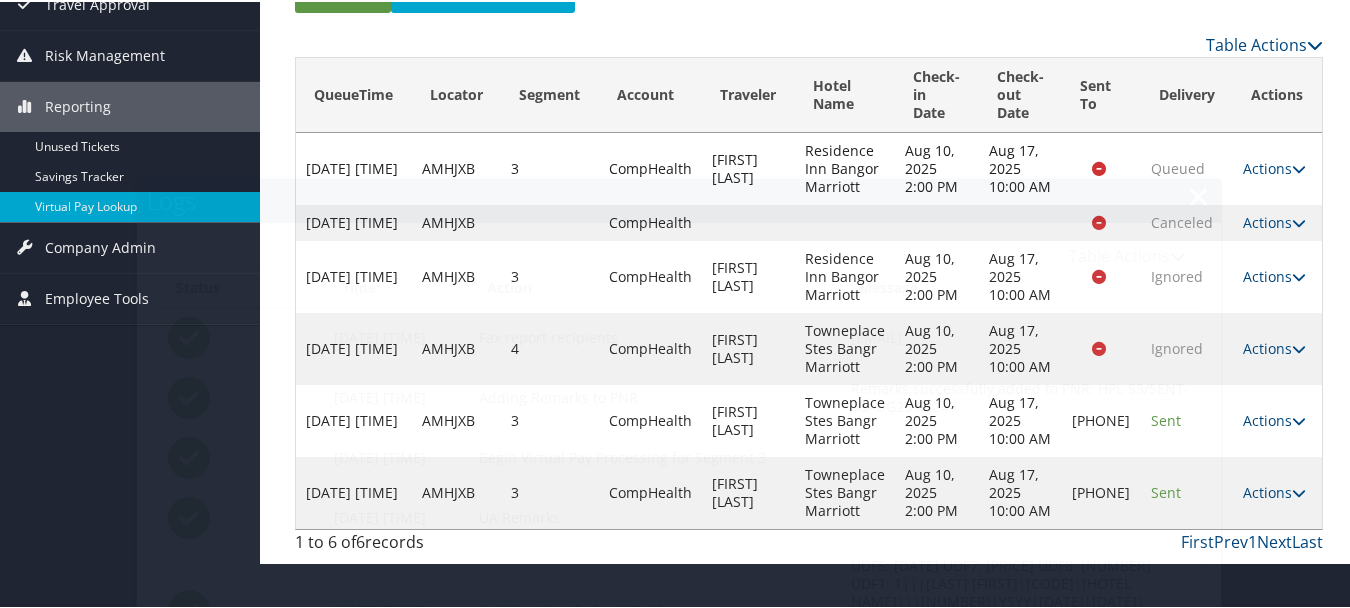 scroll, scrollTop: 0, scrollLeft: 0, axis: both 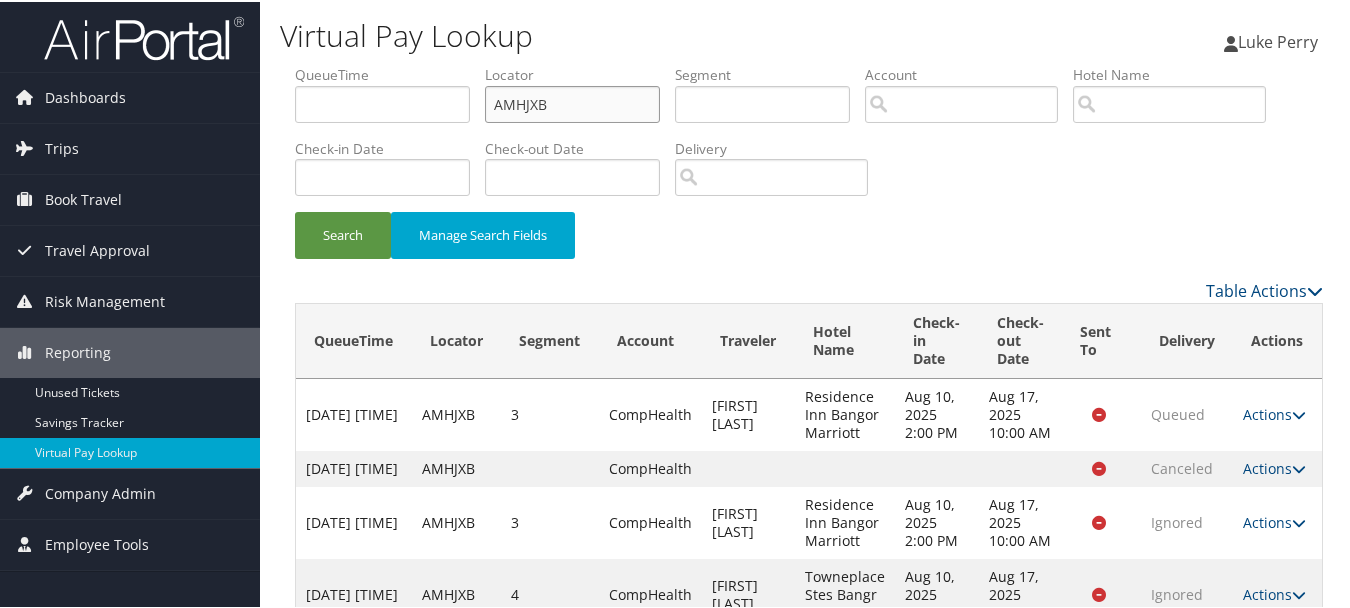 drag, startPoint x: 607, startPoint y: 106, endPoint x: 286, endPoint y: 104, distance: 321.00623 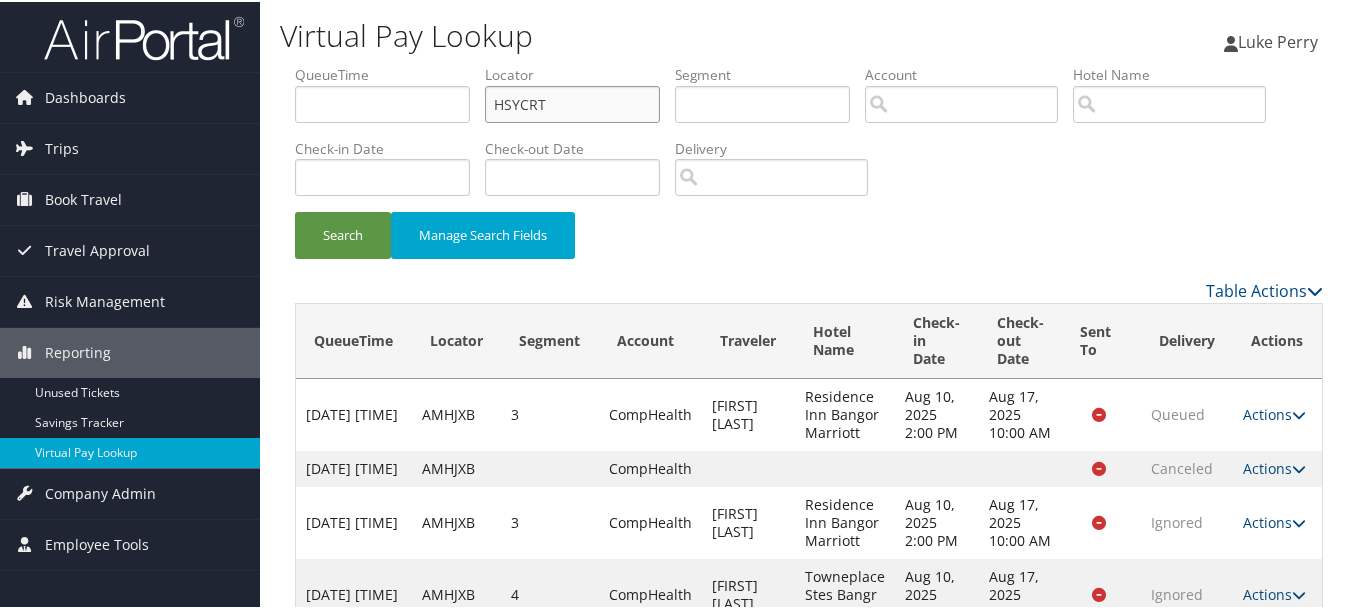 click on "Search" at bounding box center [343, 233] 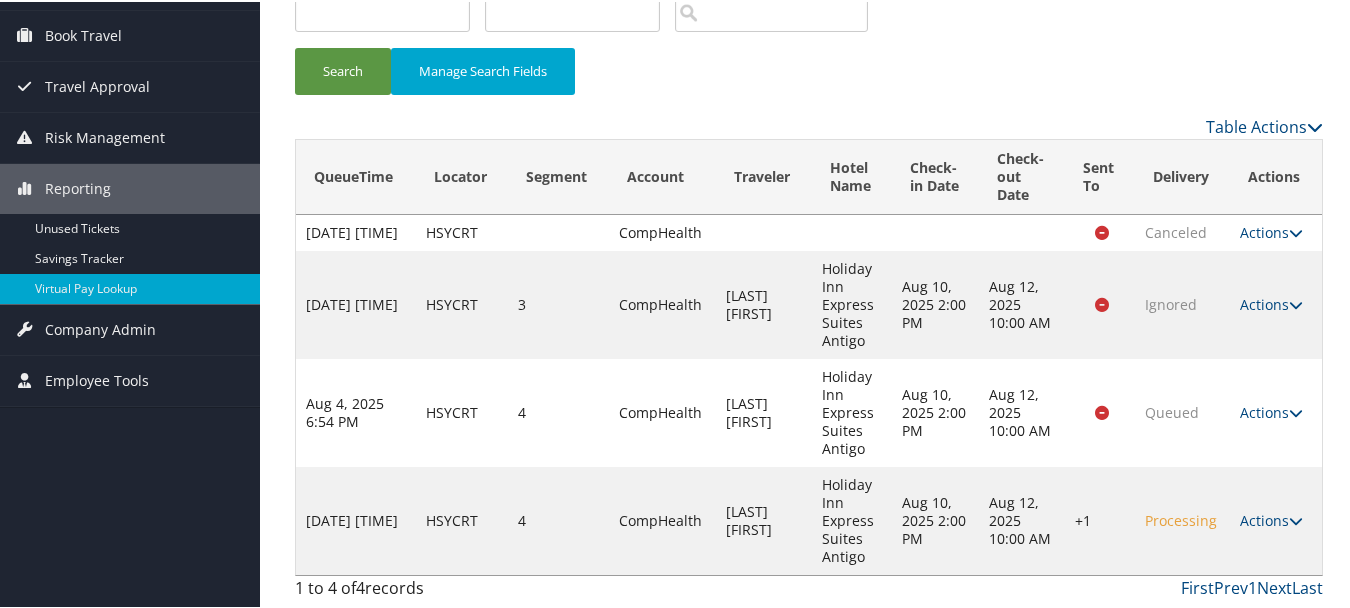 scroll, scrollTop: 182, scrollLeft: 0, axis: vertical 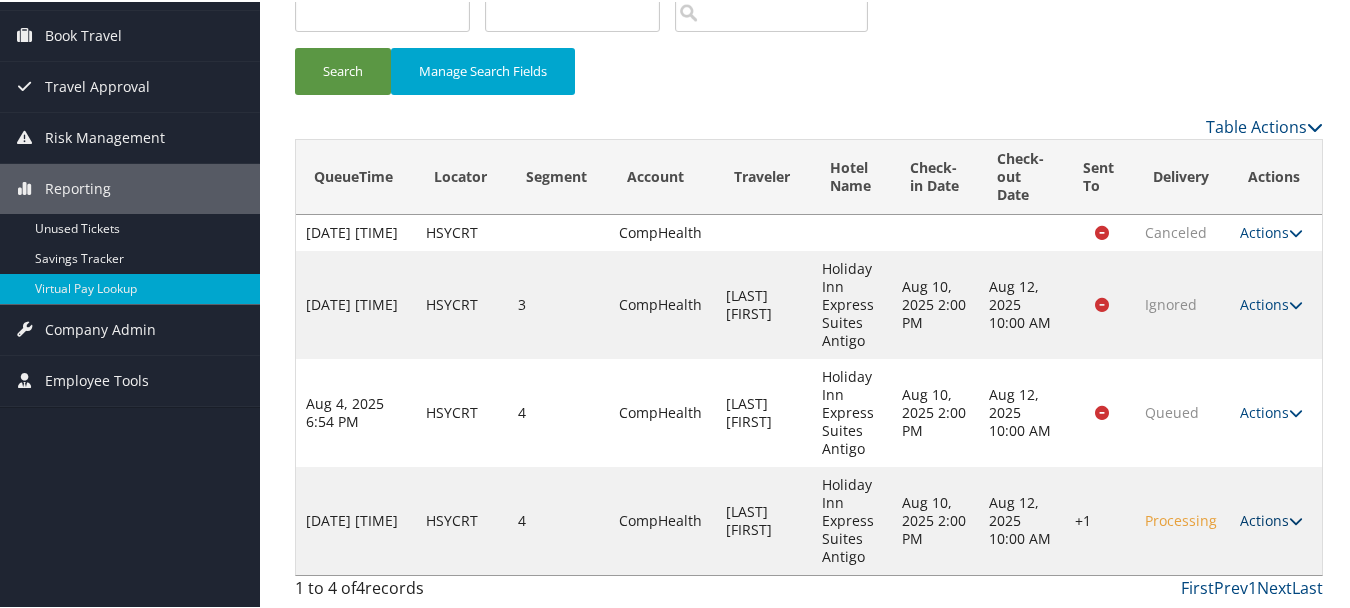 click on "Actions" at bounding box center (1271, 518) 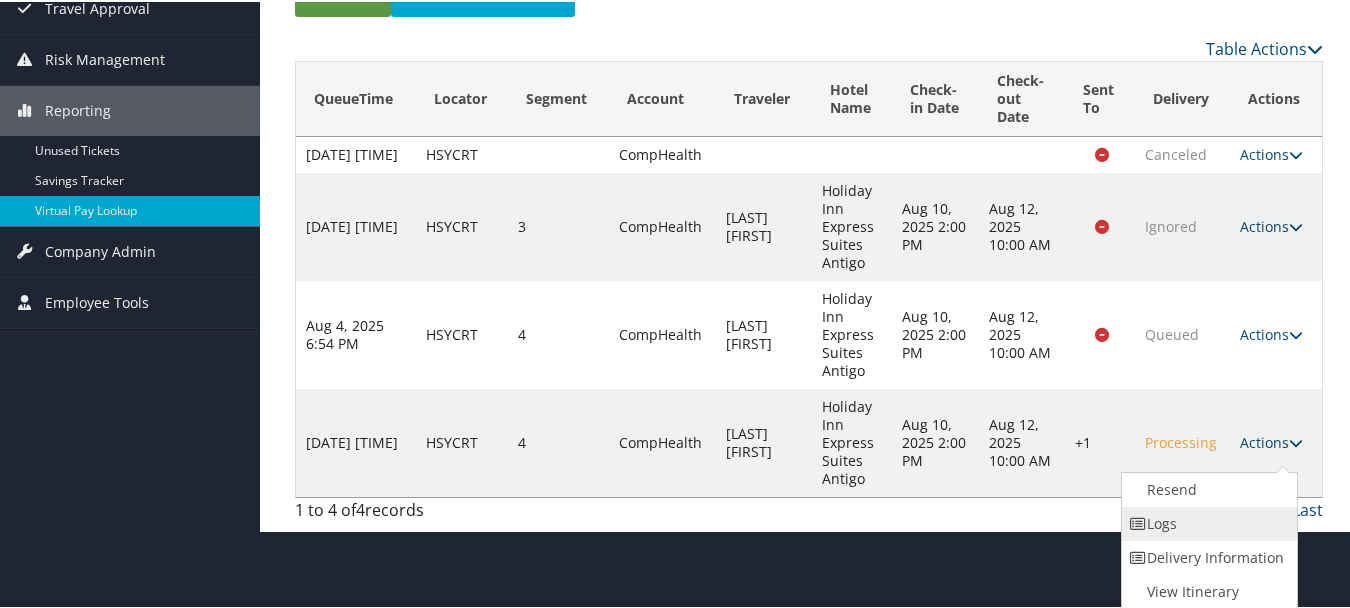 click on "Logs" at bounding box center (1207, 522) 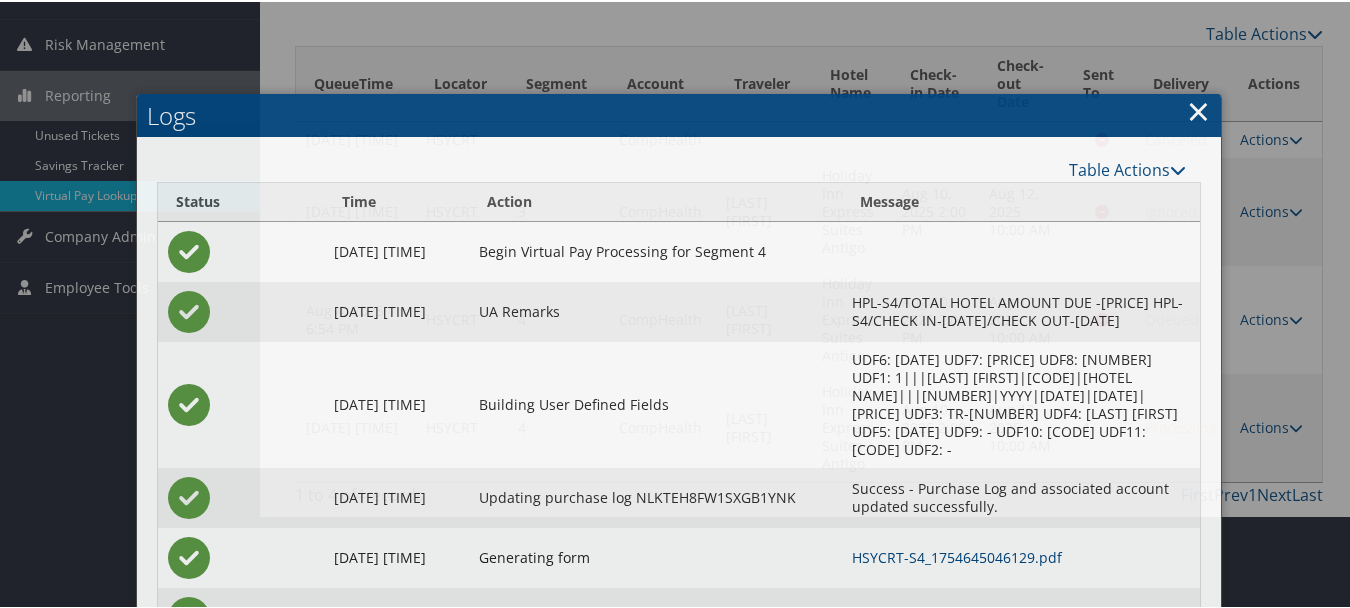 scroll, scrollTop: 327, scrollLeft: 0, axis: vertical 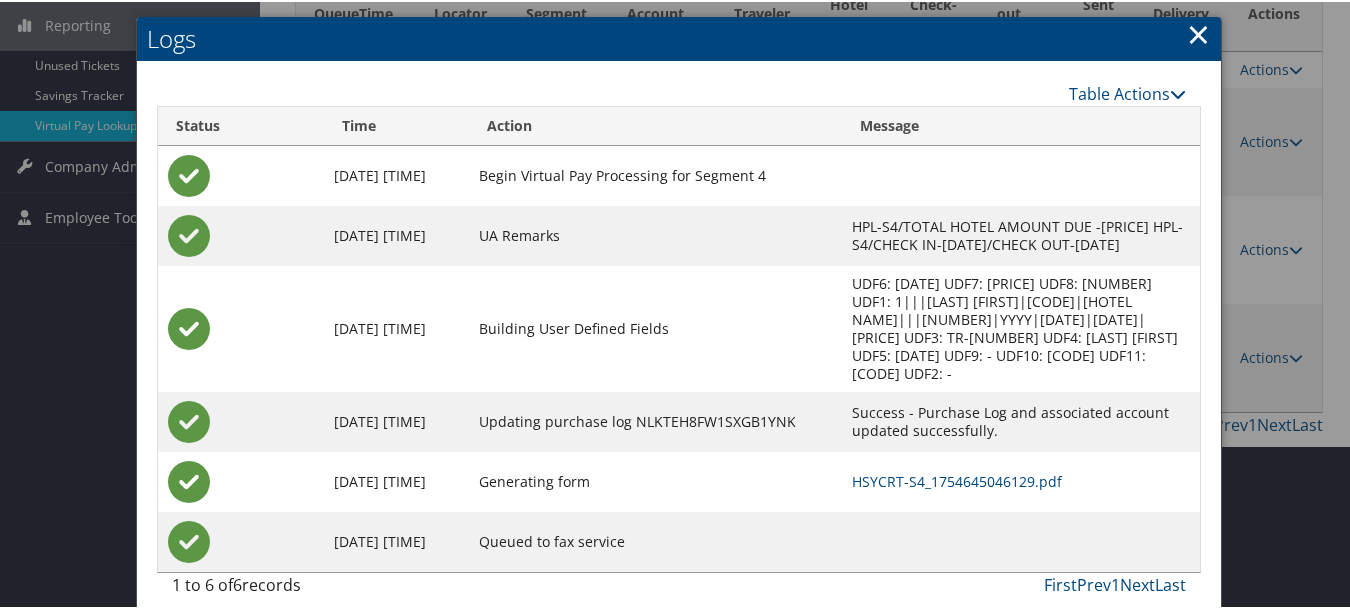 click on "×" at bounding box center (1198, 32) 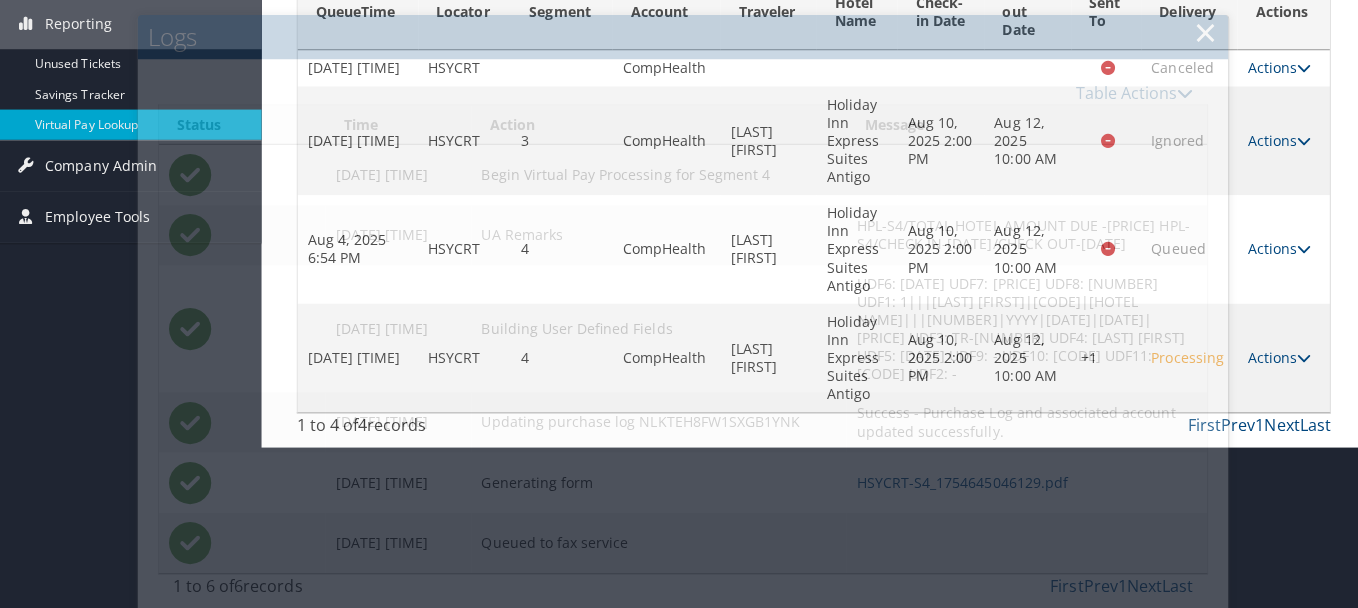 scroll, scrollTop: 0, scrollLeft: 0, axis: both 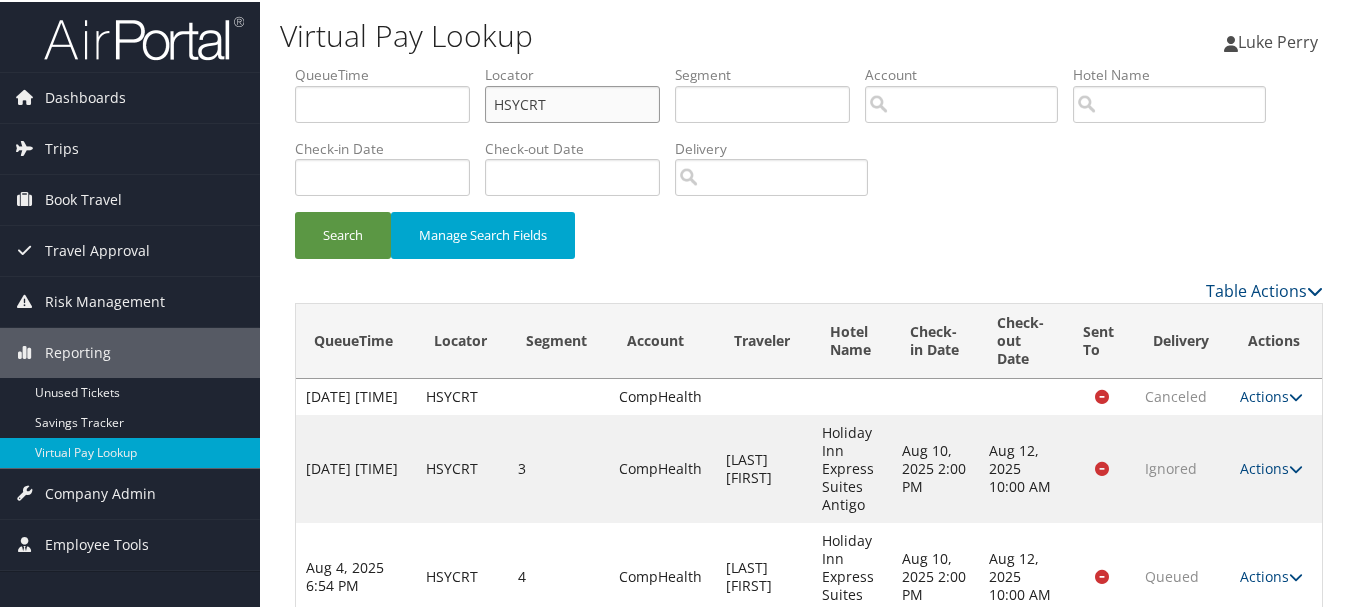 drag, startPoint x: 588, startPoint y: 99, endPoint x: 316, endPoint y: 105, distance: 272.06616 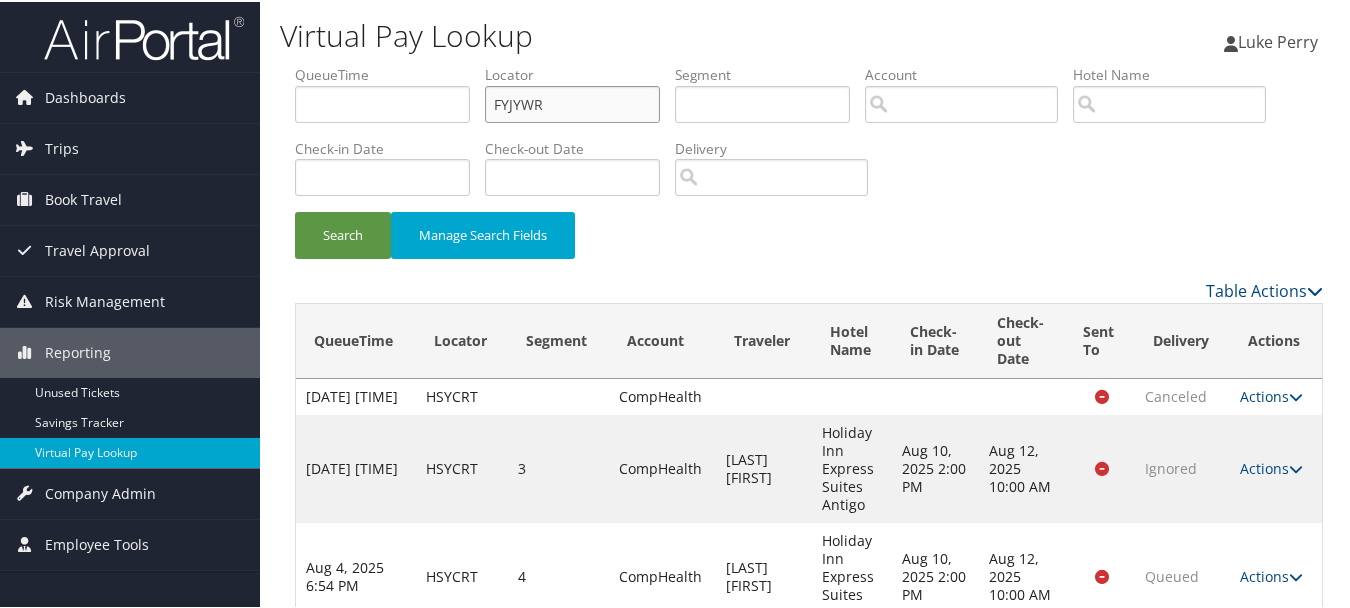 type on "FYJYWR" 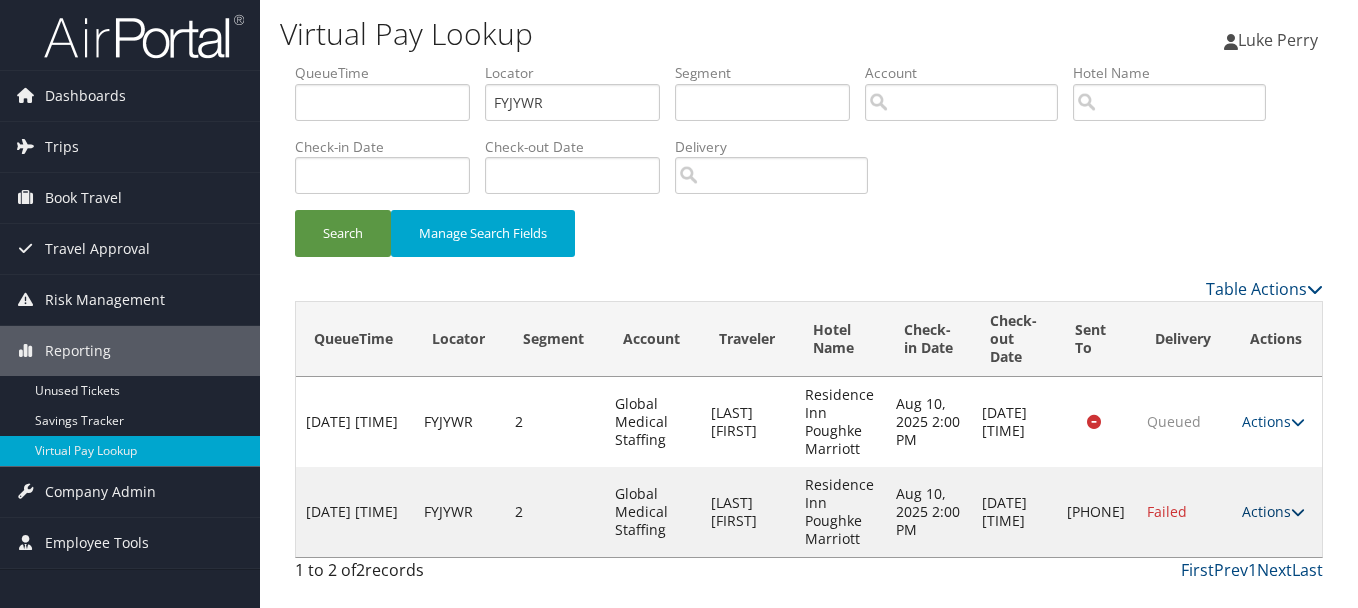 click on "Actions" at bounding box center [1273, 511] 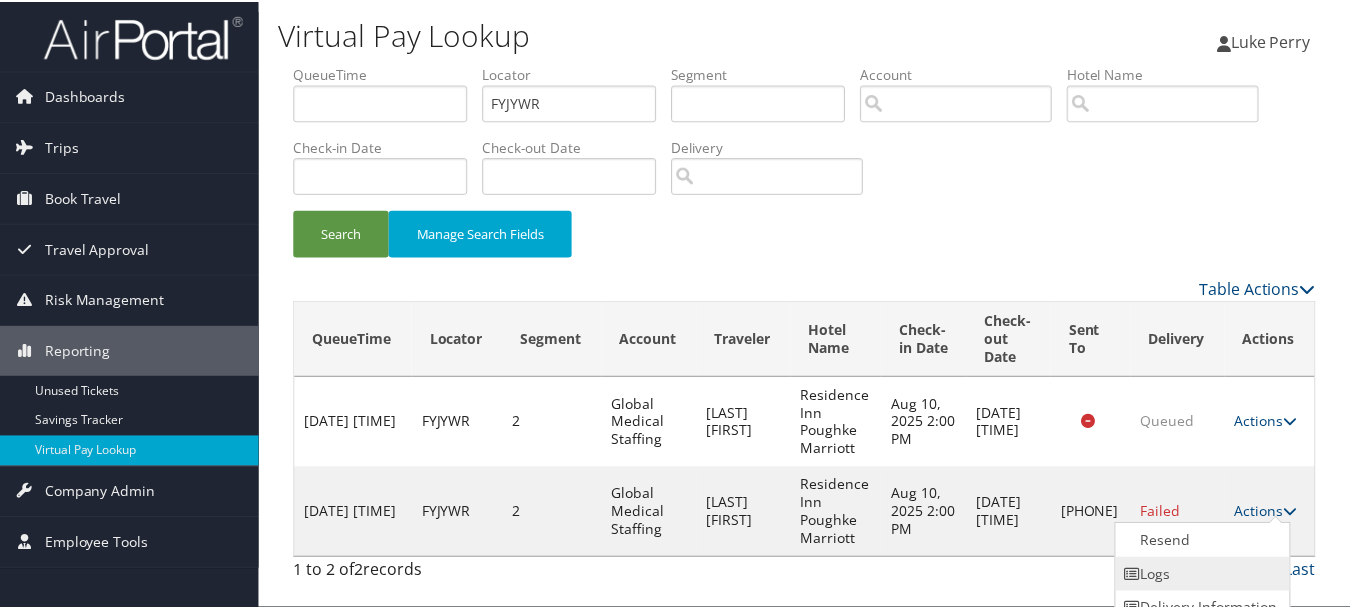scroll, scrollTop: 53, scrollLeft: 0, axis: vertical 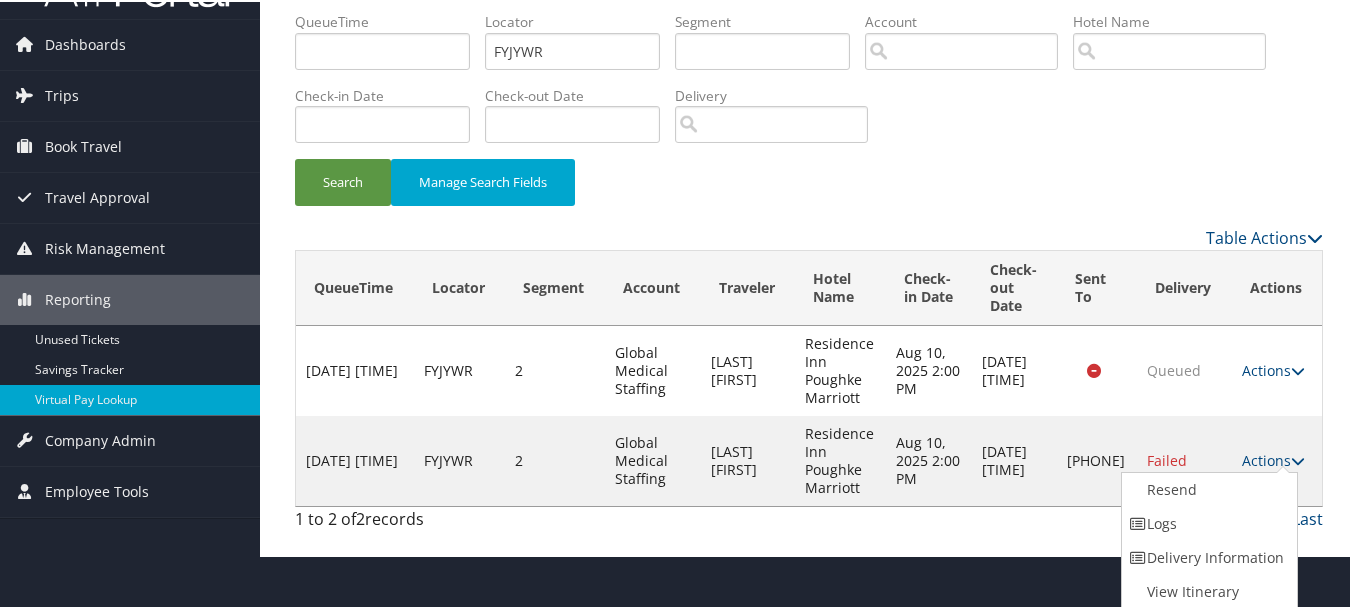click on "Logs" at bounding box center (1207, 522) 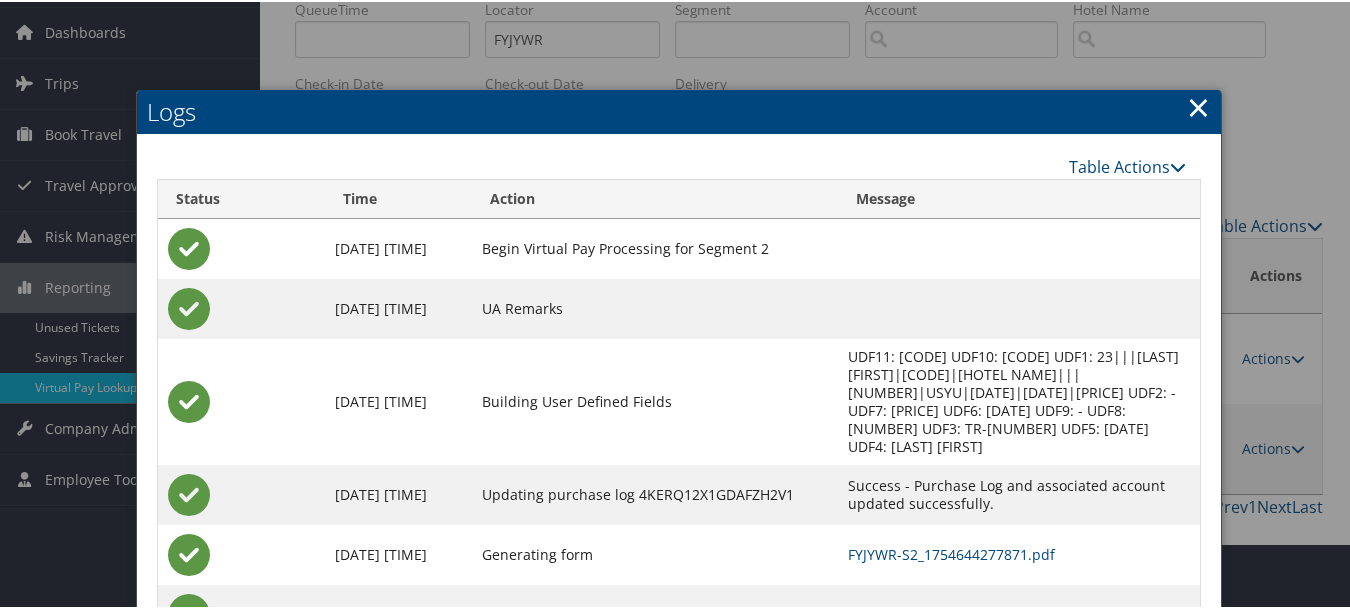 scroll, scrollTop: 138, scrollLeft: 0, axis: vertical 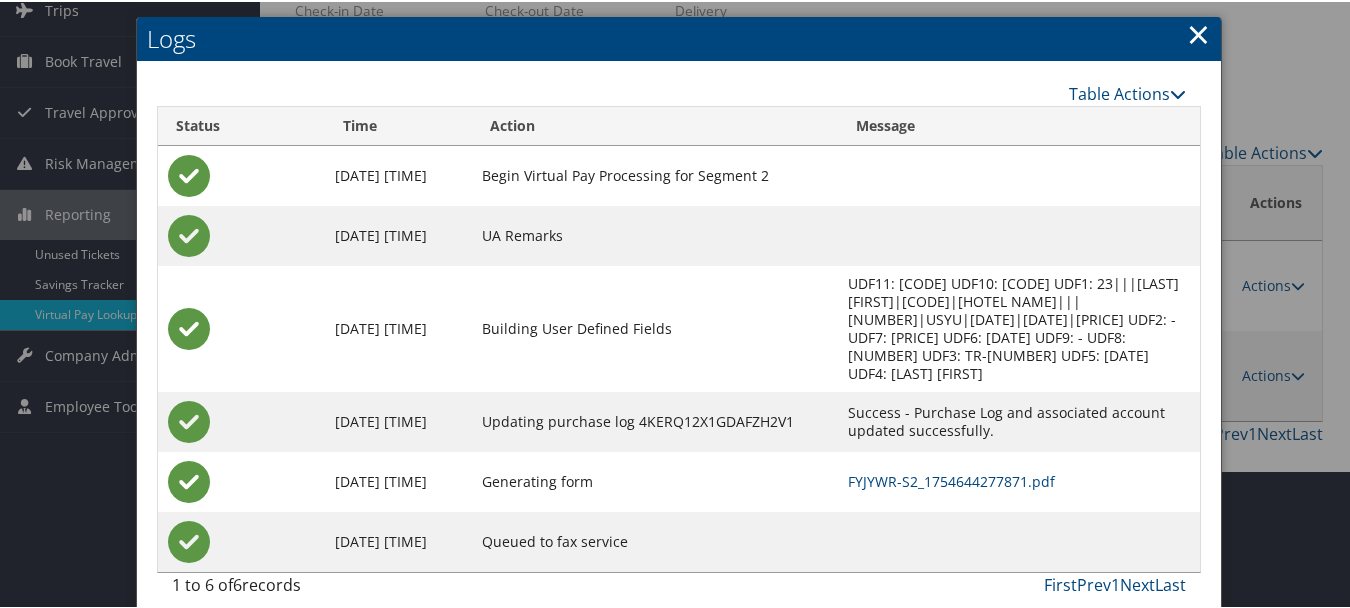click on "×" at bounding box center (1198, 32) 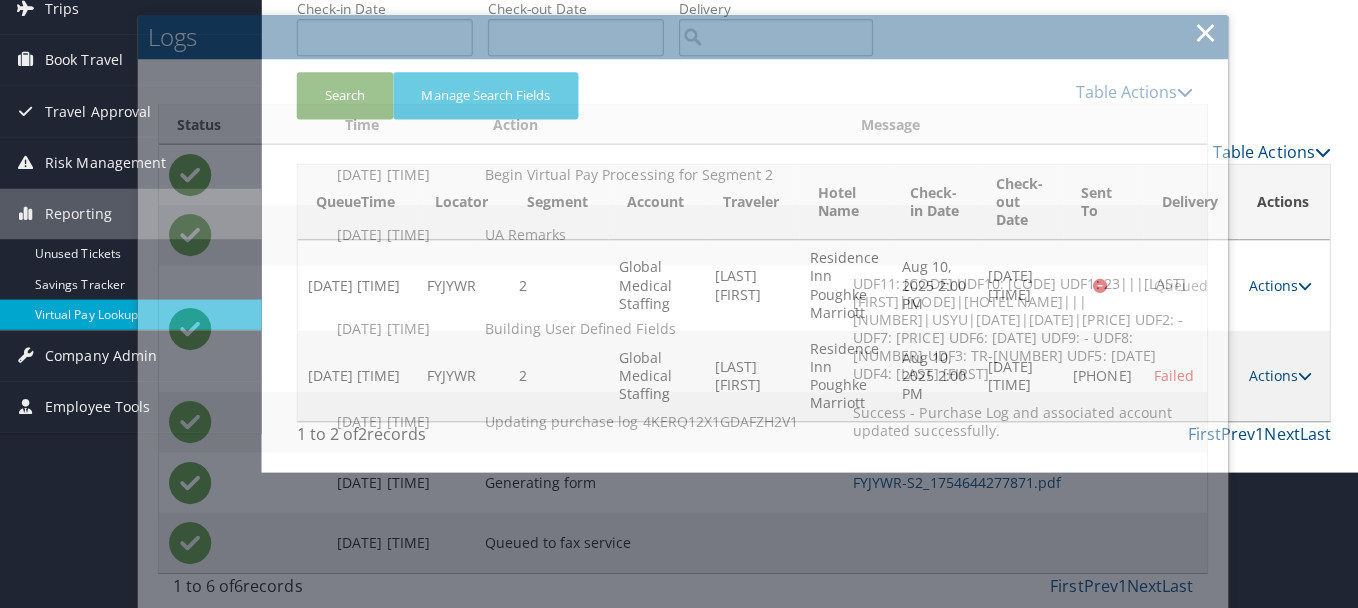 scroll, scrollTop: 0, scrollLeft: 0, axis: both 